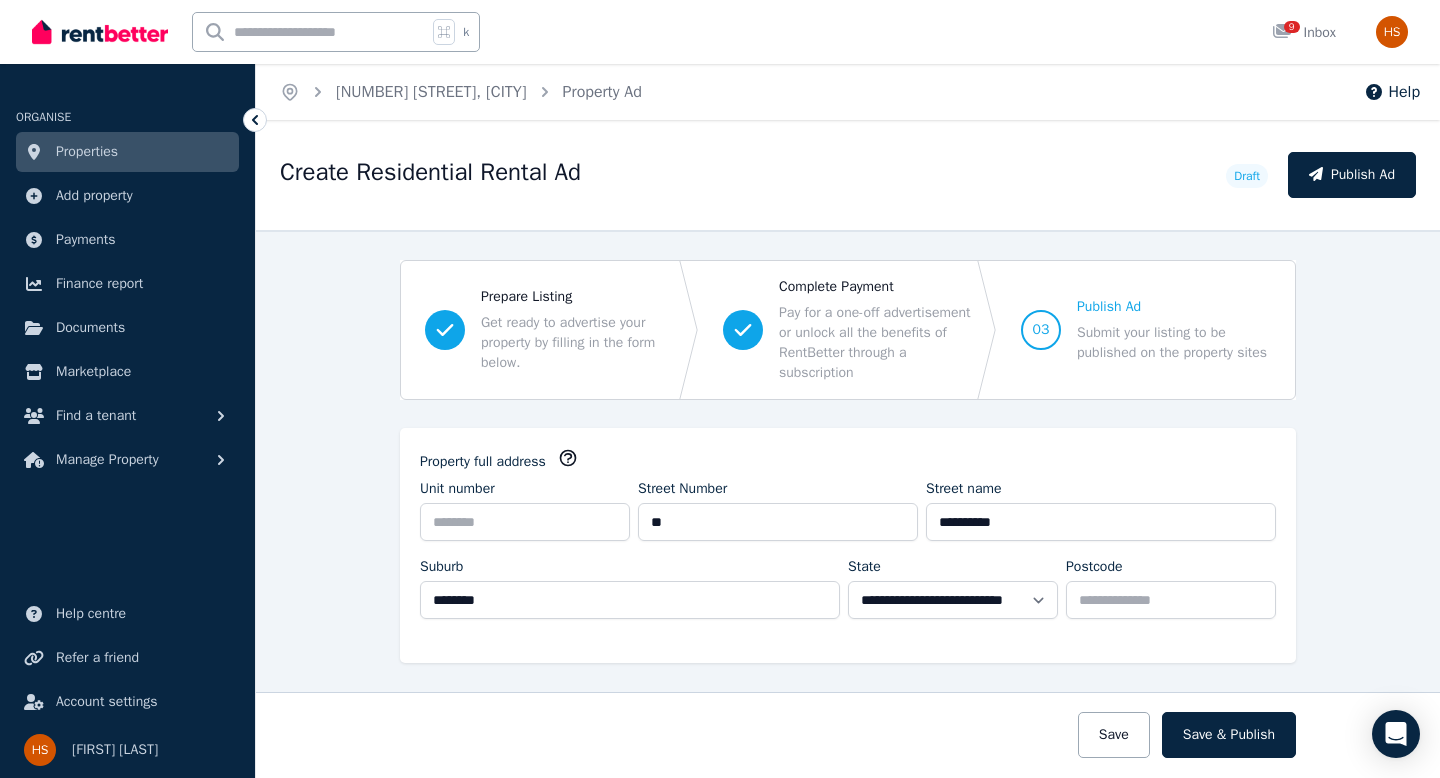 select on "***" 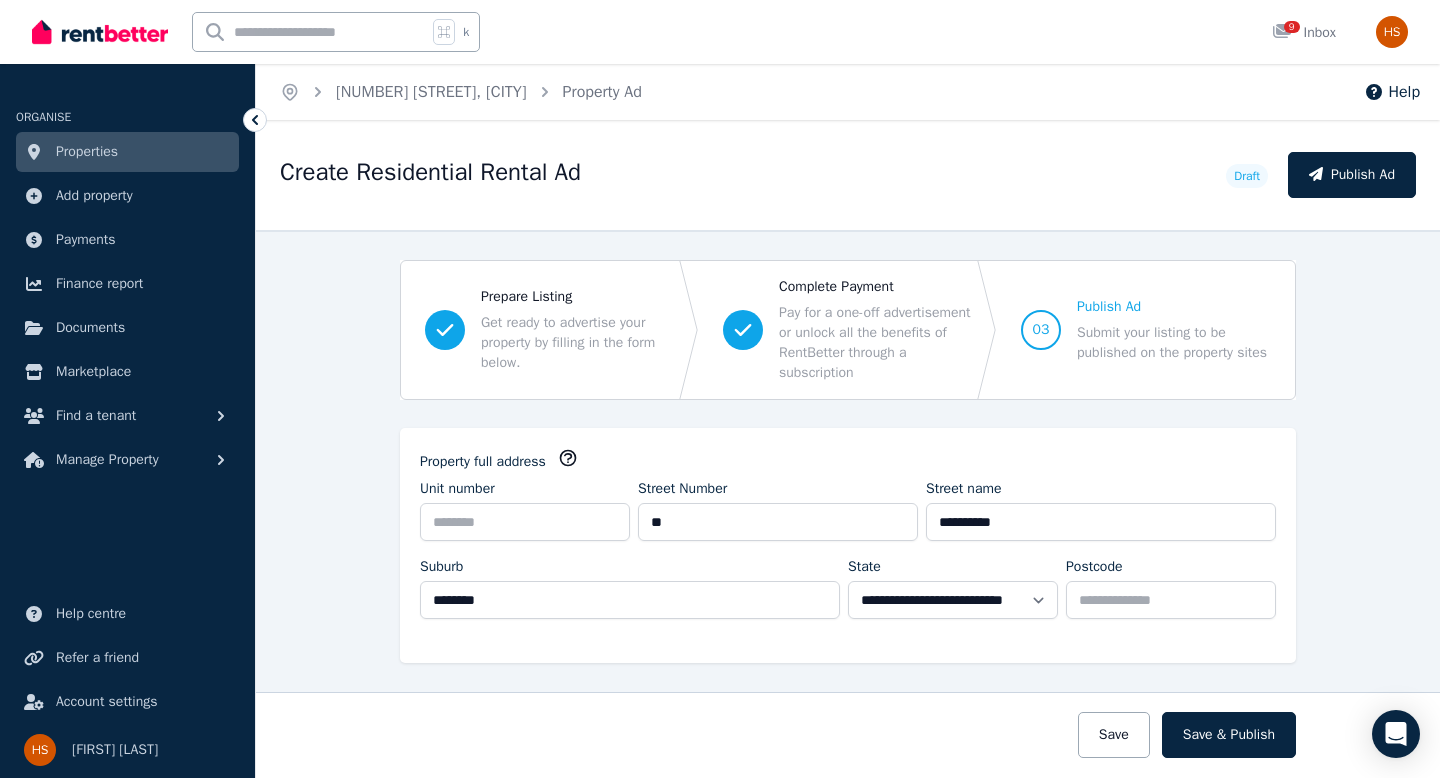 scroll, scrollTop: 0, scrollLeft: 0, axis: both 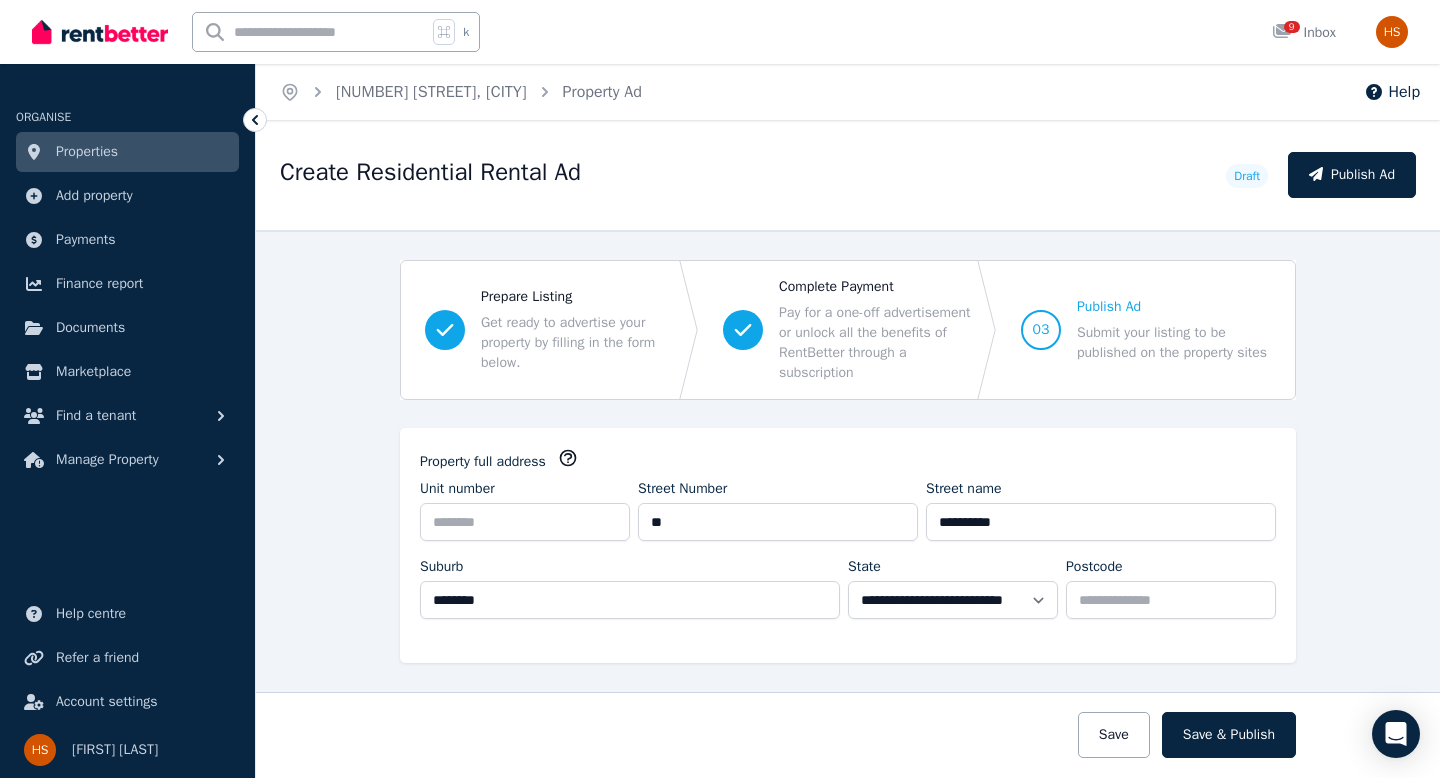 drag, startPoint x: 0, startPoint y: 0, endPoint x: 108, endPoint y: 32, distance: 112.64102 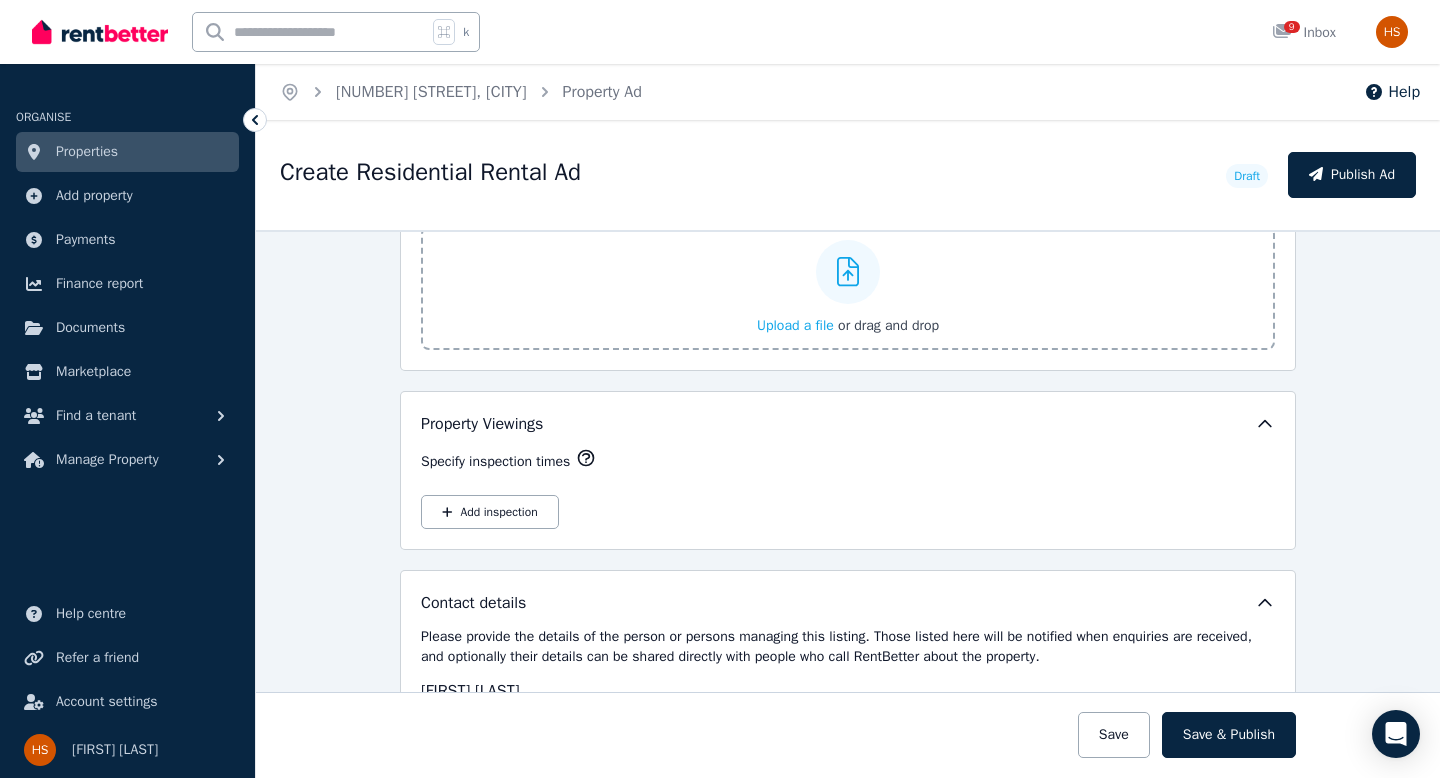 scroll, scrollTop: 0, scrollLeft: 0, axis: both 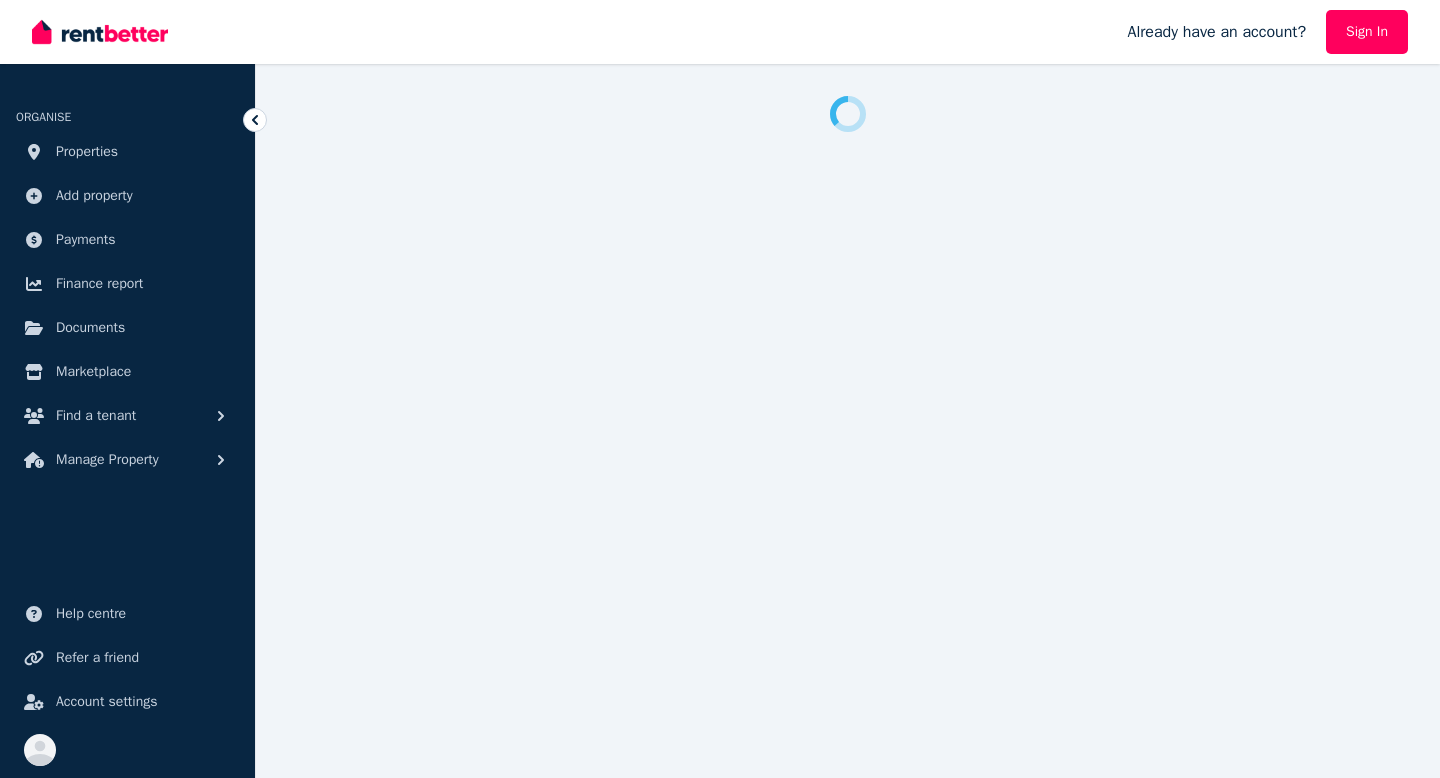 click on "Sign In" at bounding box center (1367, 32) 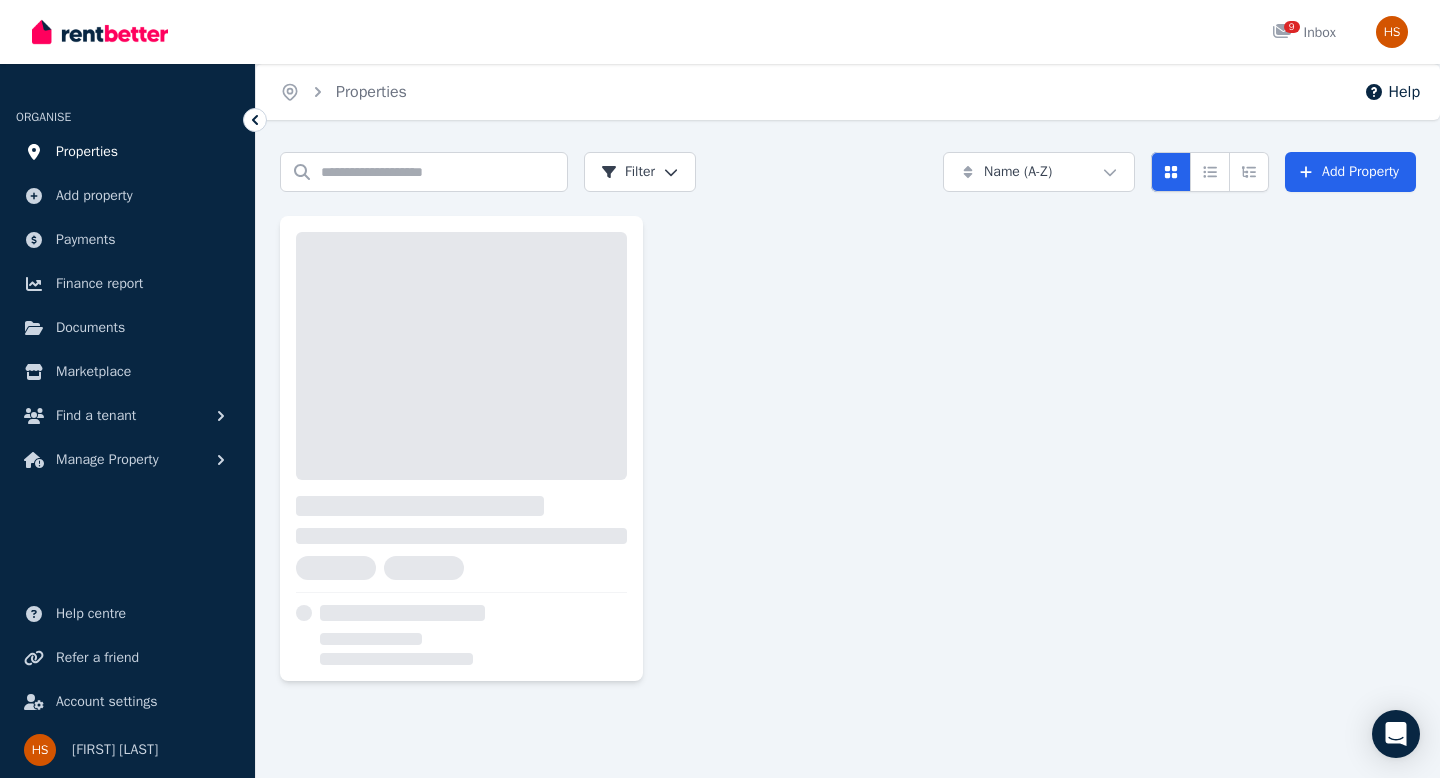 click on "Properties" at bounding box center (87, 152) 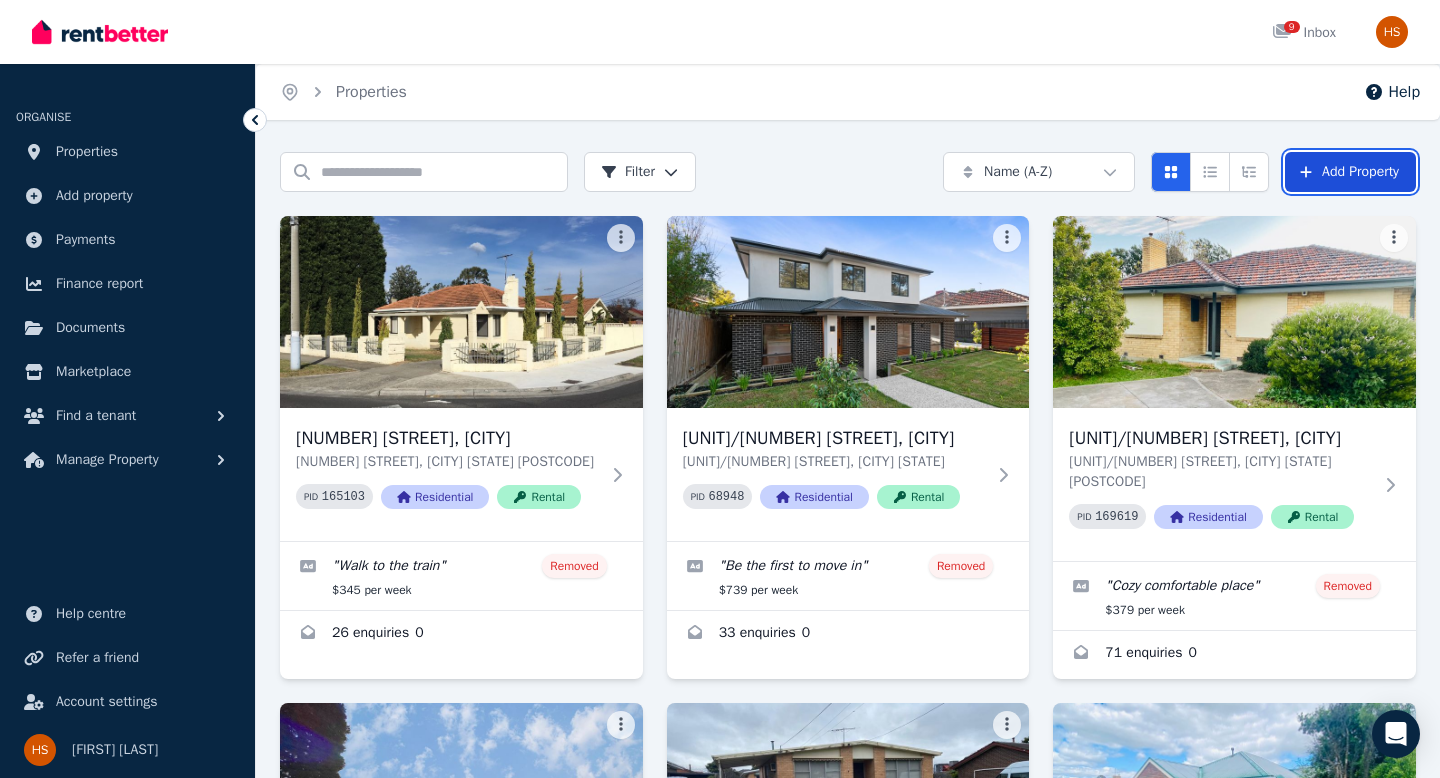 click on "Add Property" at bounding box center (1350, 172) 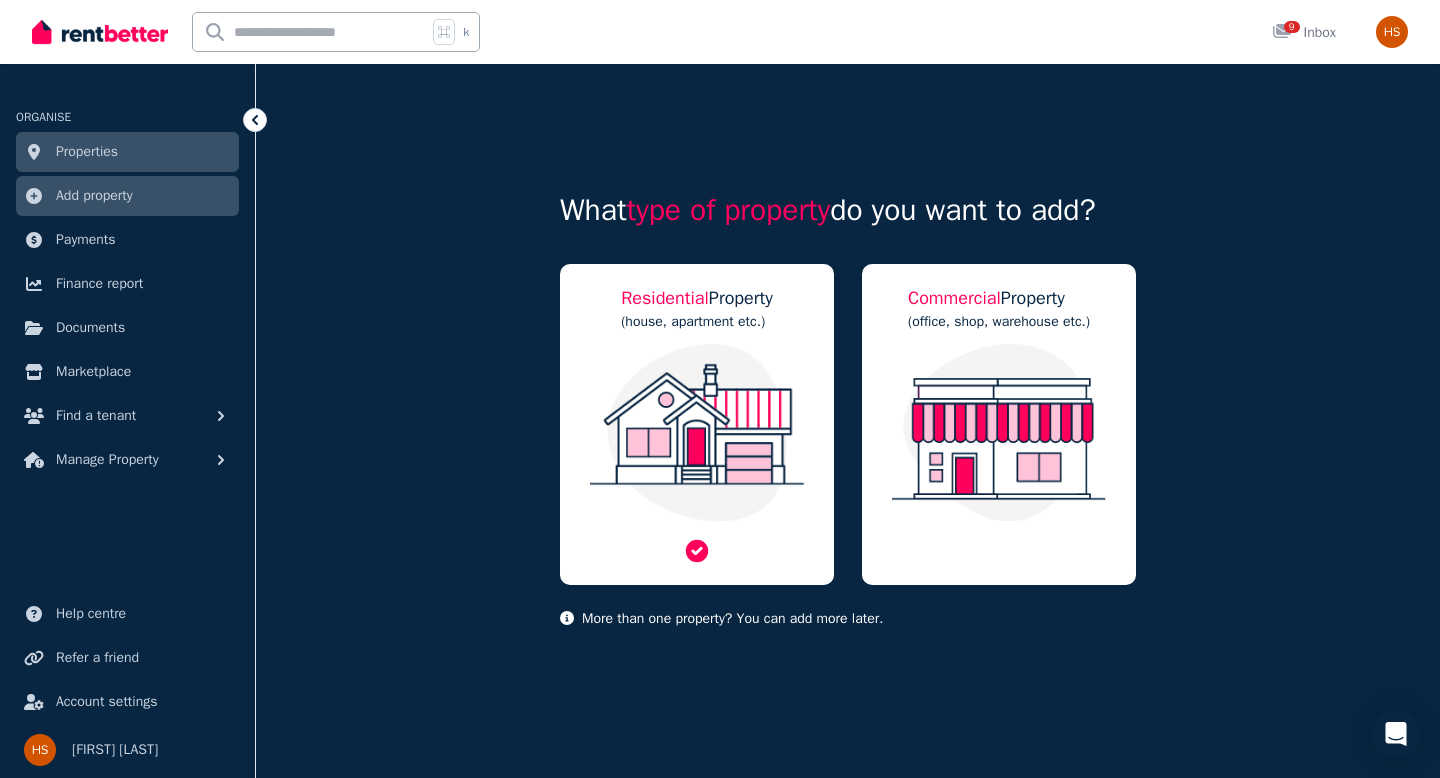 click at bounding box center (697, 433) 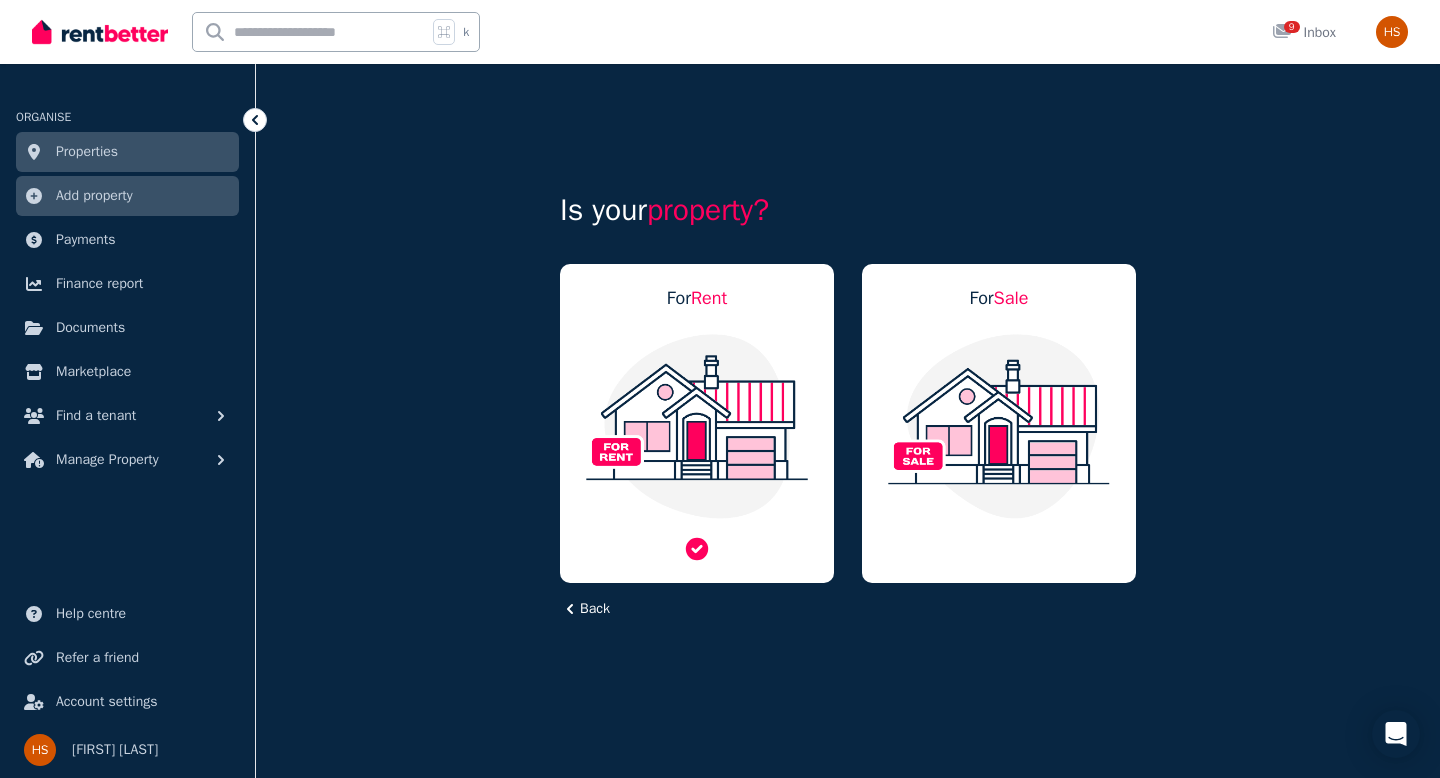 click at bounding box center (697, 426) 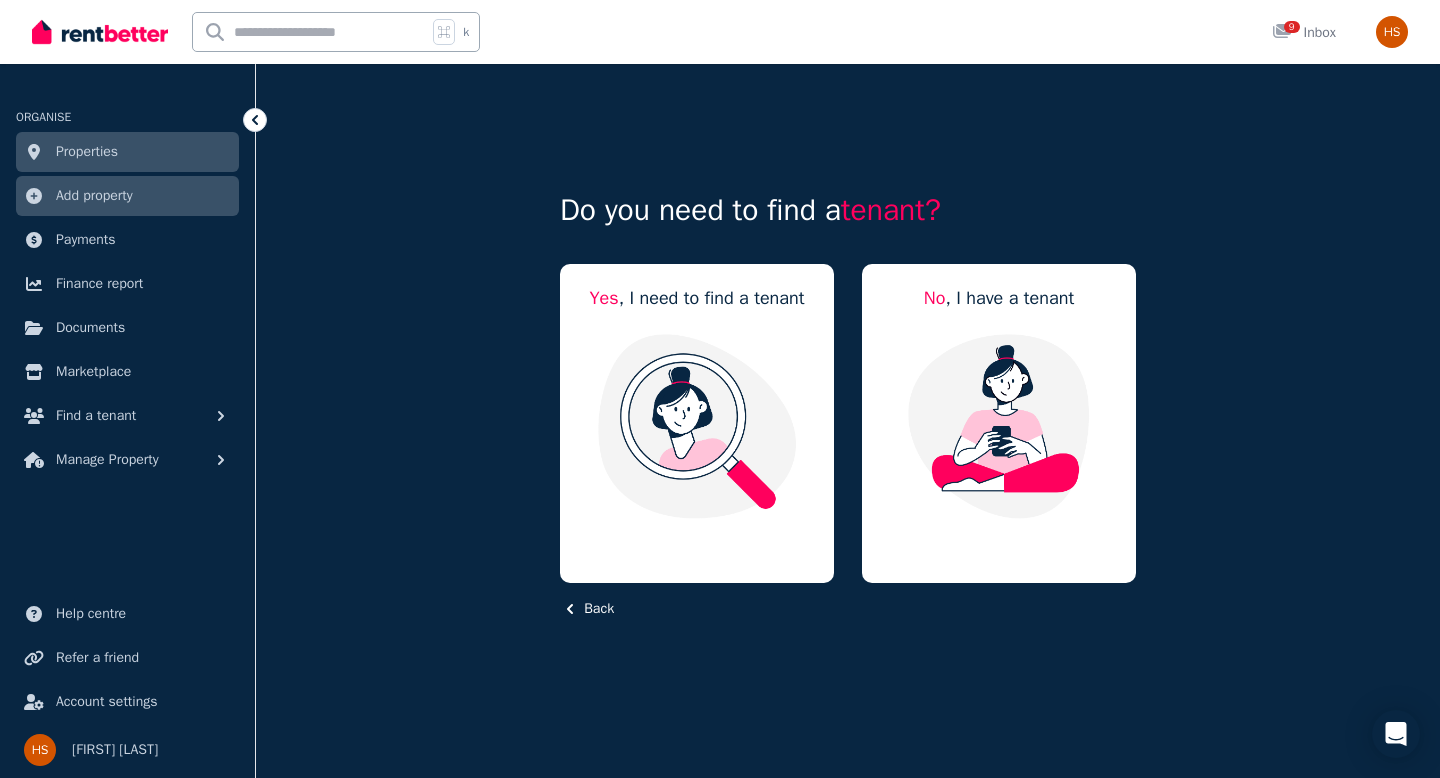 click at bounding box center [697, 426] 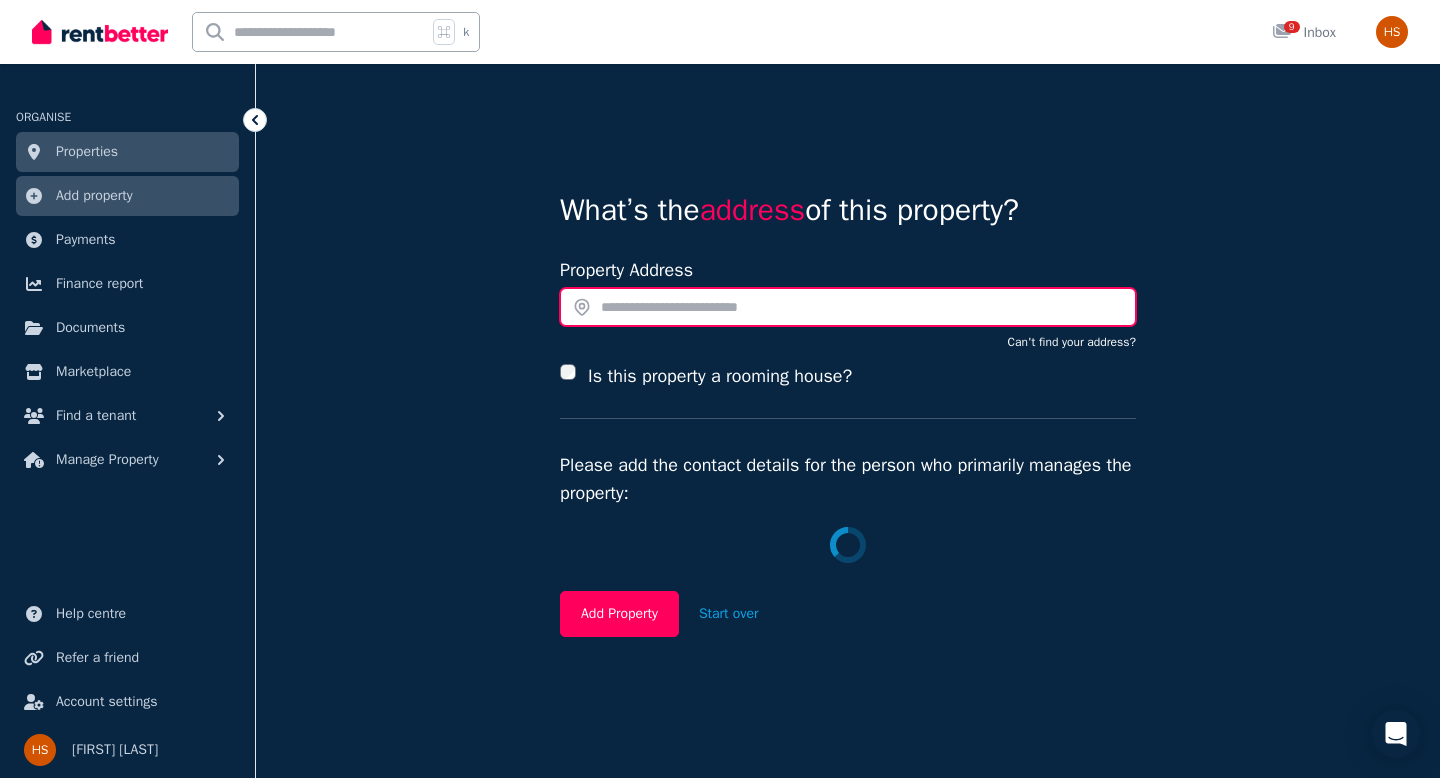 click at bounding box center [848, 307] 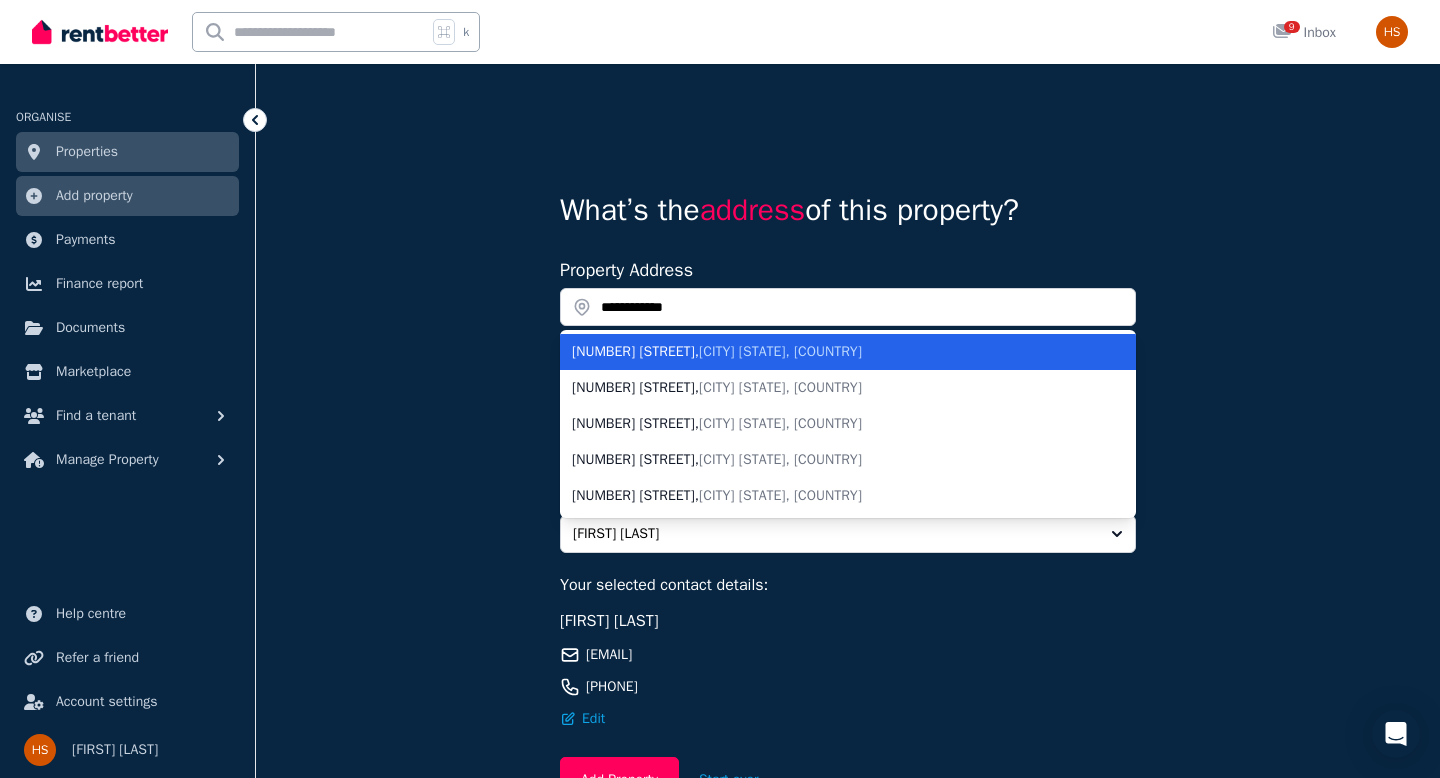 click on "[NUMBER] [STREET] , [CITY] [STATE], [COUNTRY]" at bounding box center [836, 352] 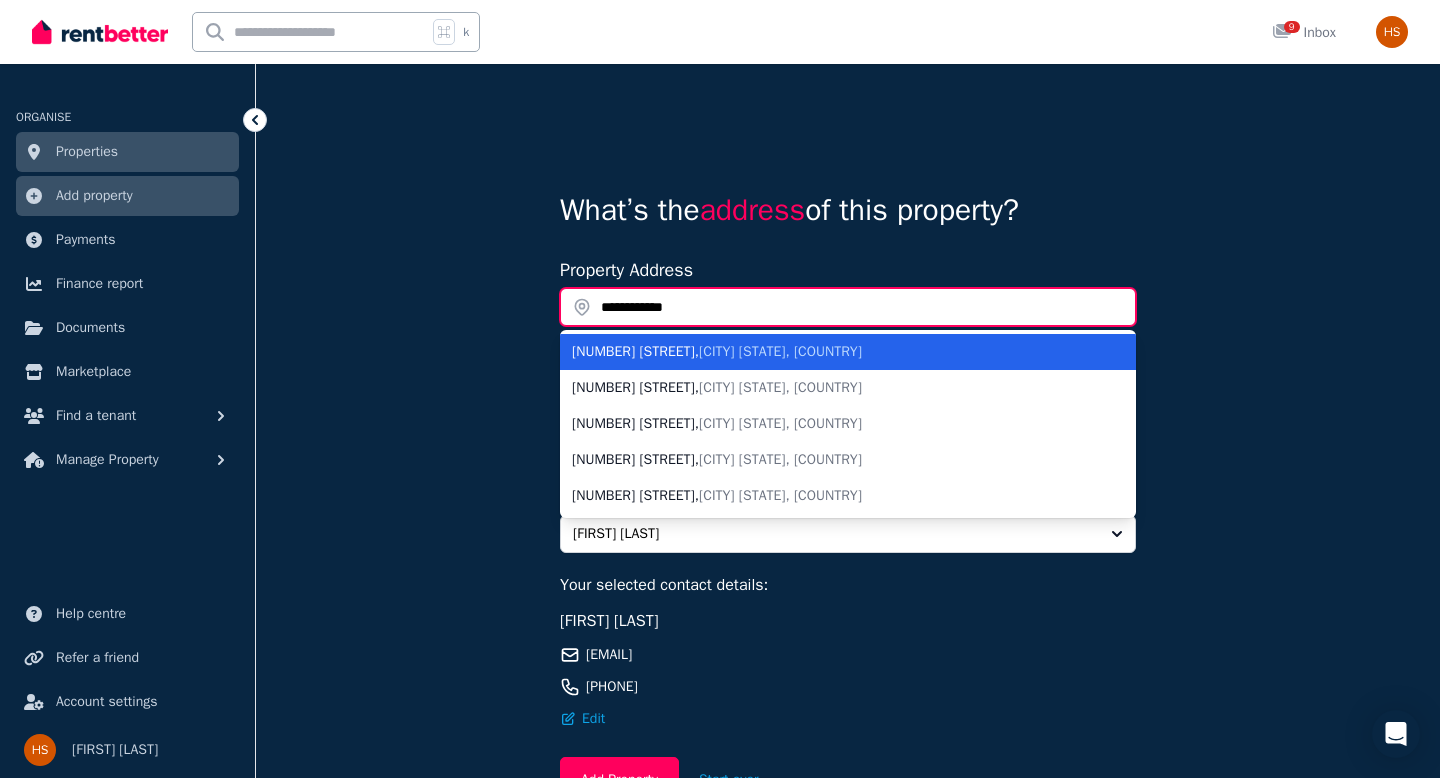 type on "**********" 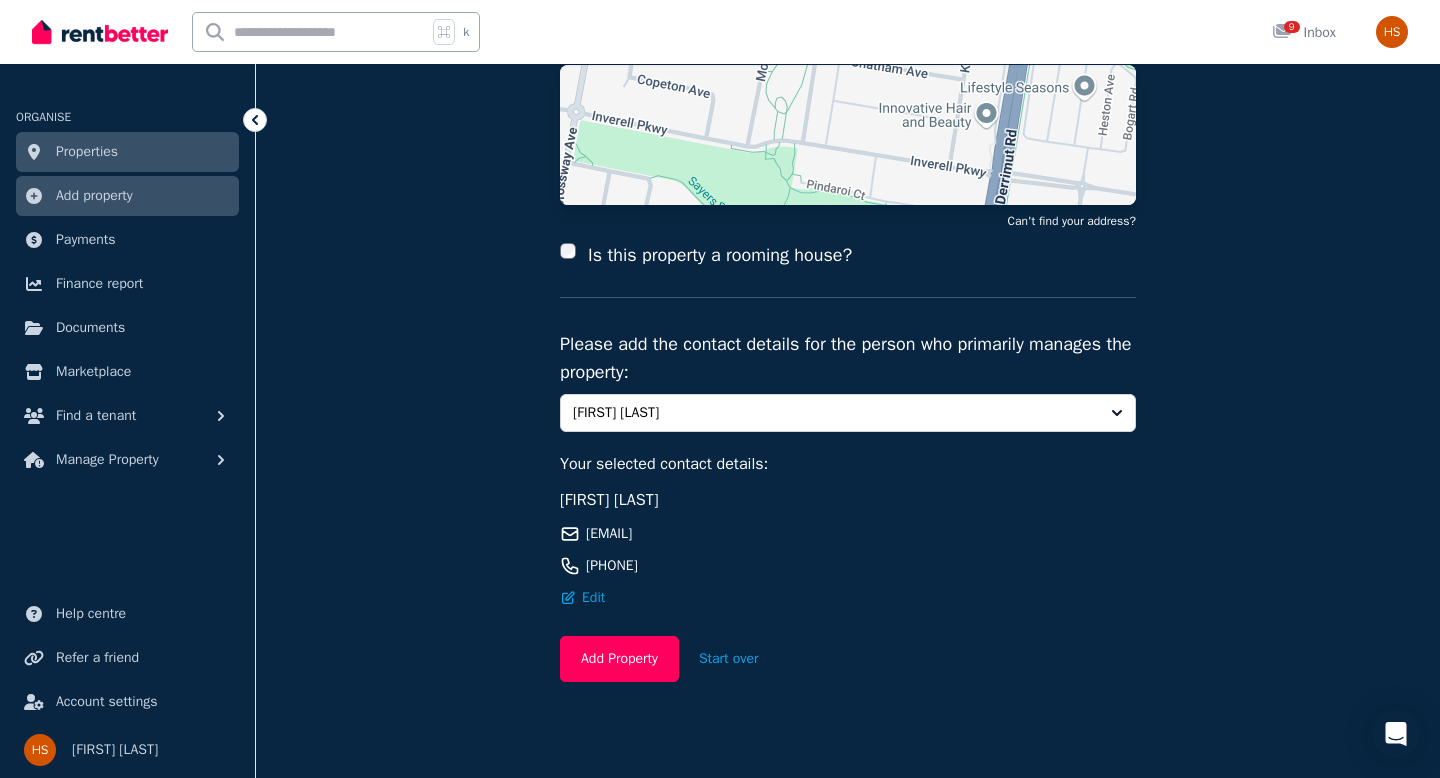 scroll, scrollTop: 296, scrollLeft: 0, axis: vertical 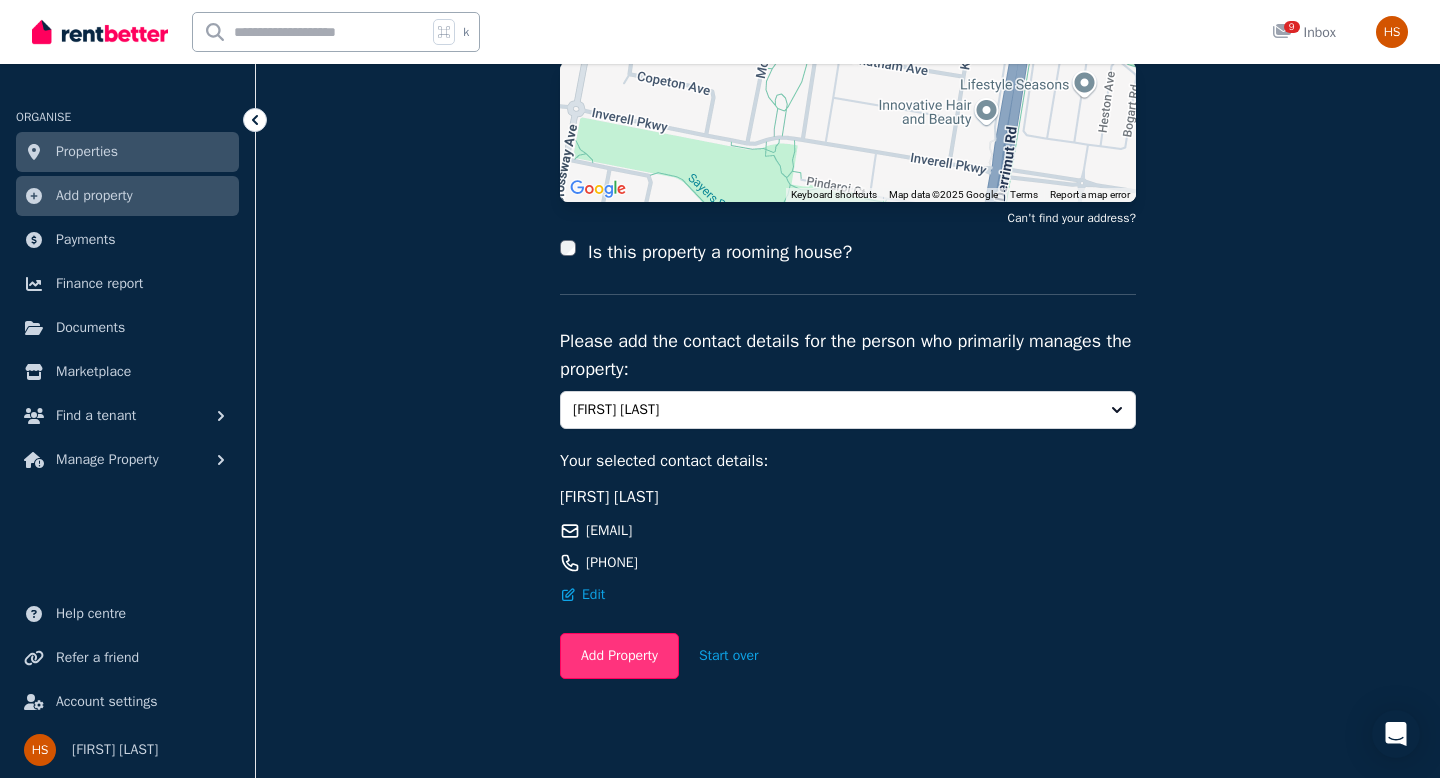click on "Add Property" at bounding box center (619, 656) 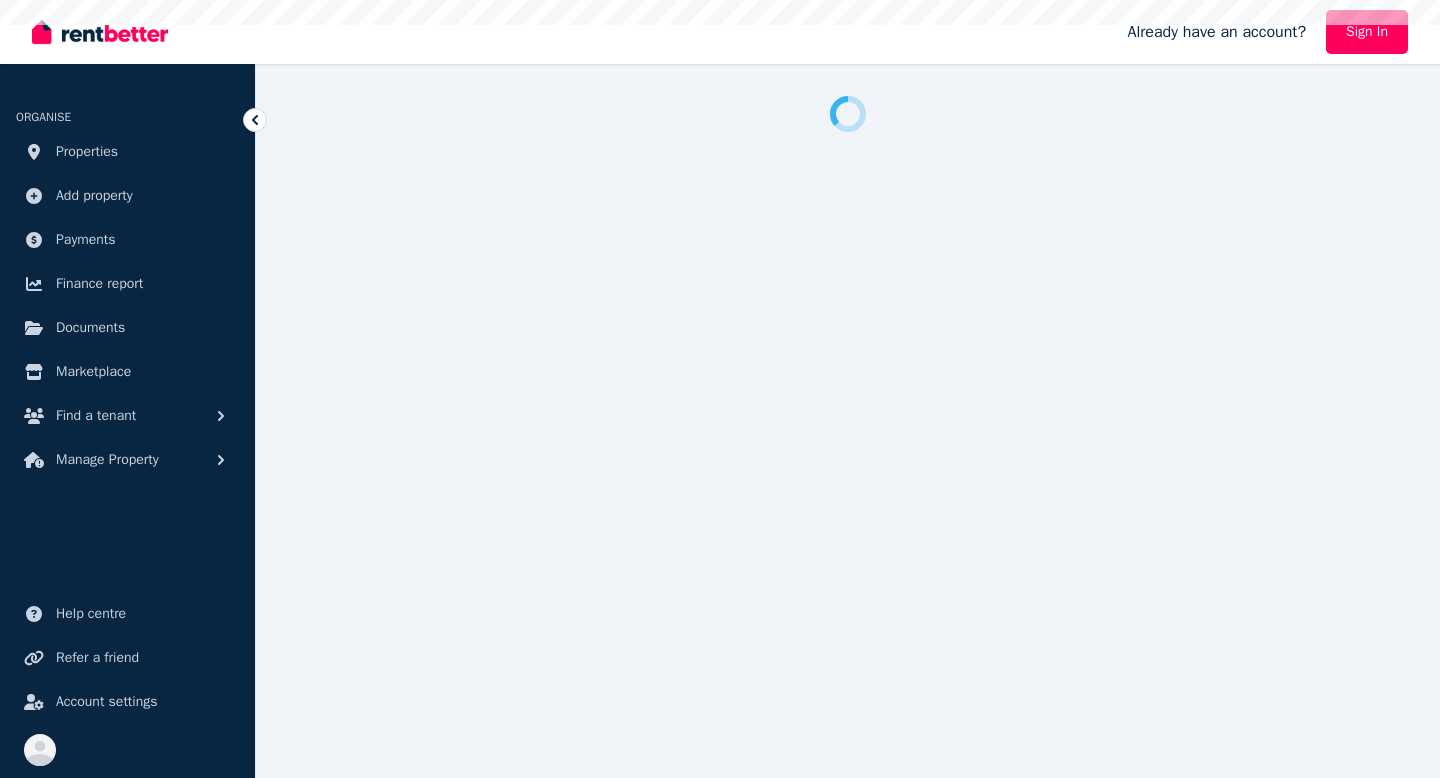 scroll, scrollTop: 0, scrollLeft: 0, axis: both 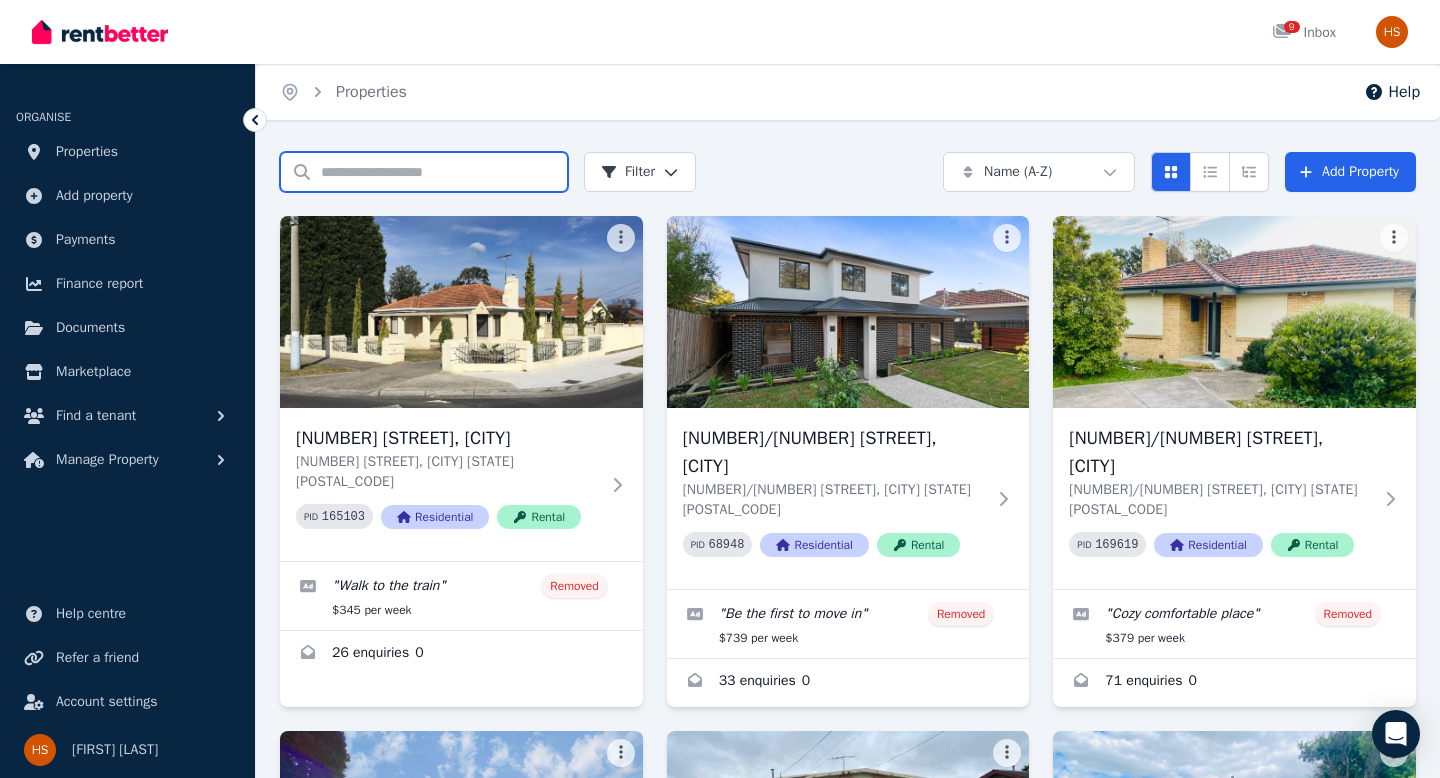 click on "Search properties" at bounding box center (424, 172) 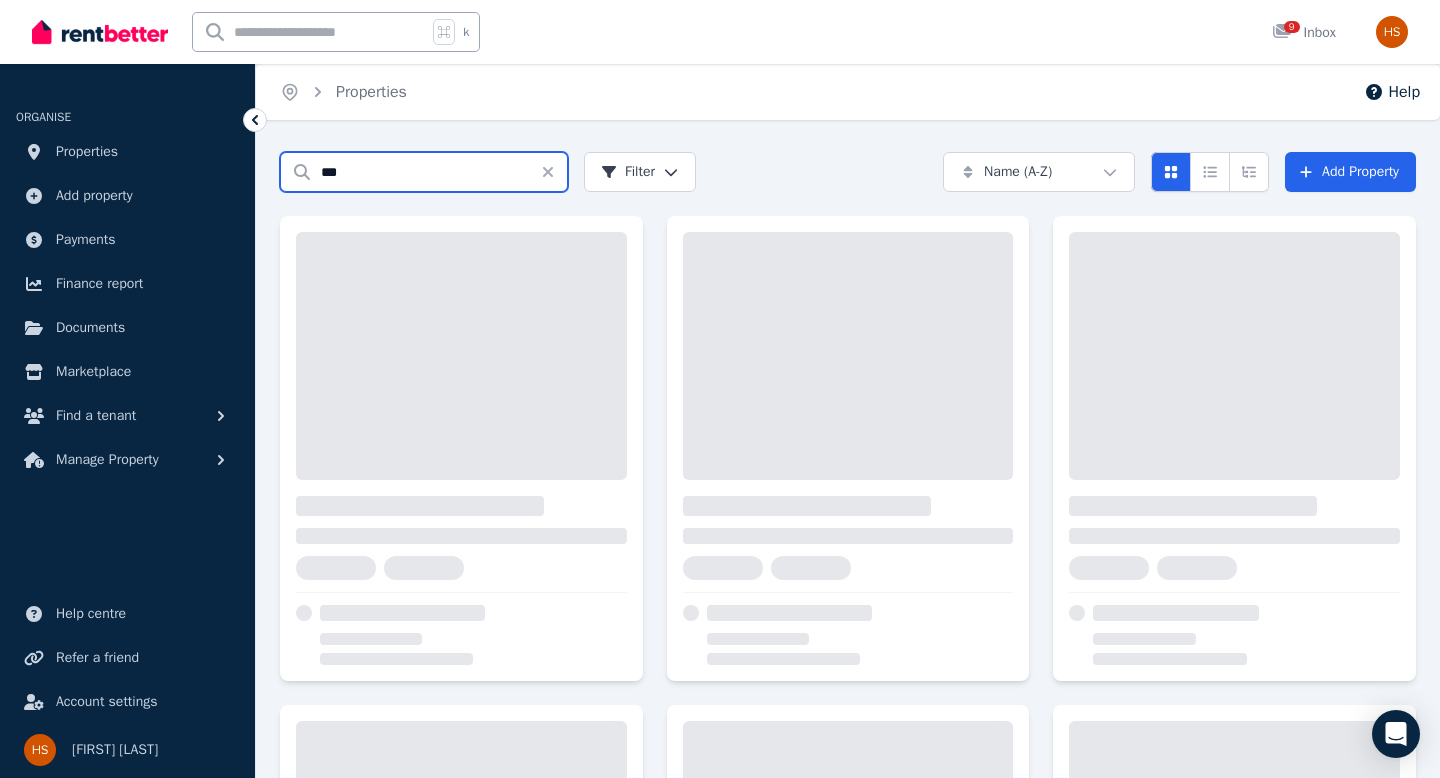type on "***" 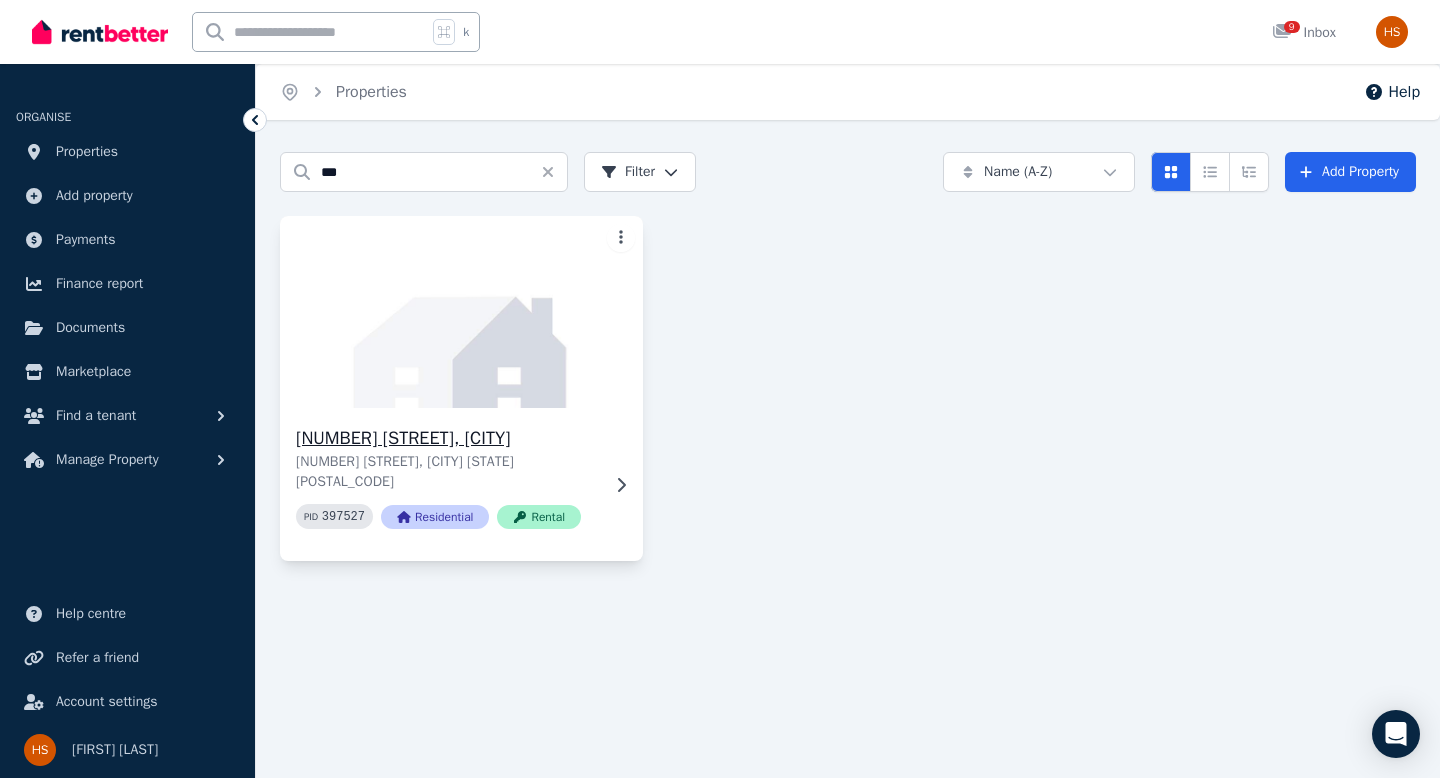click at bounding box center [461, 312] 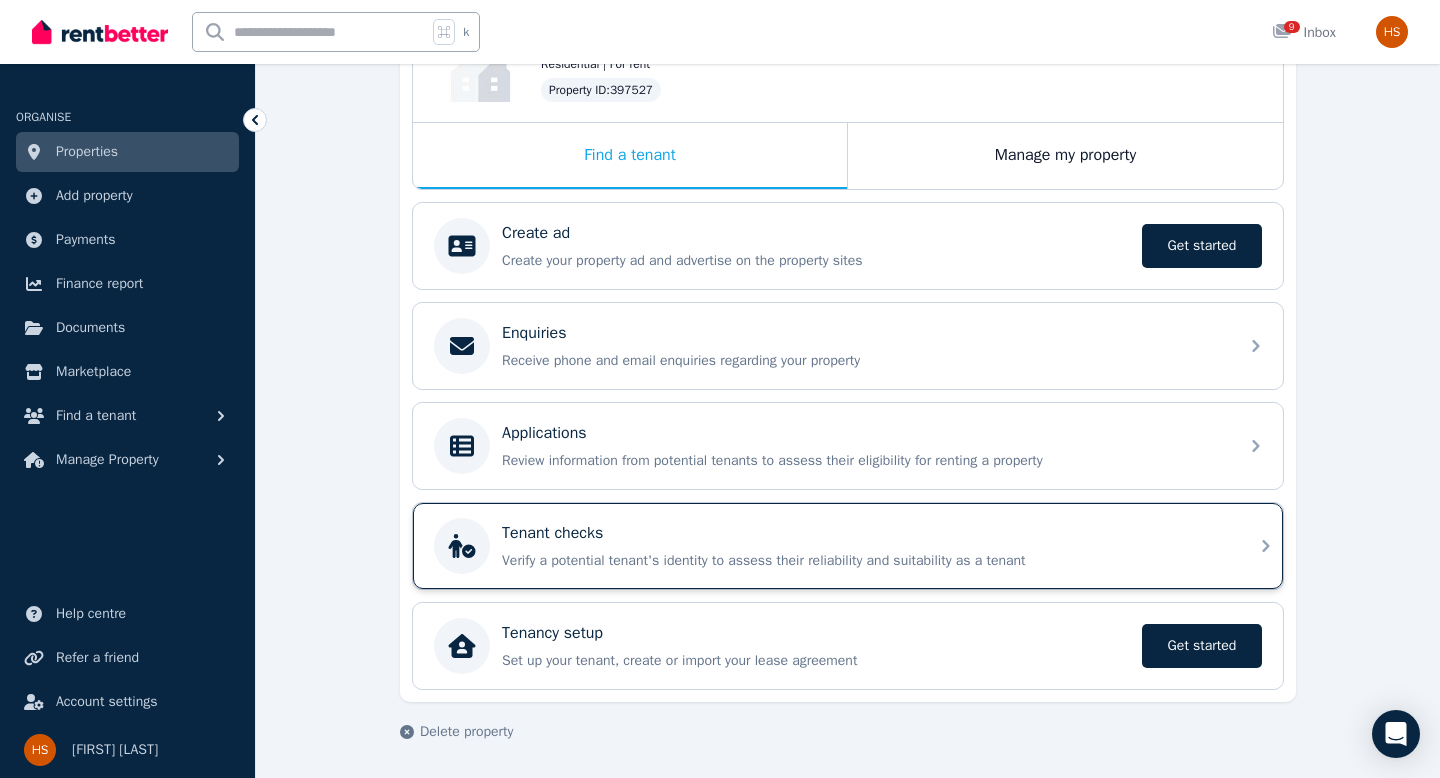 scroll, scrollTop: 0, scrollLeft: 0, axis: both 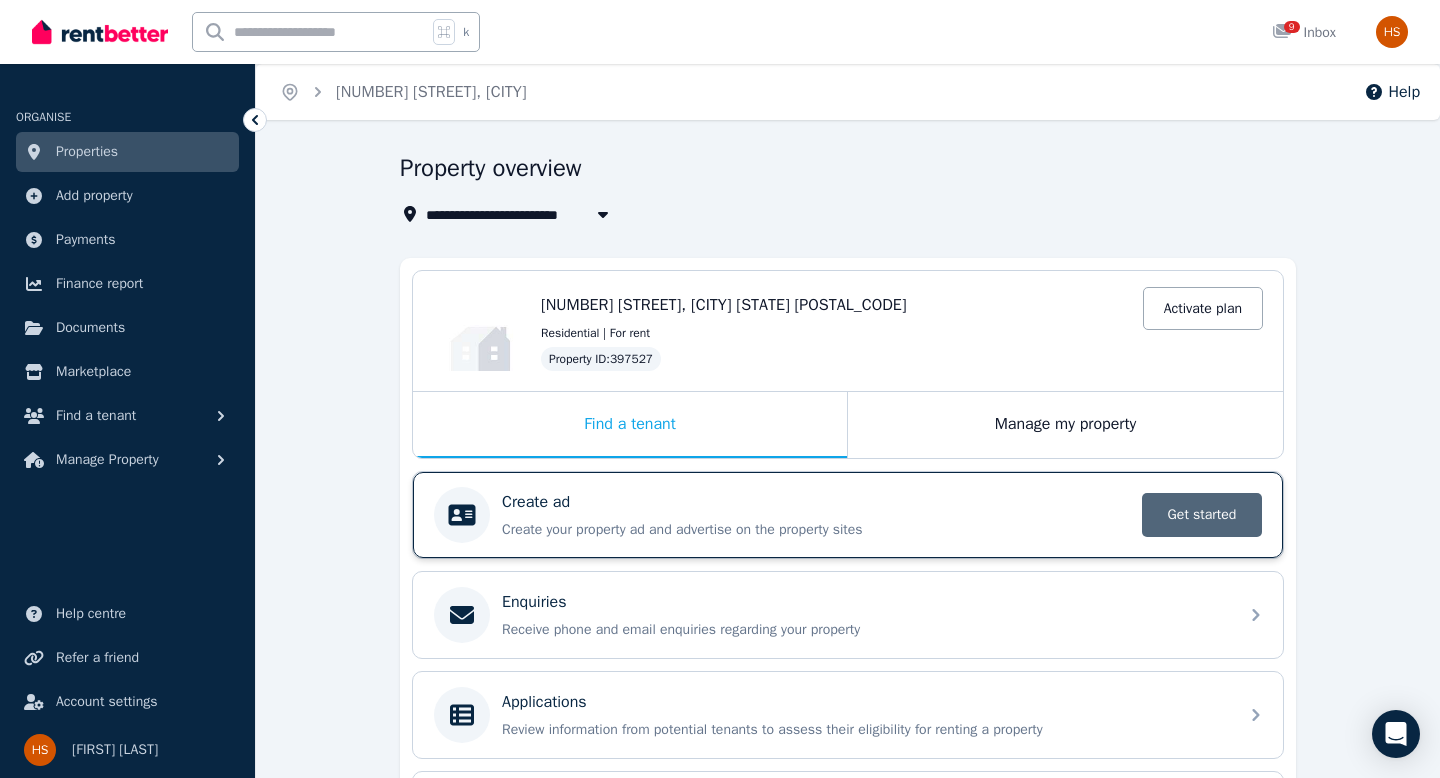 click on "Get started" at bounding box center [1202, 515] 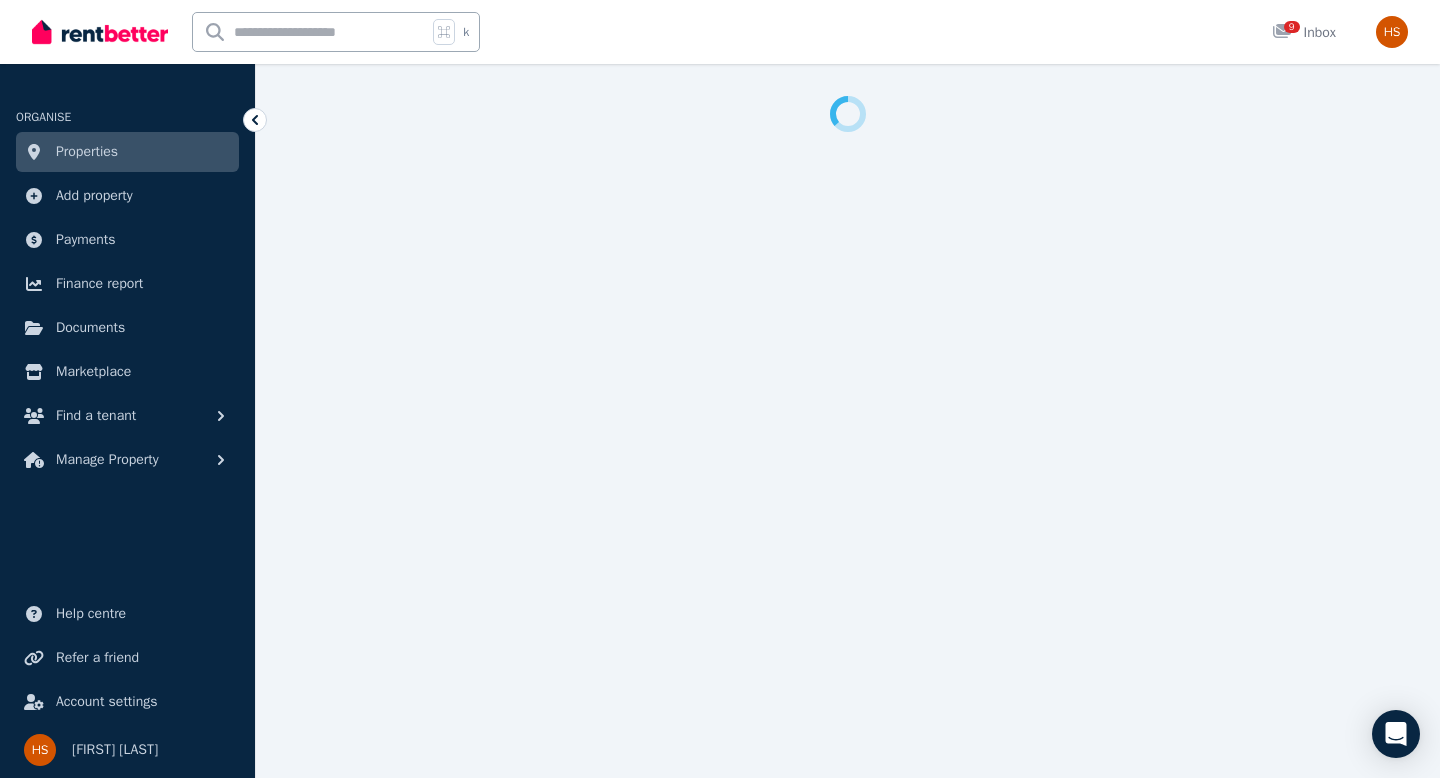 select on "***" 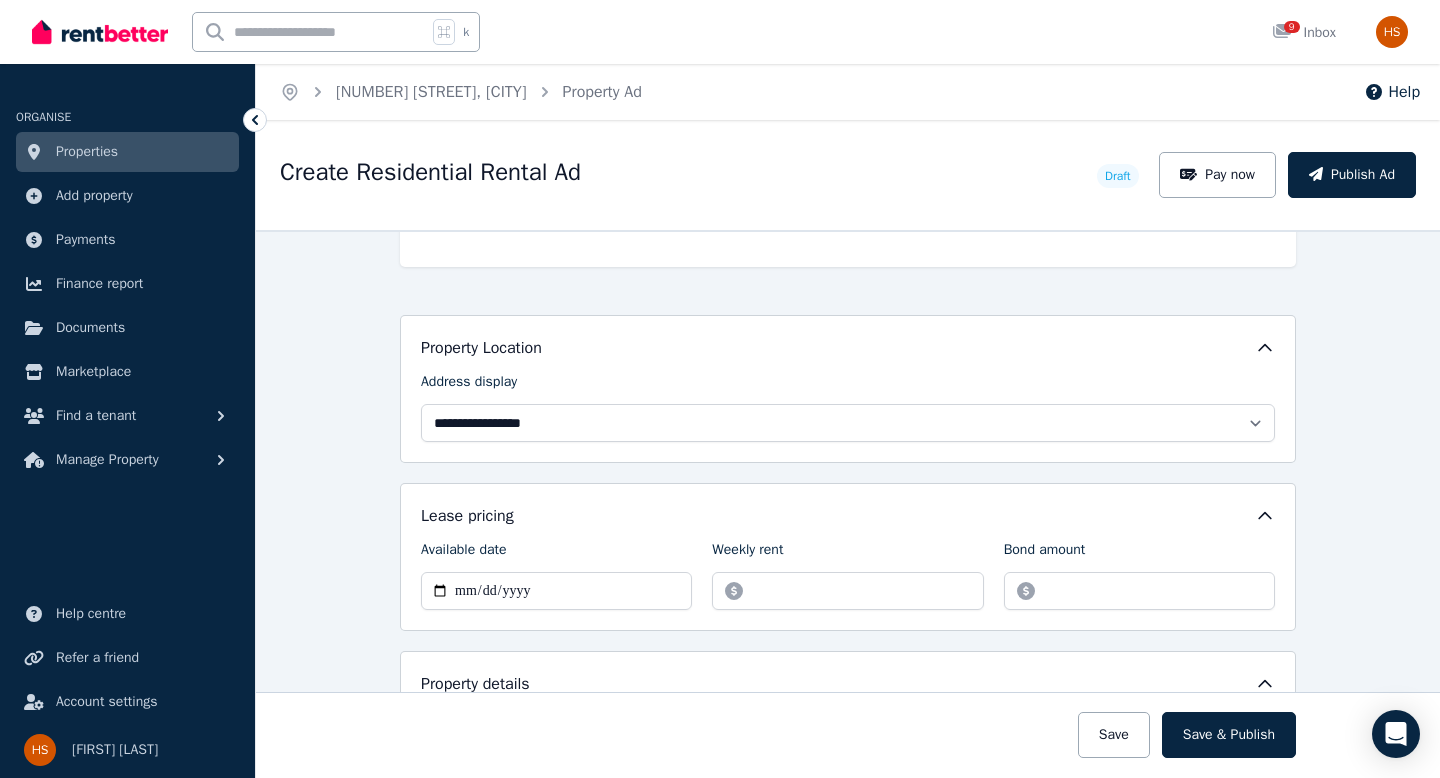 scroll, scrollTop: 523, scrollLeft: 0, axis: vertical 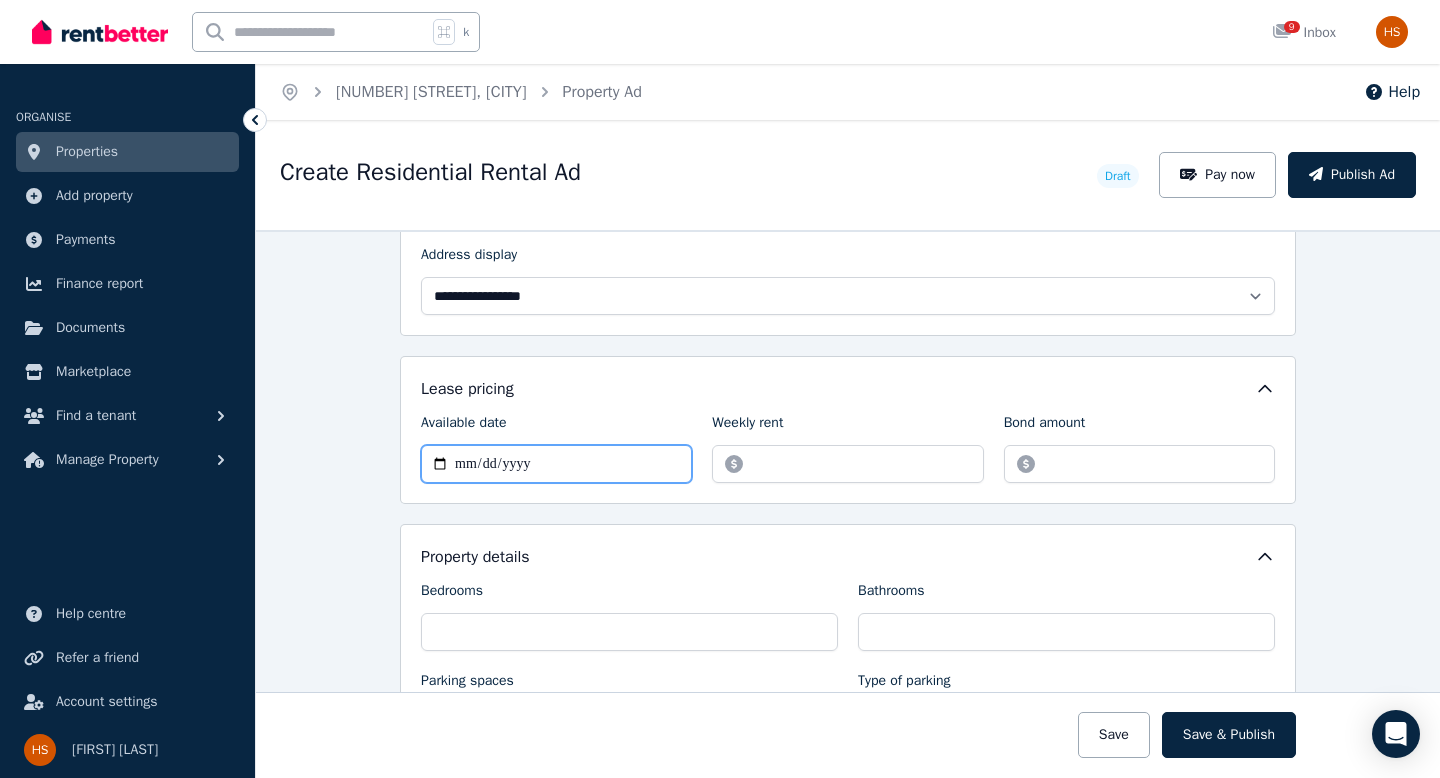 click on "Available date" at bounding box center [556, 464] 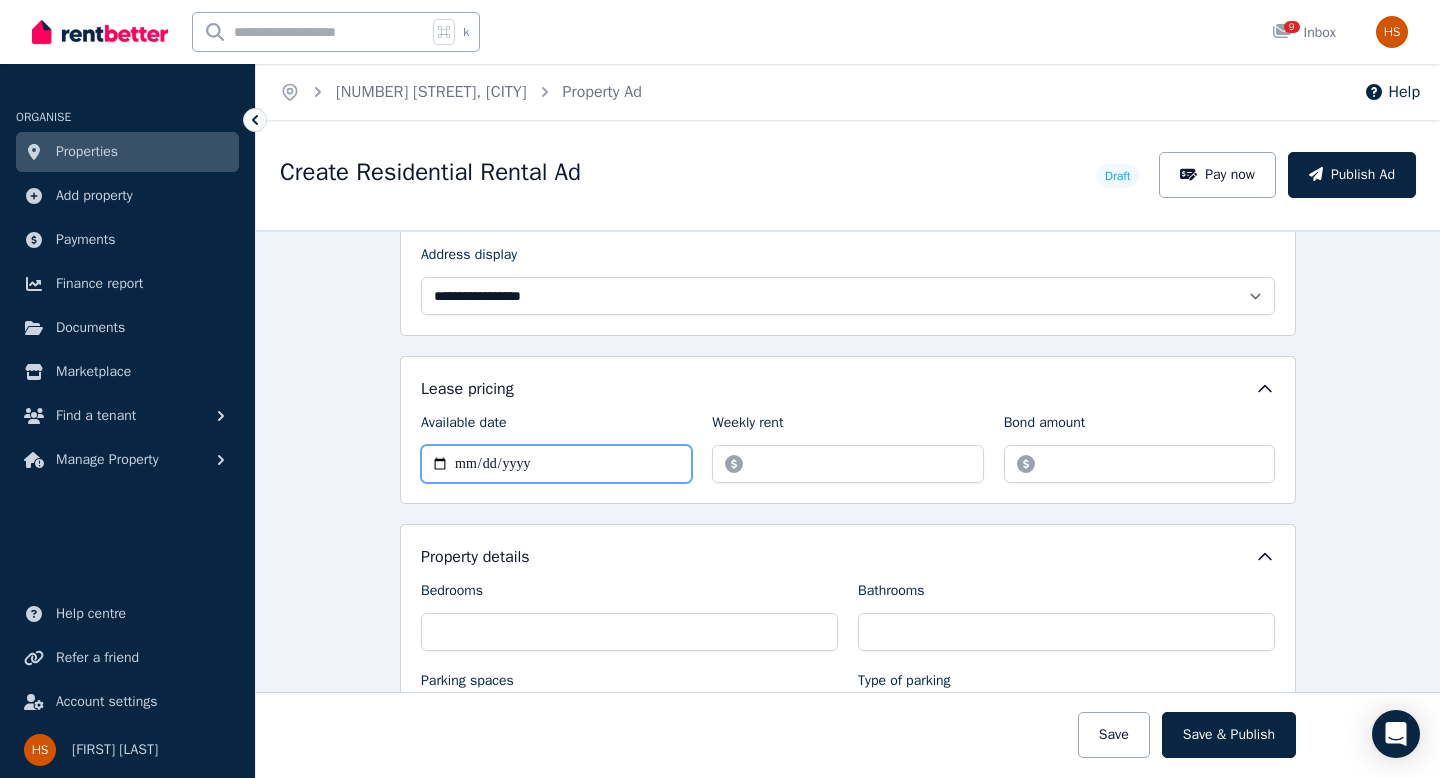 type on "**********" 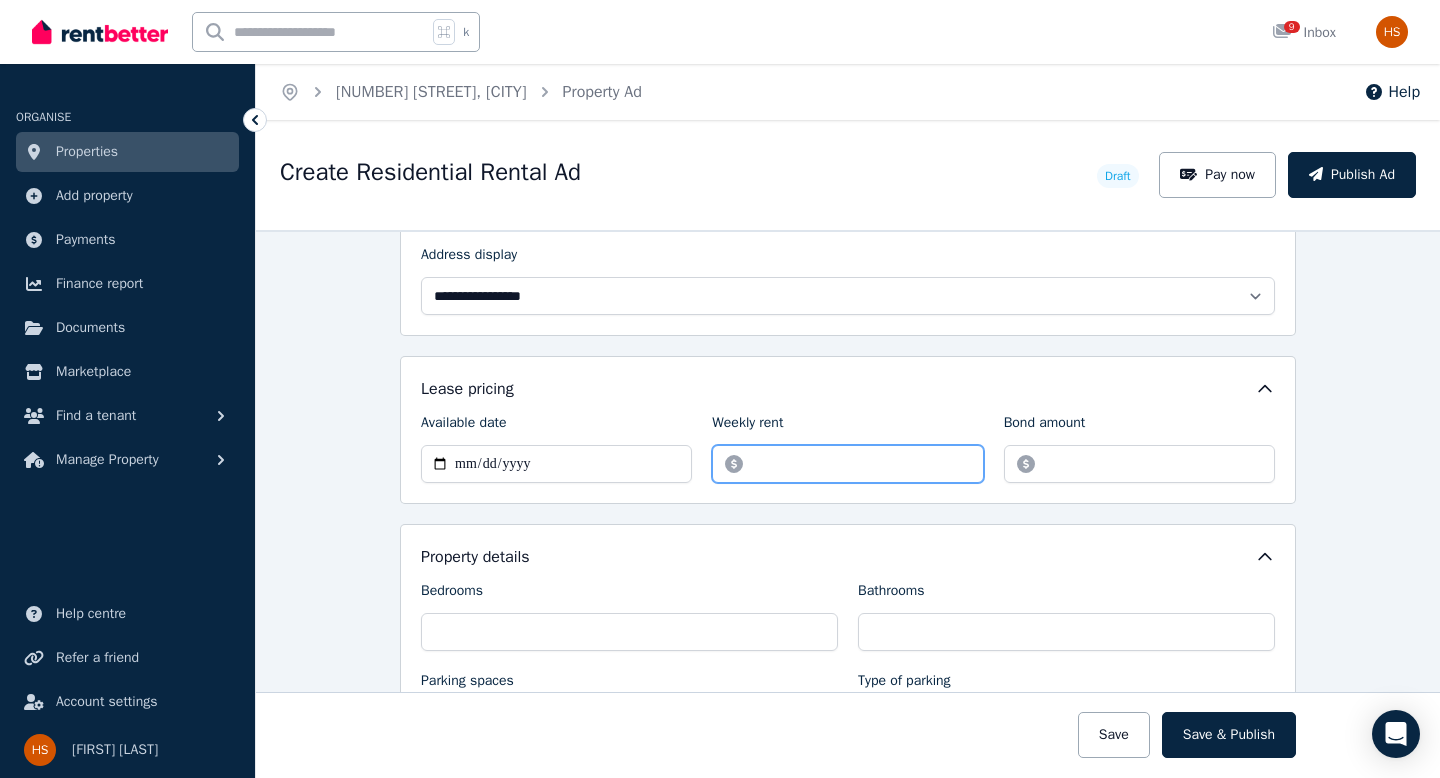 click on "Weekly rent" at bounding box center [847, 464] 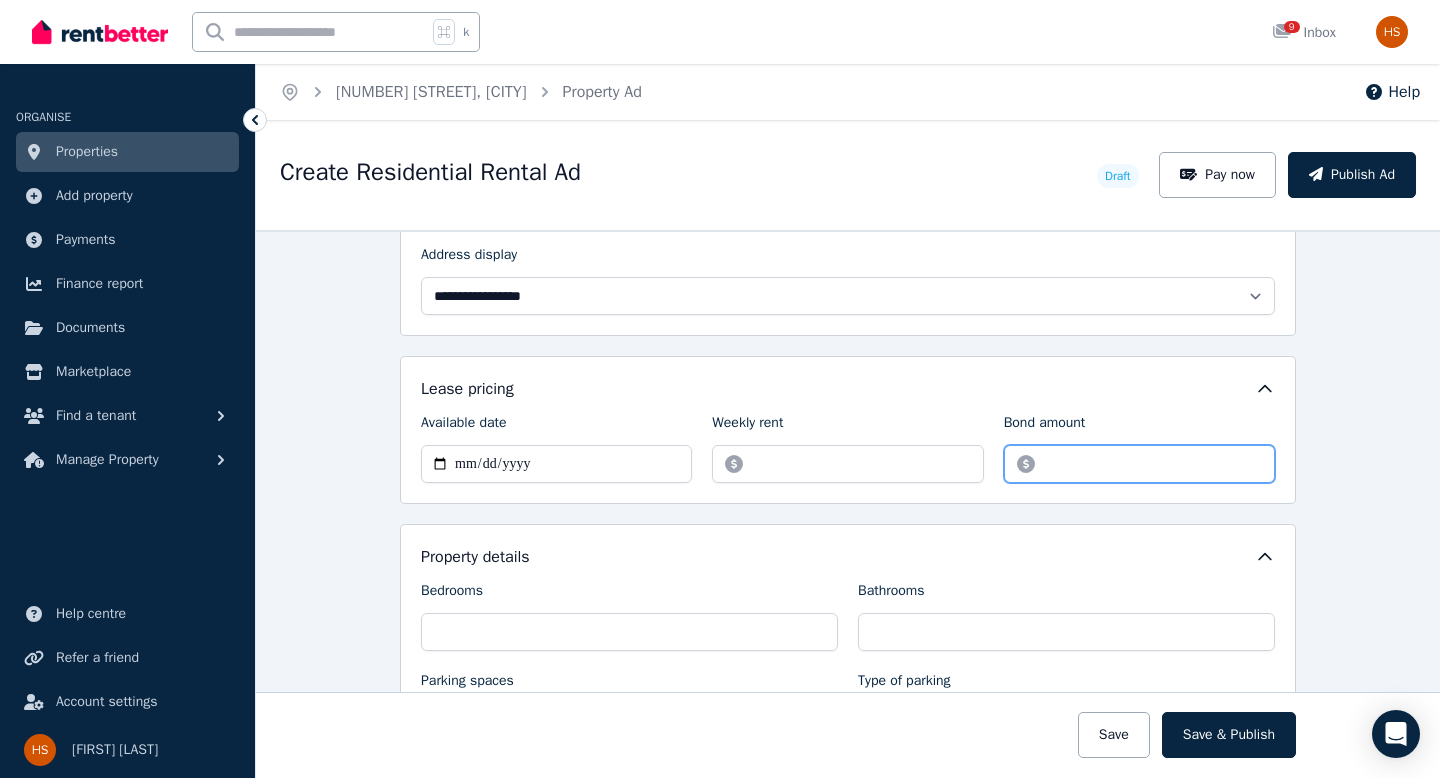 click on "Bond amount" at bounding box center [1139, 464] 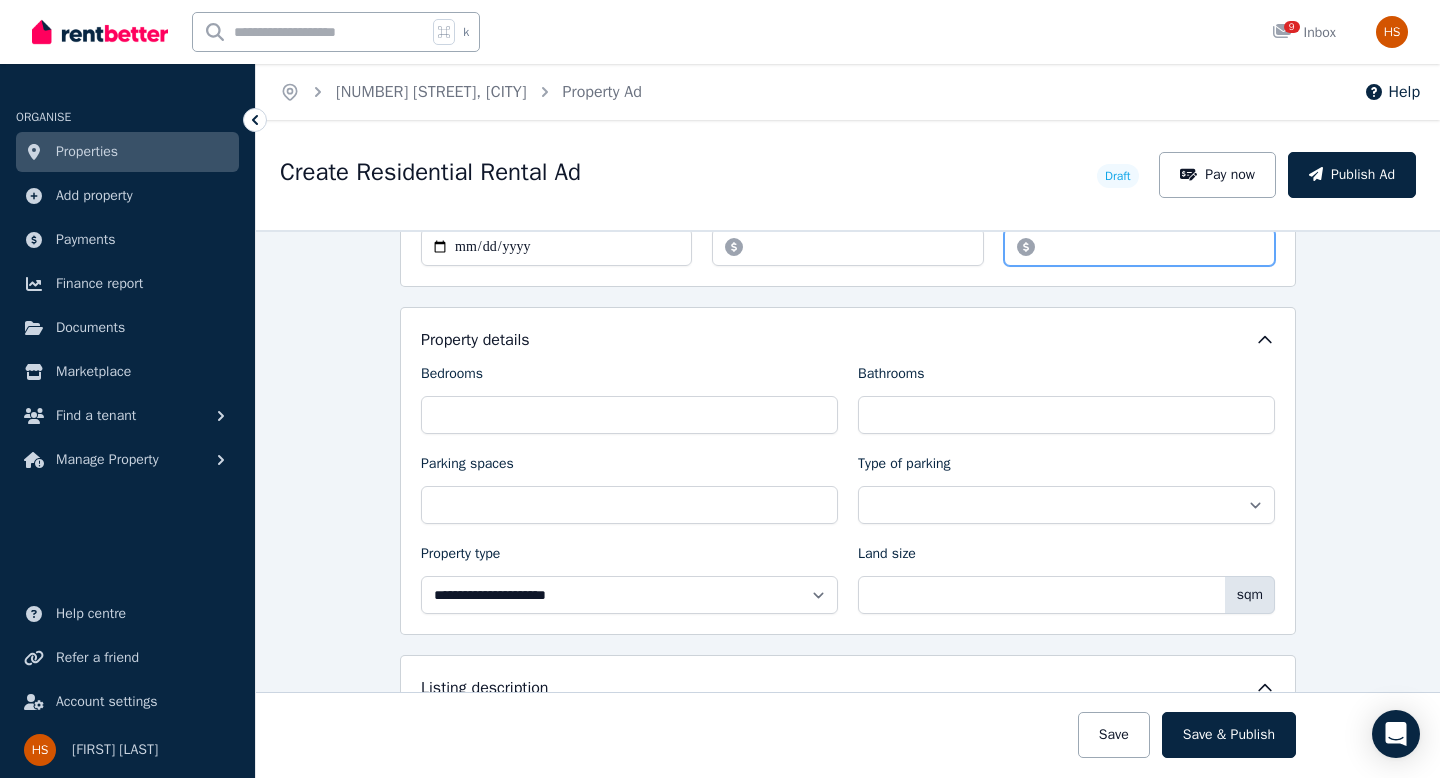 scroll, scrollTop: 761, scrollLeft: 0, axis: vertical 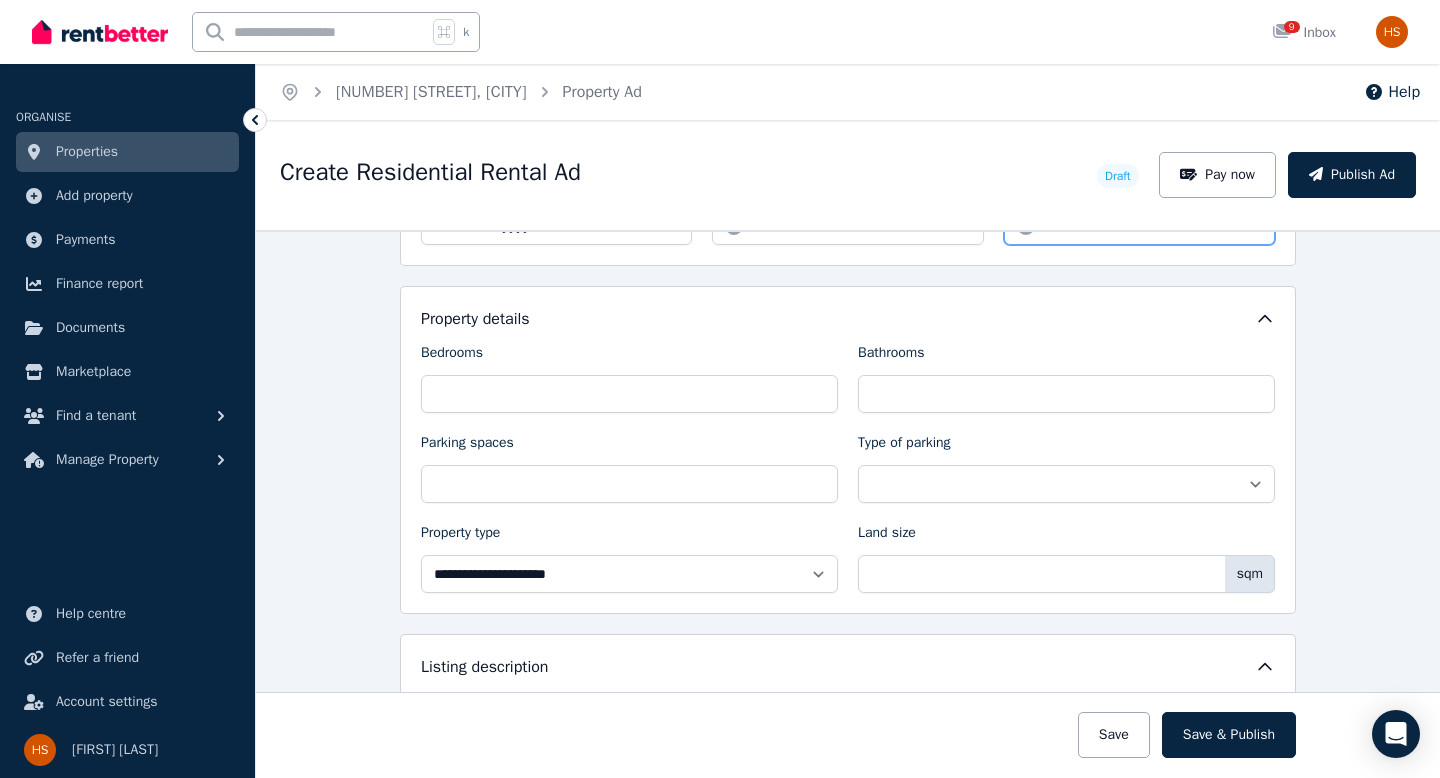 type on "****" 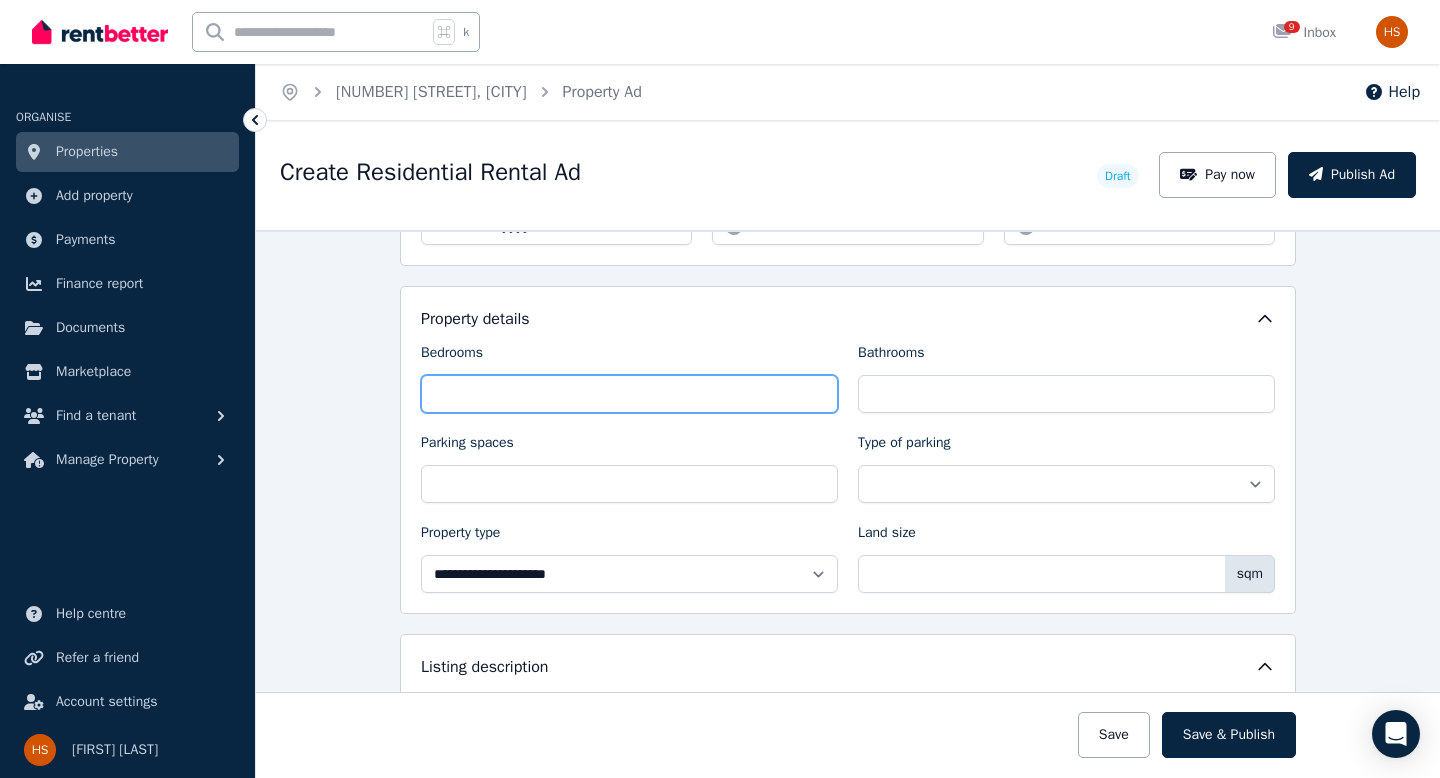 click on "Bedrooms" at bounding box center [629, 394] 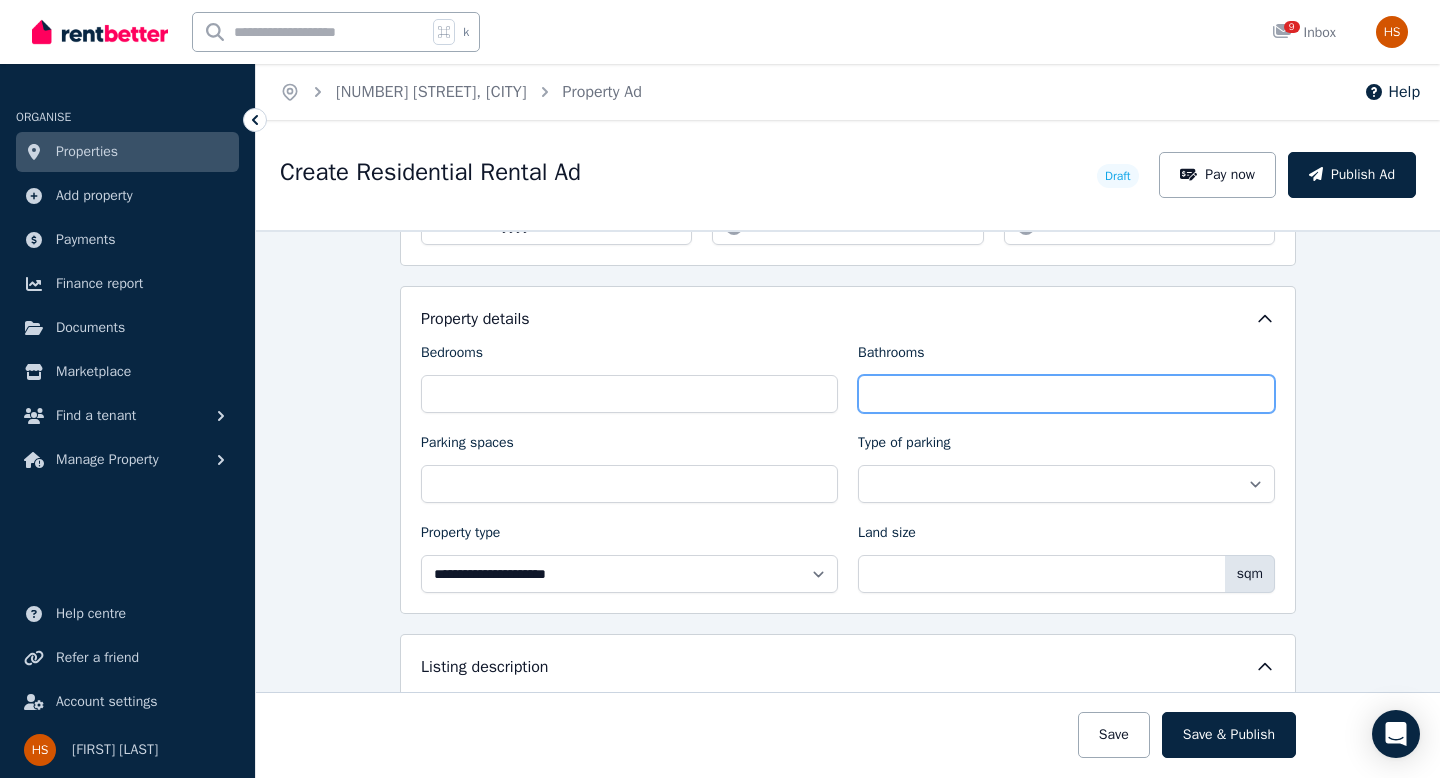 click on "Bathrooms" at bounding box center [1066, 394] 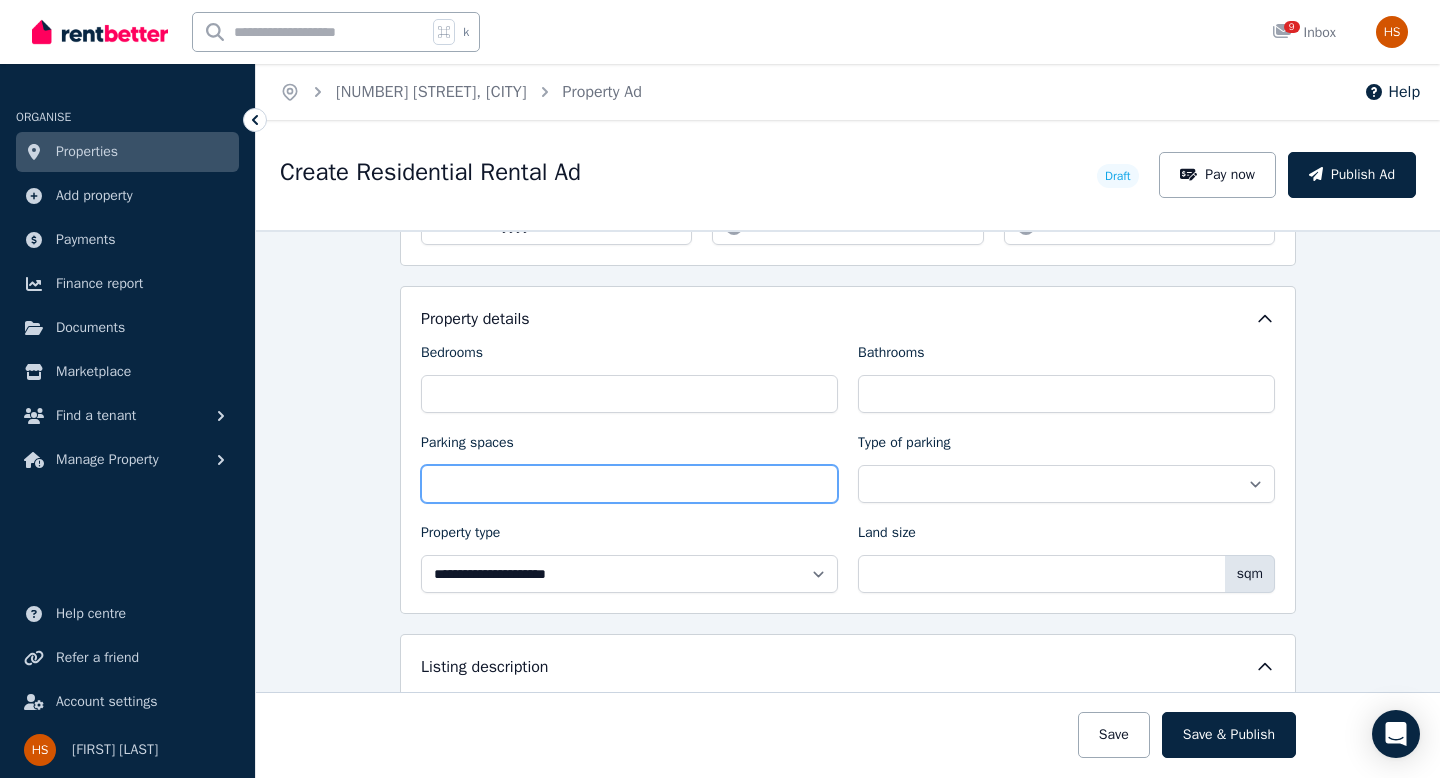 click on "Parking spaces" at bounding box center (629, 484) 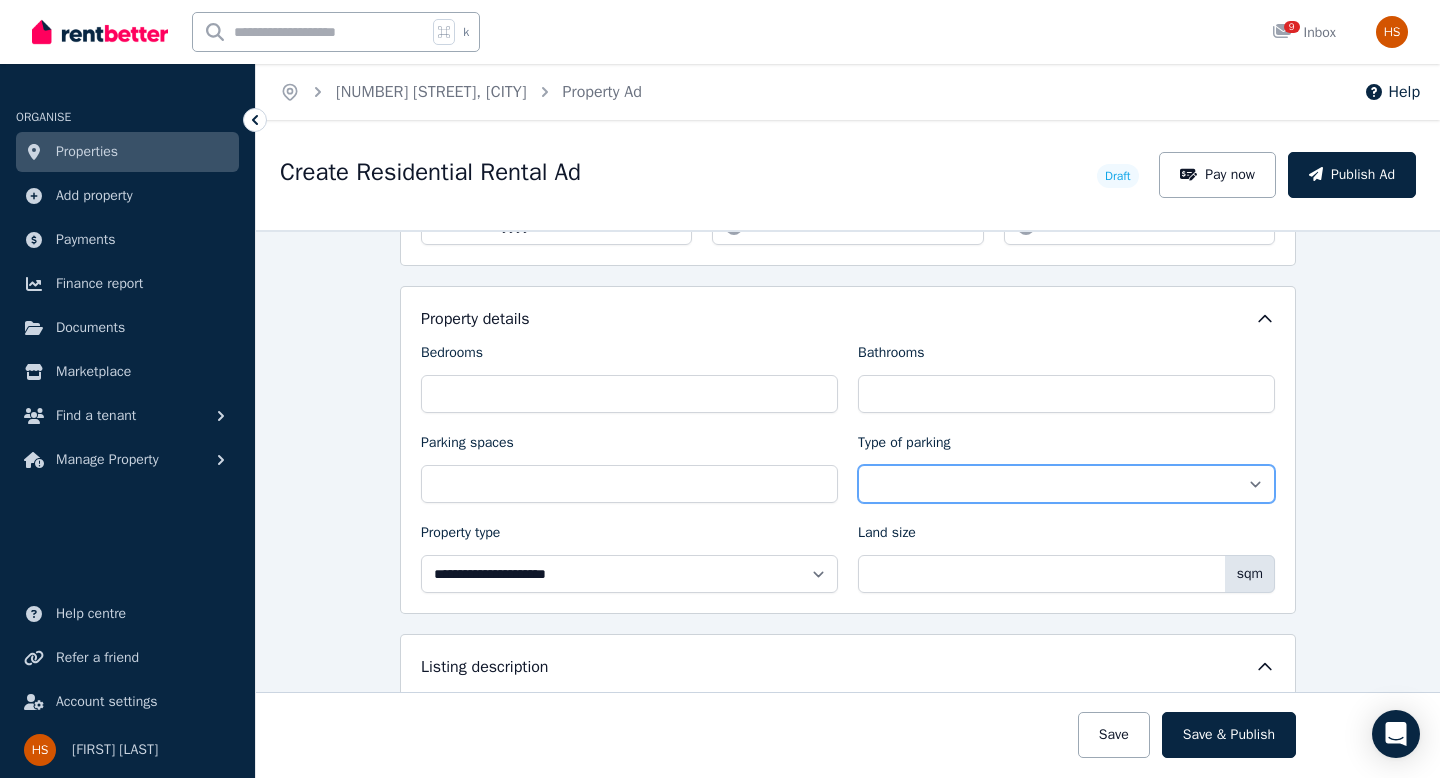 click on "**********" at bounding box center [1066, 484] 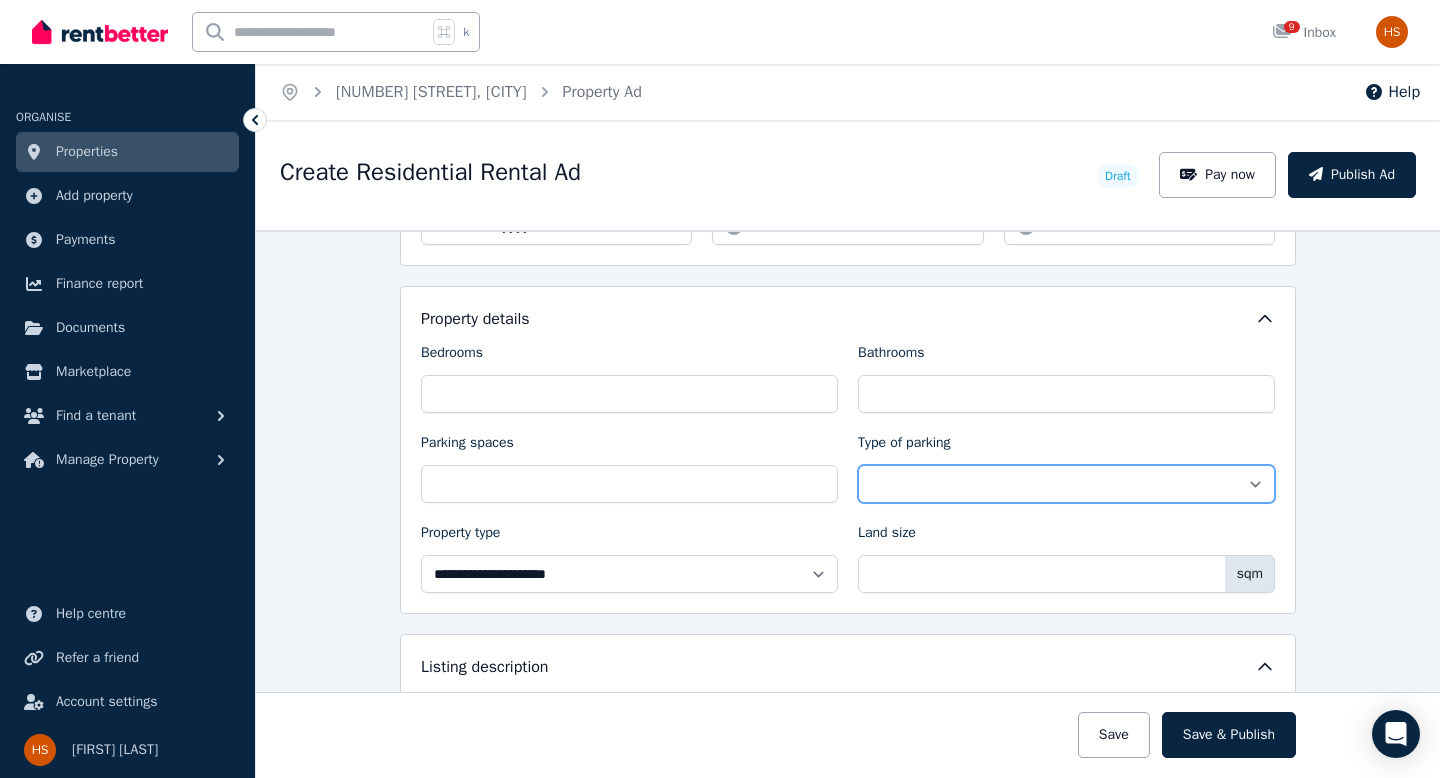 select on "**********" 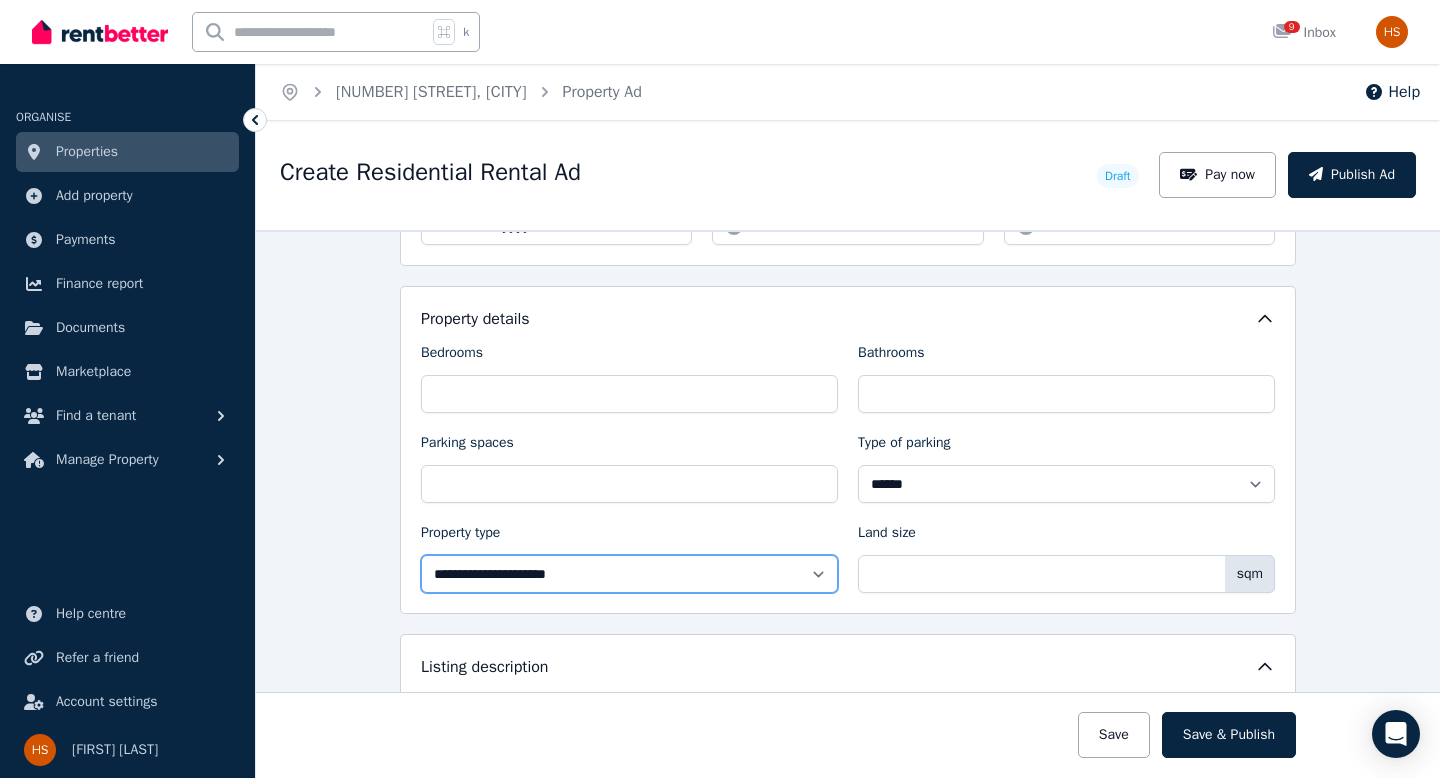 click on "**********" at bounding box center [629, 574] 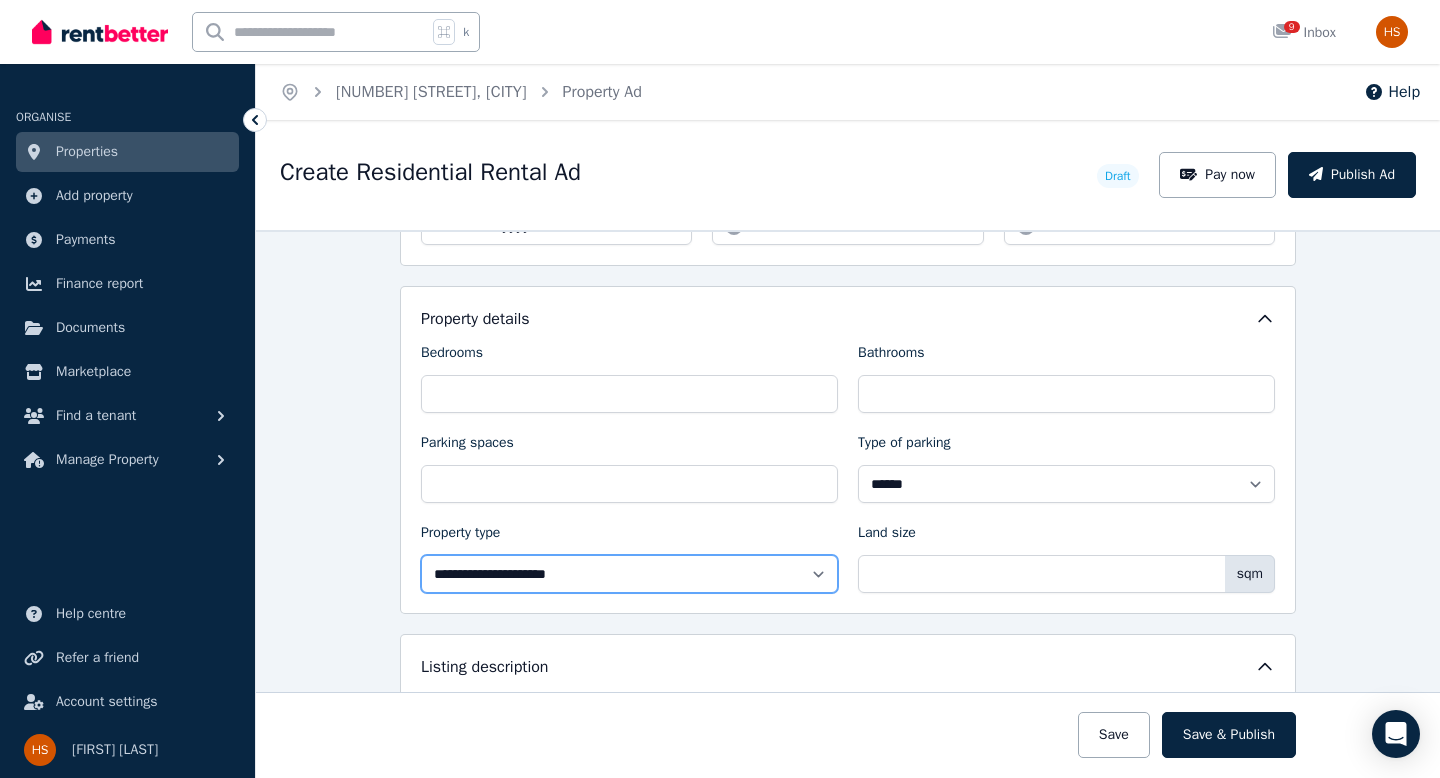 select on "**********" 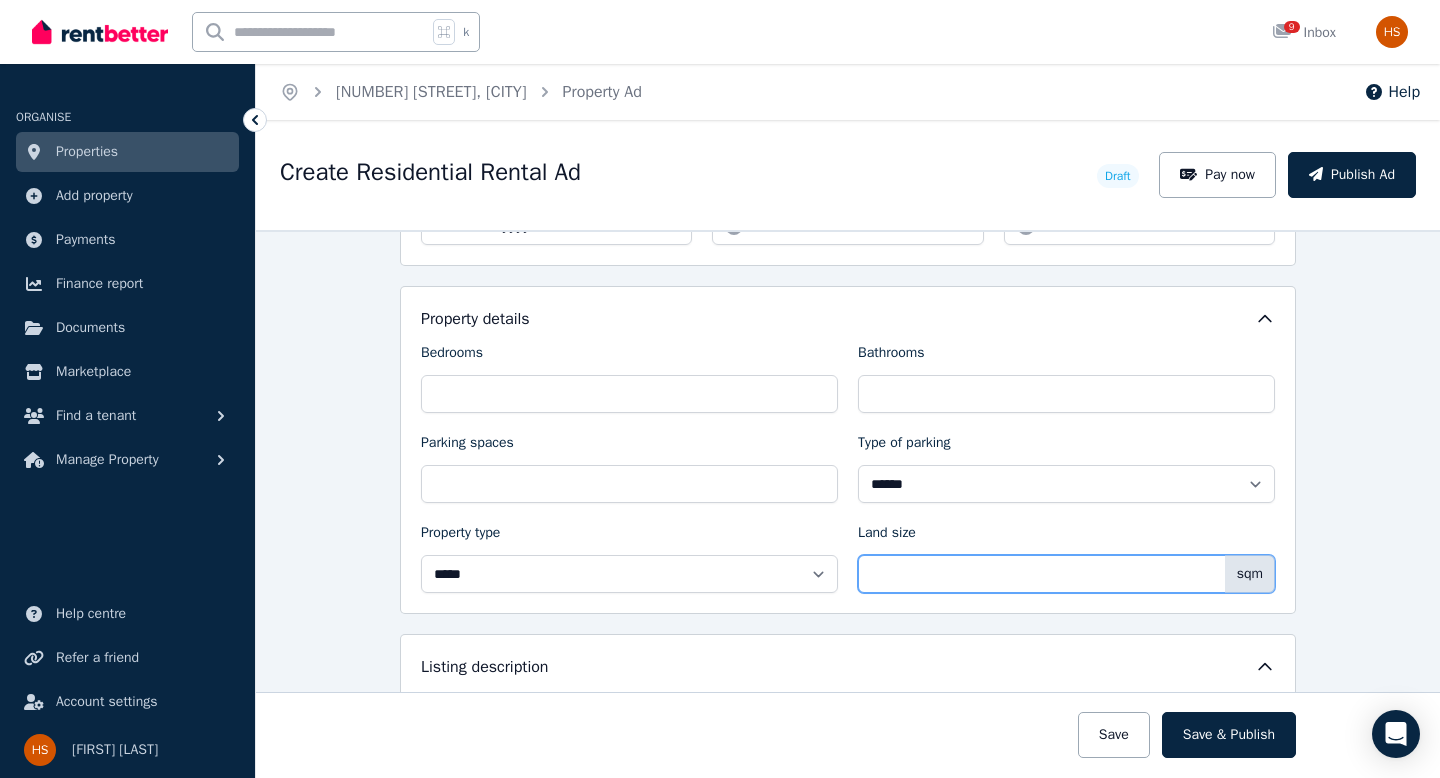 click on "Land size" at bounding box center [1066, 574] 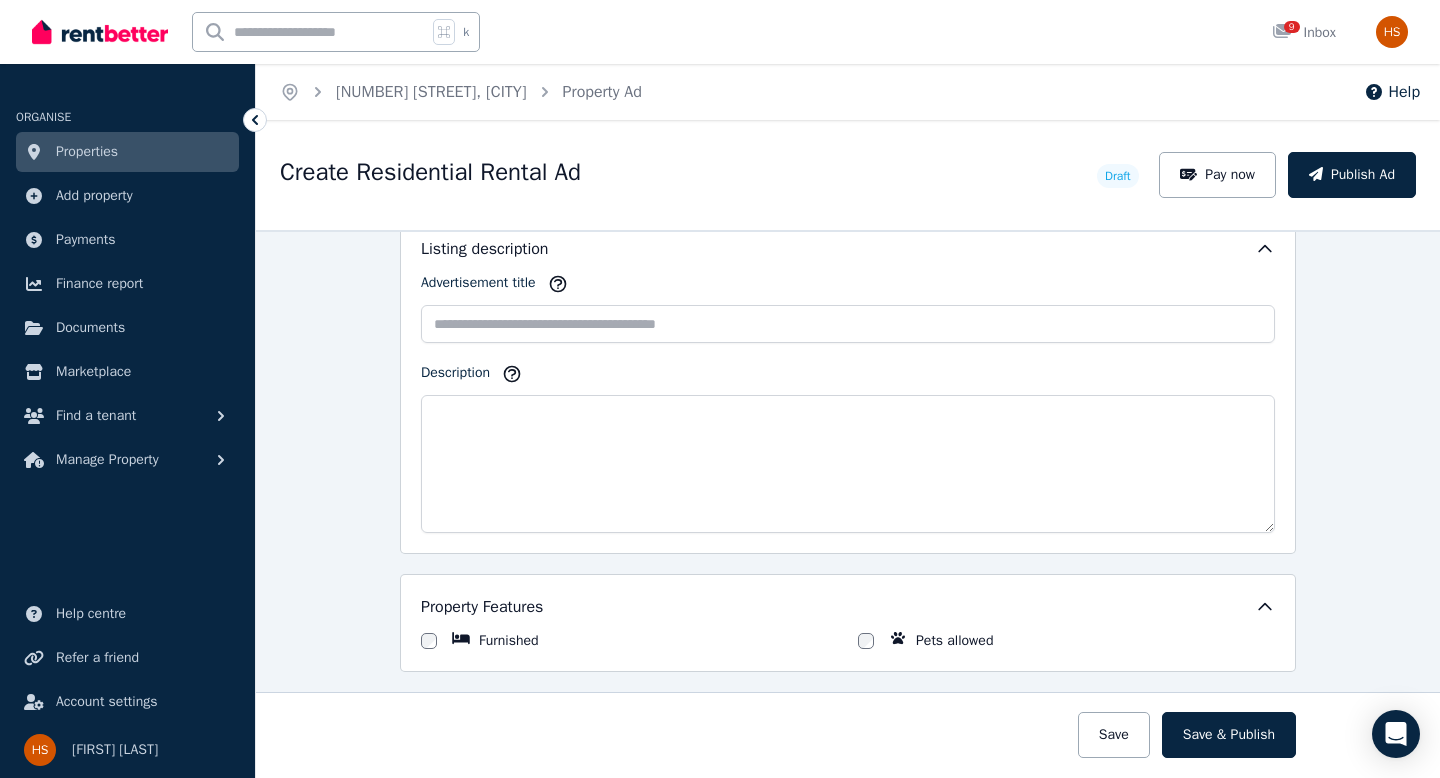 scroll, scrollTop: 1221, scrollLeft: 0, axis: vertical 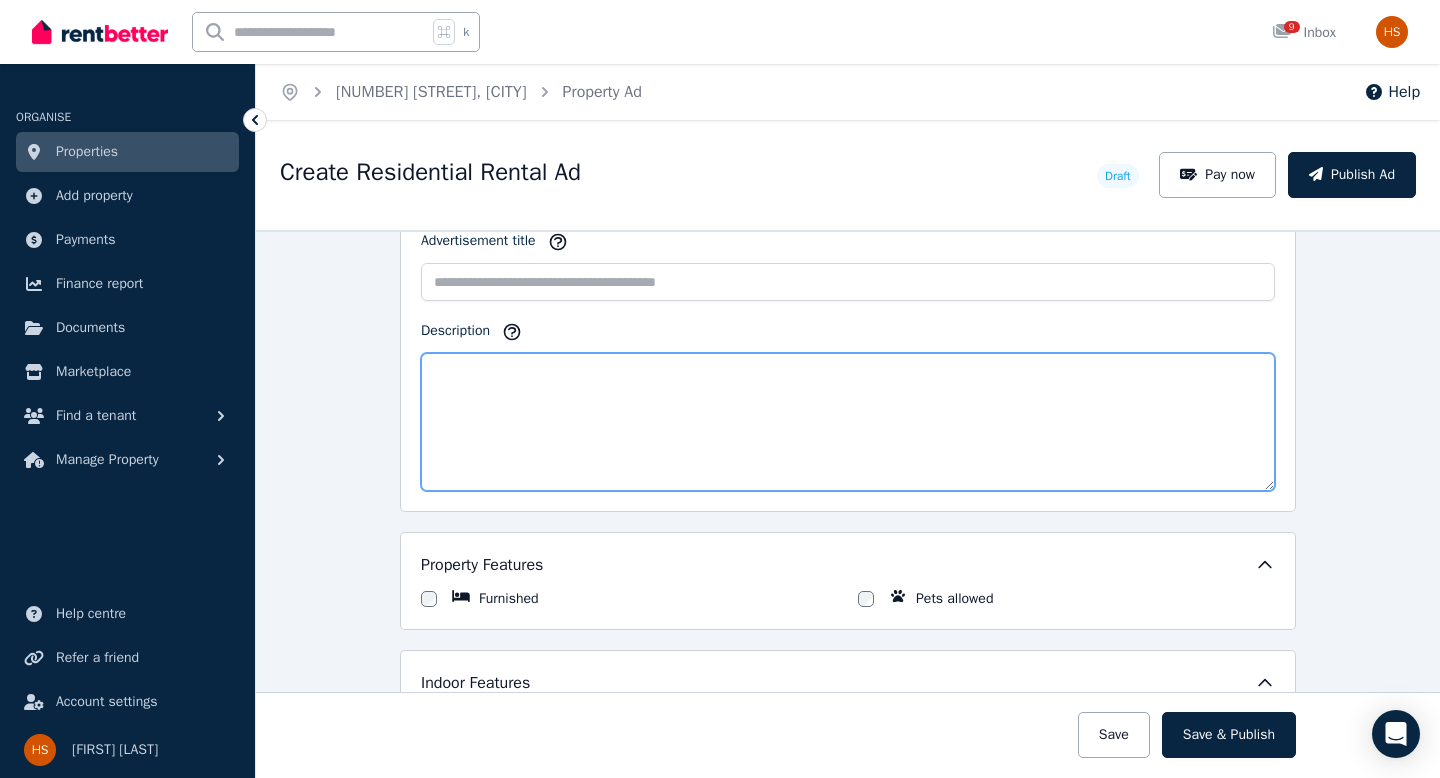 click on "Description" at bounding box center [848, 422] 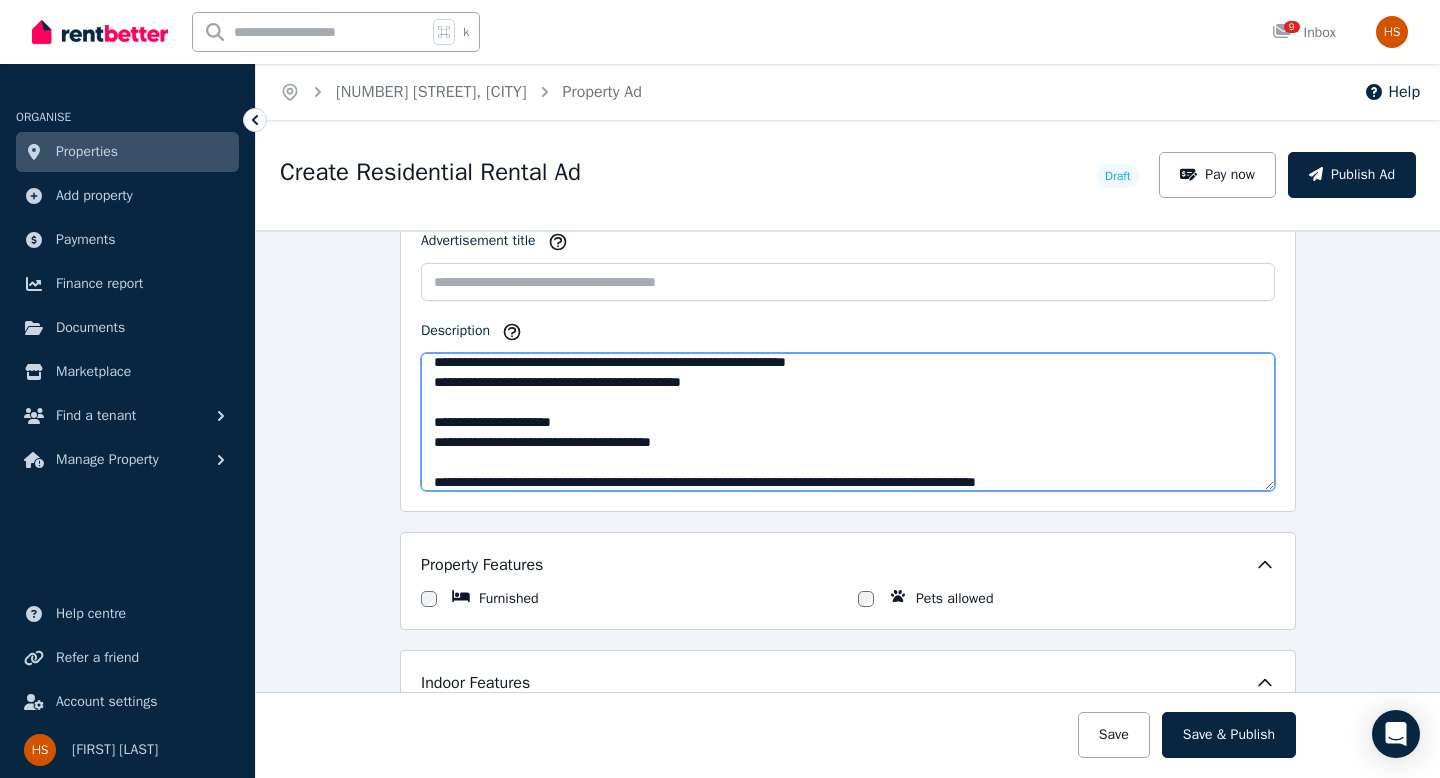 scroll, scrollTop: 0, scrollLeft: 0, axis: both 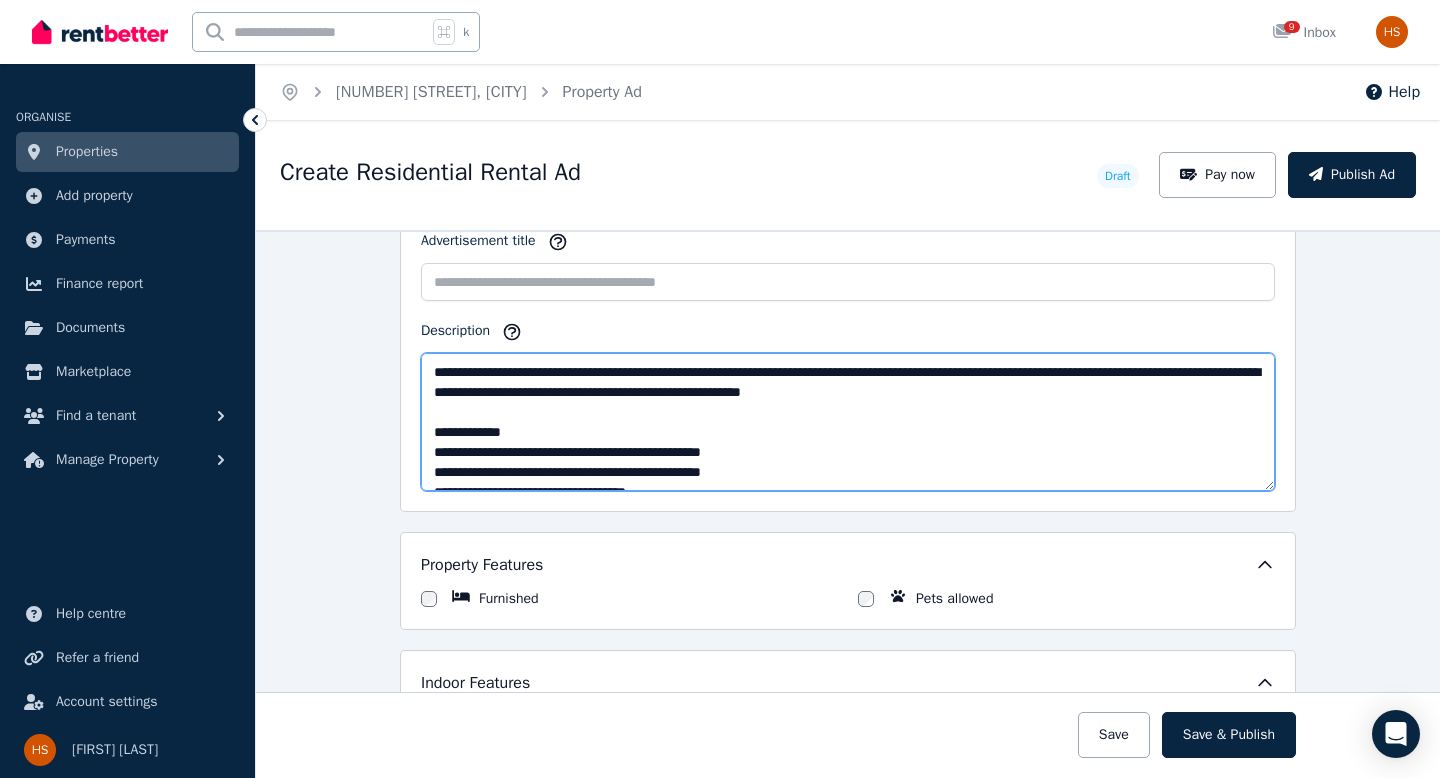 type on "**********" 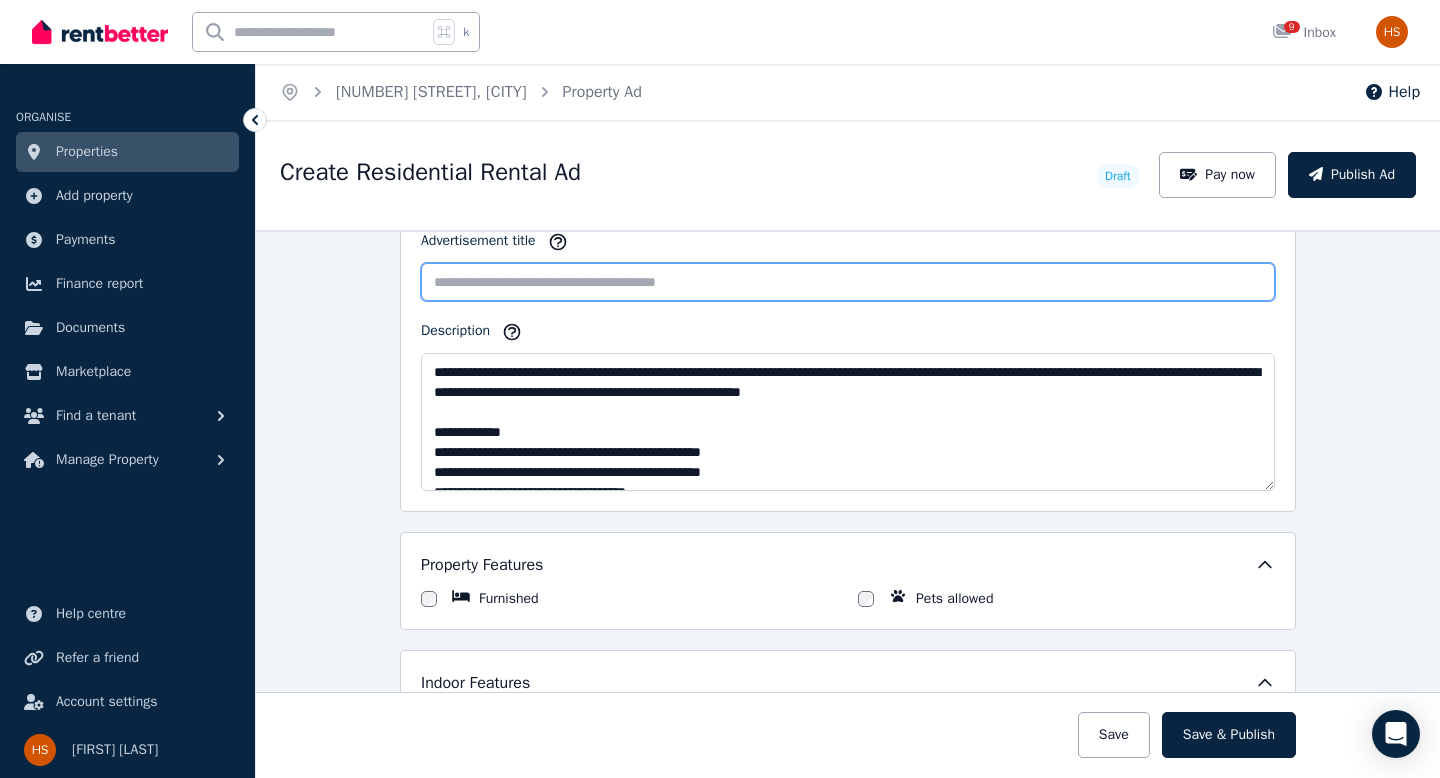 click on "Advertisement title" at bounding box center [848, 282] 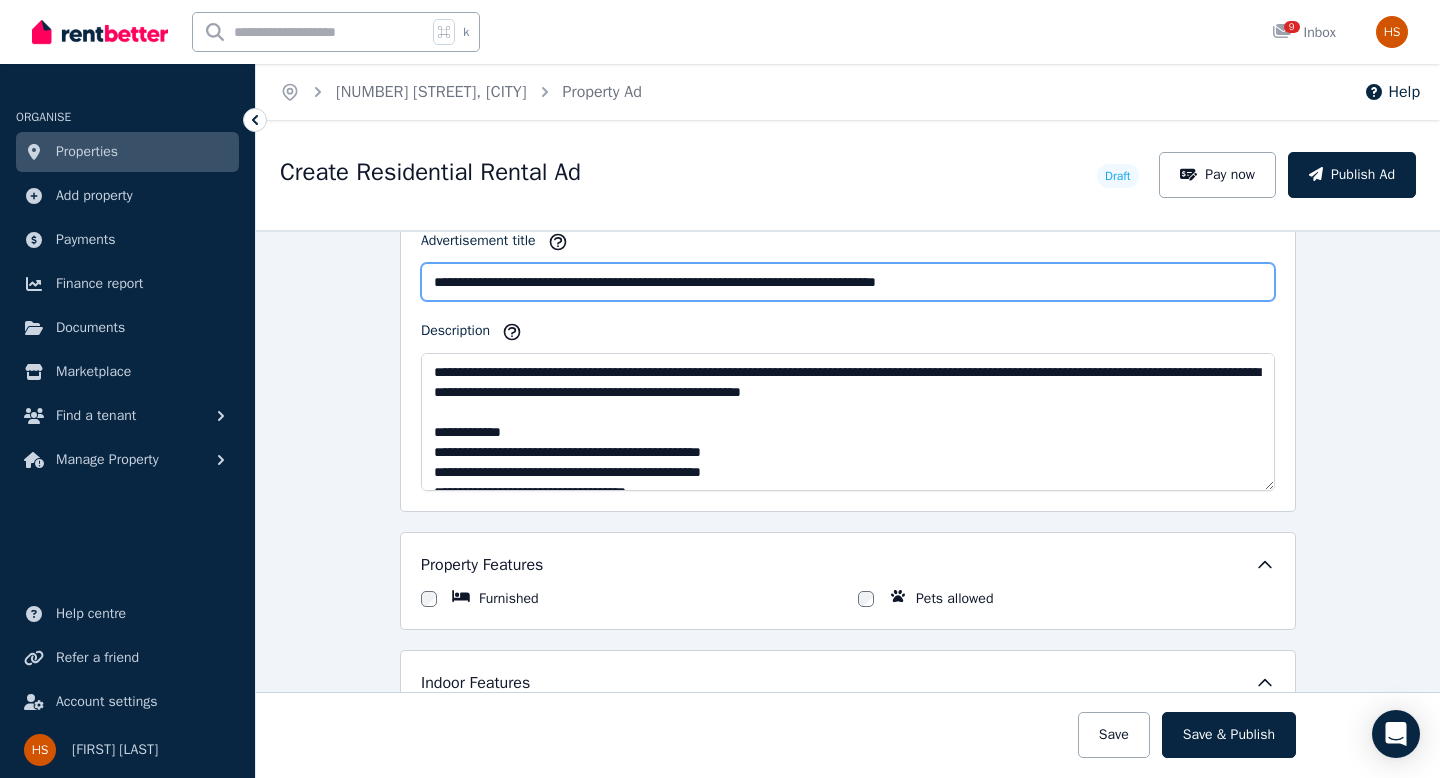 scroll, scrollTop: 1236, scrollLeft: 0, axis: vertical 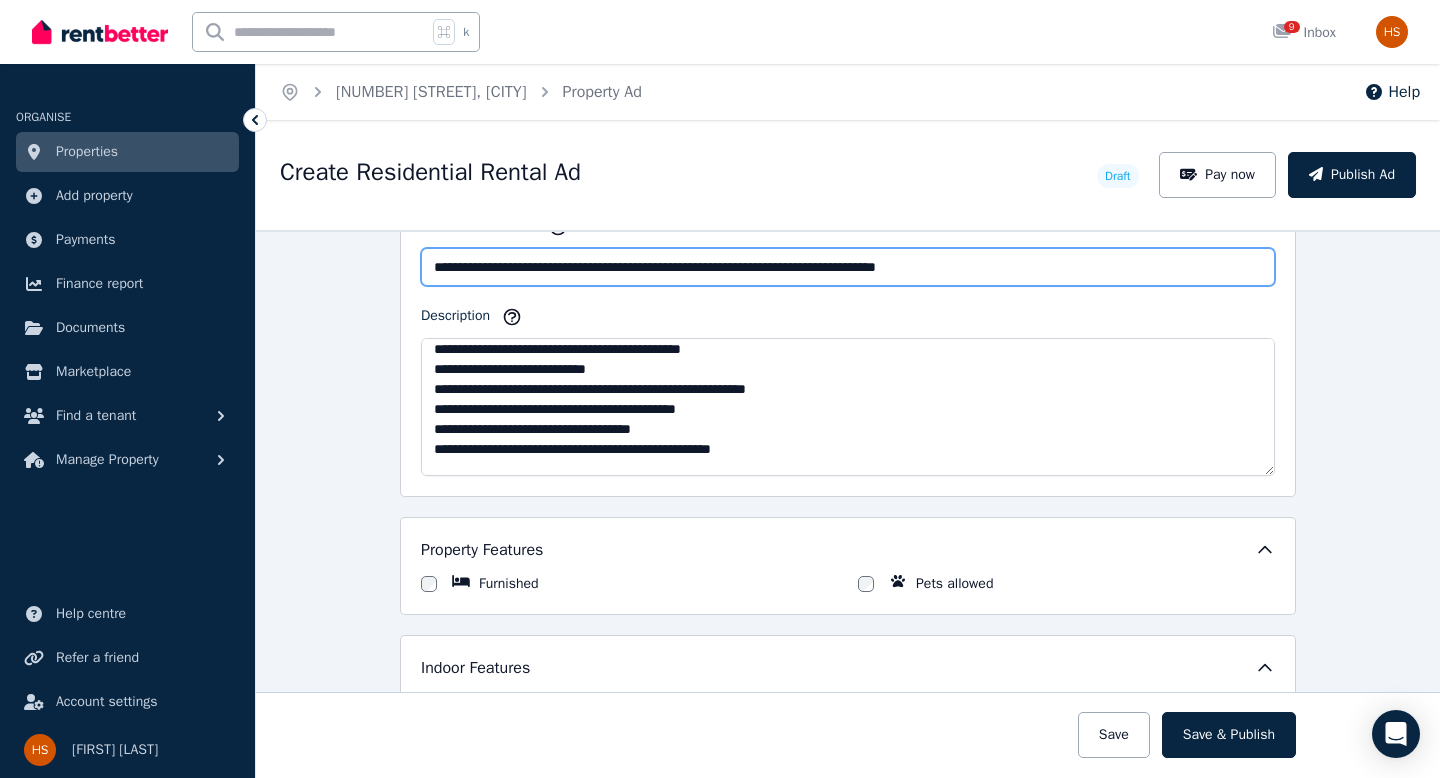 type on "**********" 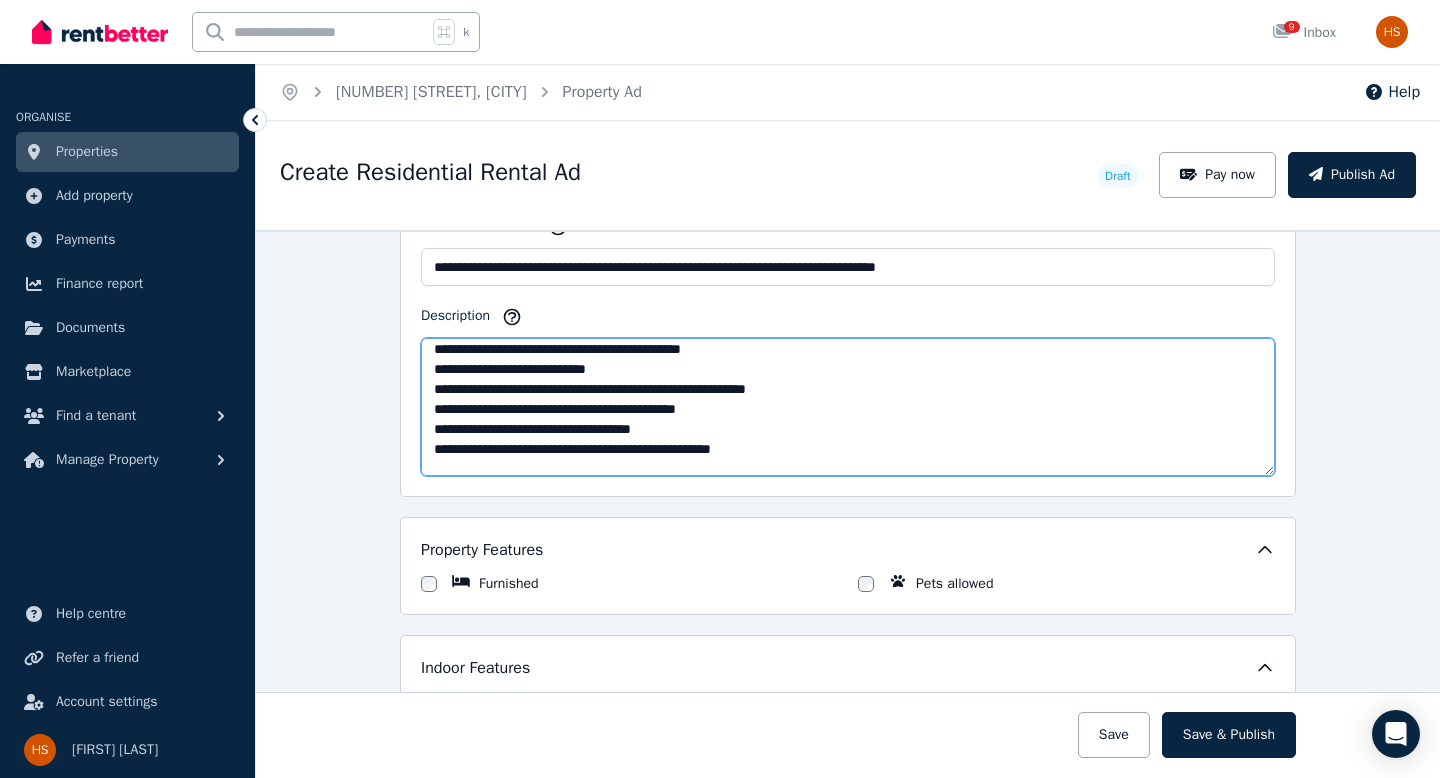 drag, startPoint x: 501, startPoint y: 370, endPoint x: 448, endPoint y: 370, distance: 53 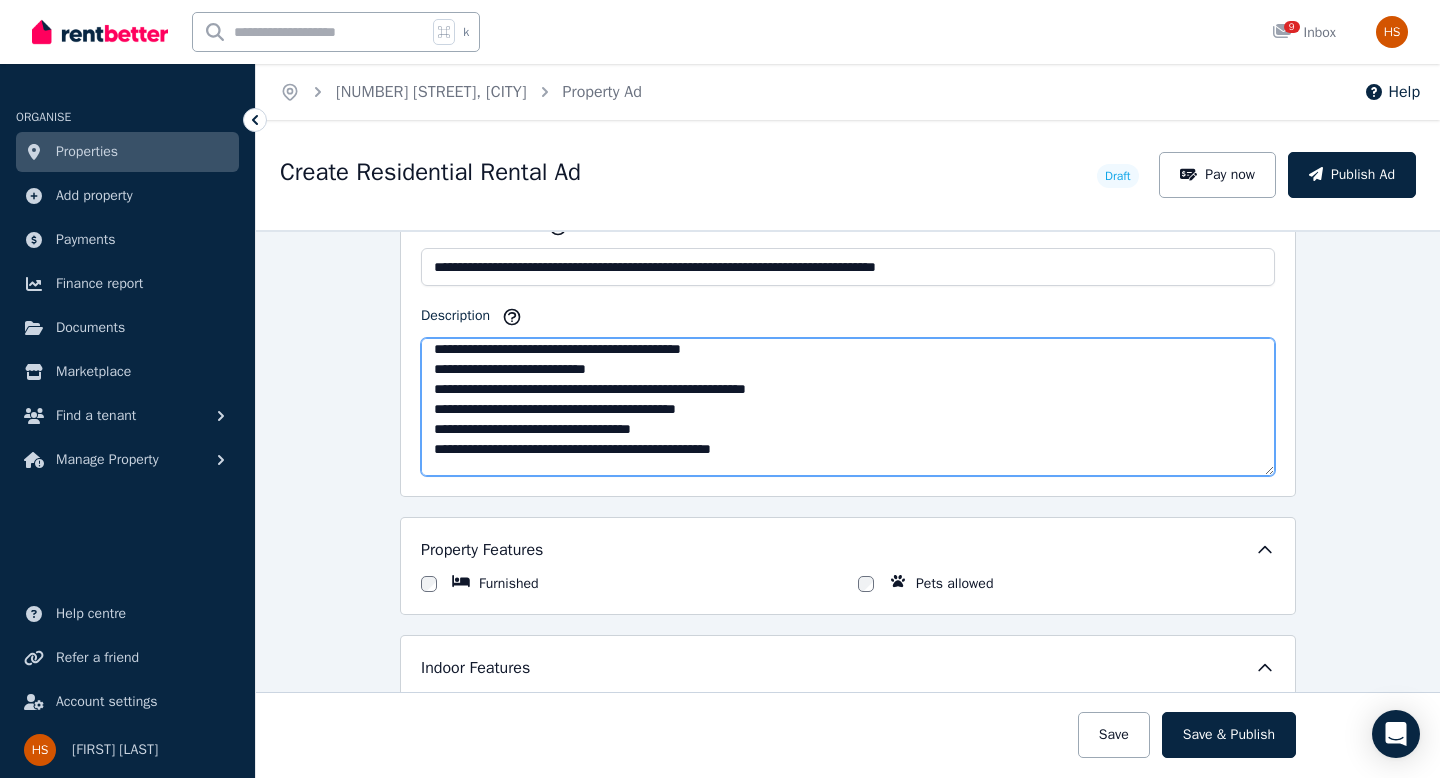 click on "Description" at bounding box center [848, 407] 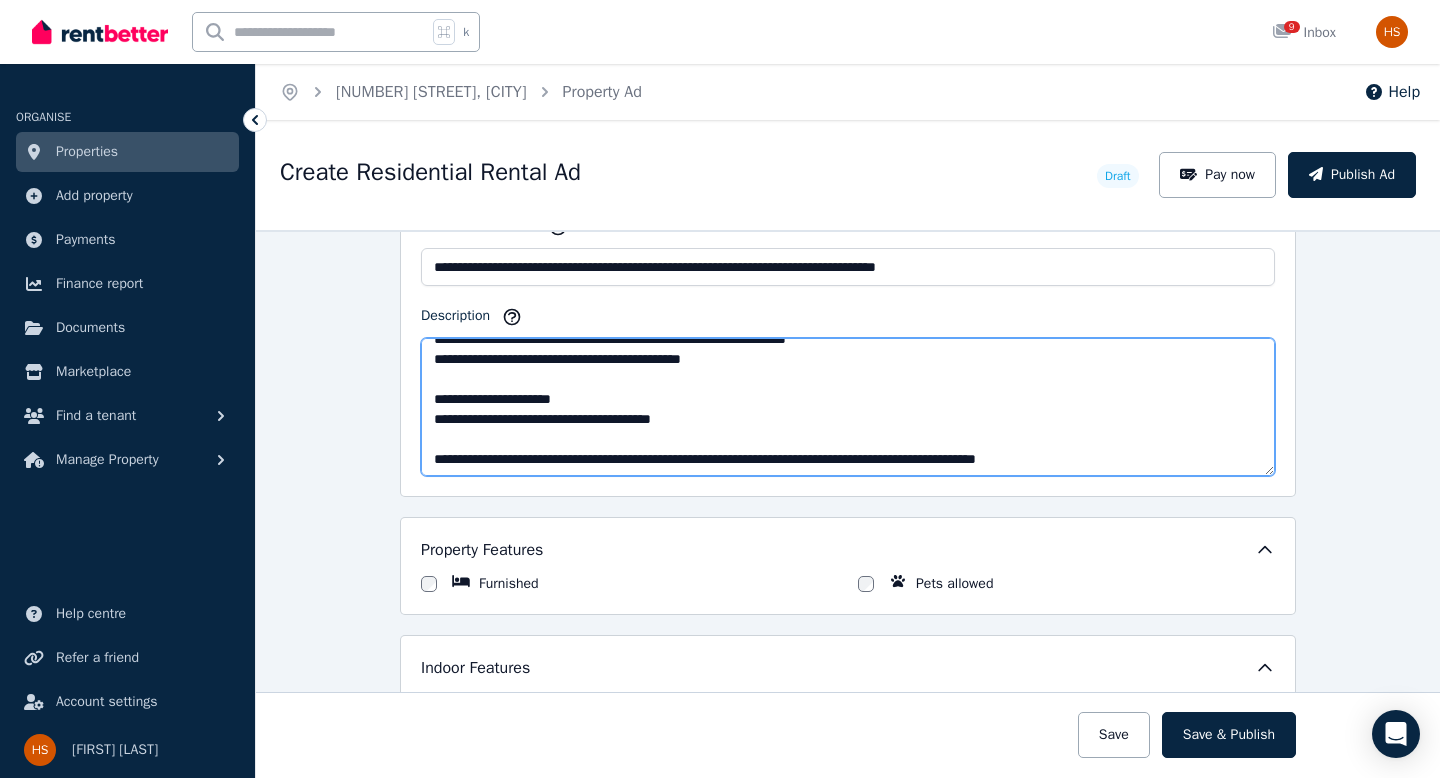 scroll, scrollTop: 400, scrollLeft: 0, axis: vertical 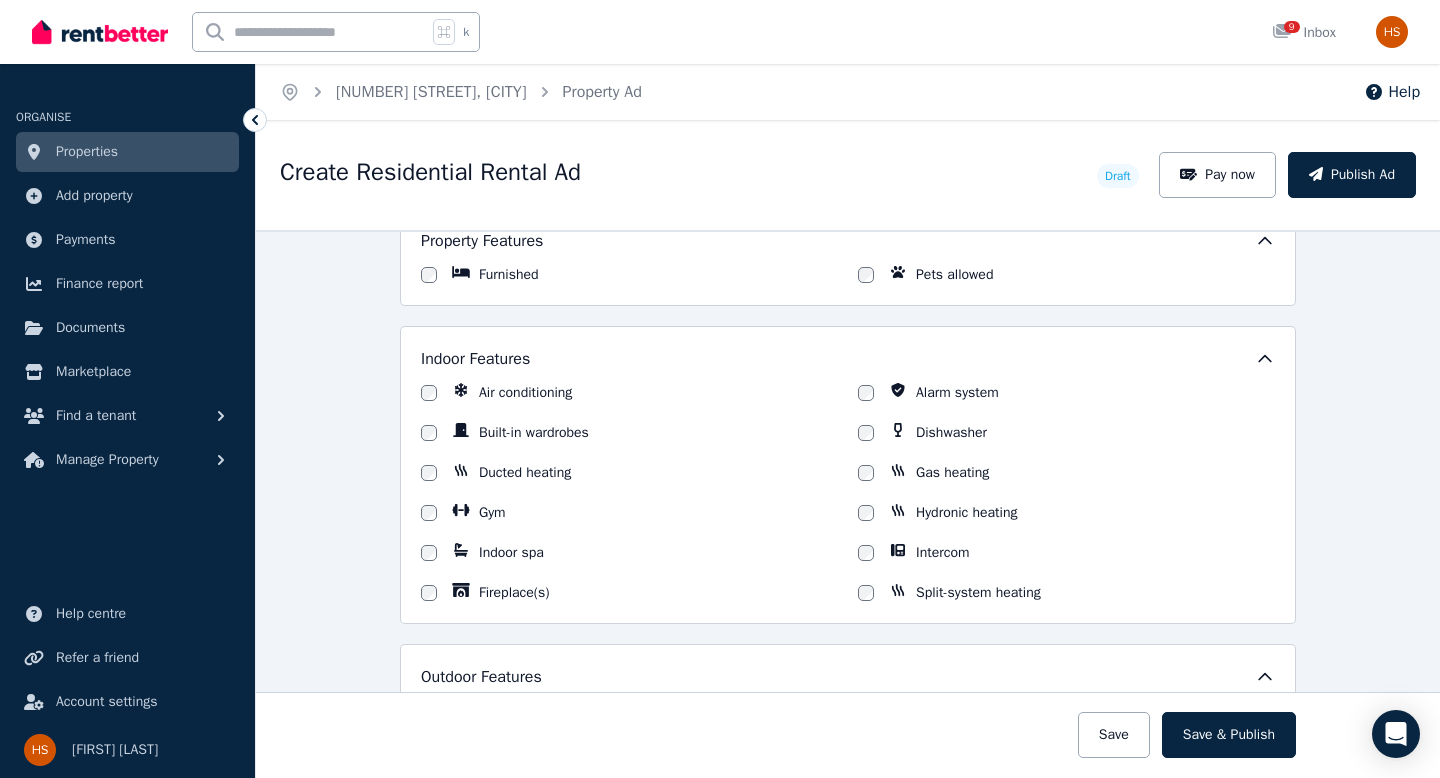 type on "**********" 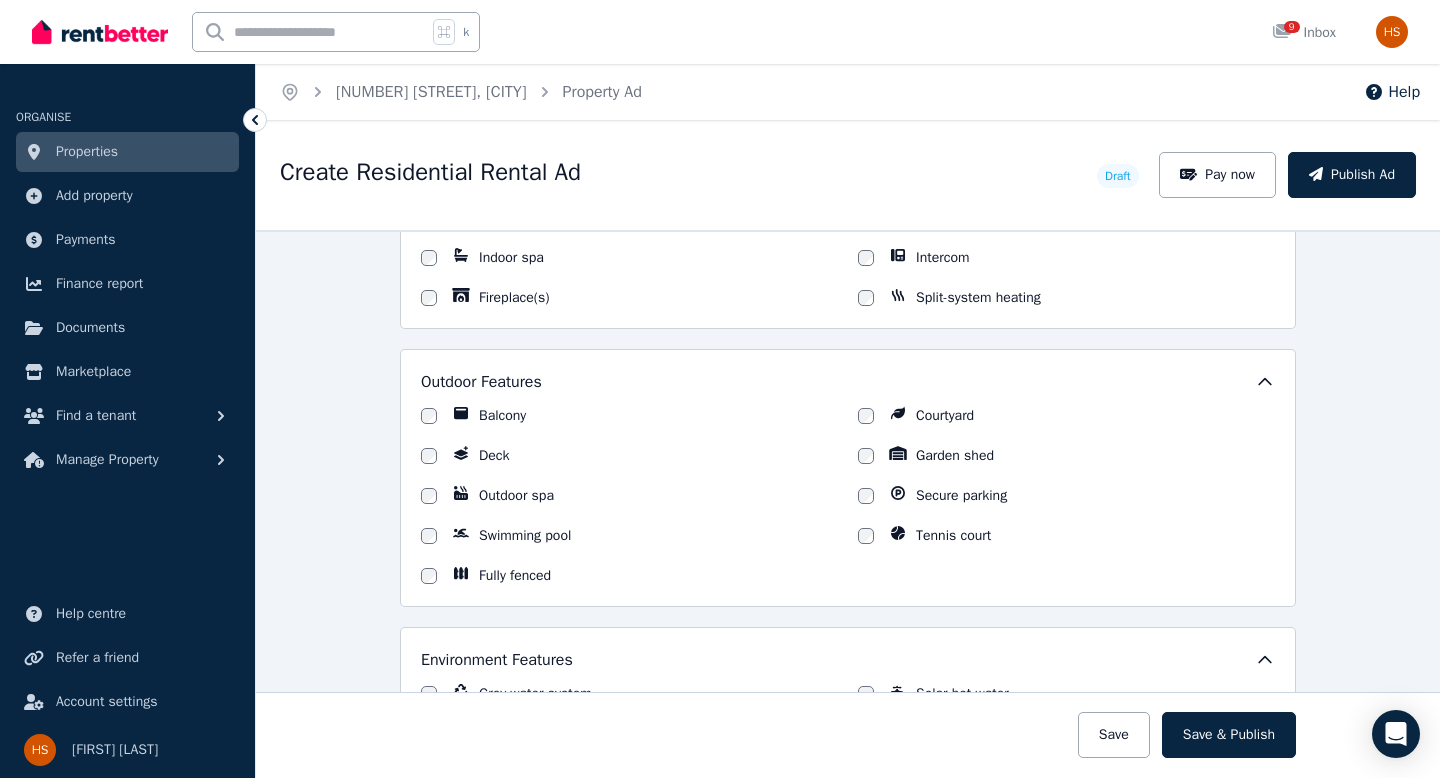 scroll, scrollTop: 1865, scrollLeft: 0, axis: vertical 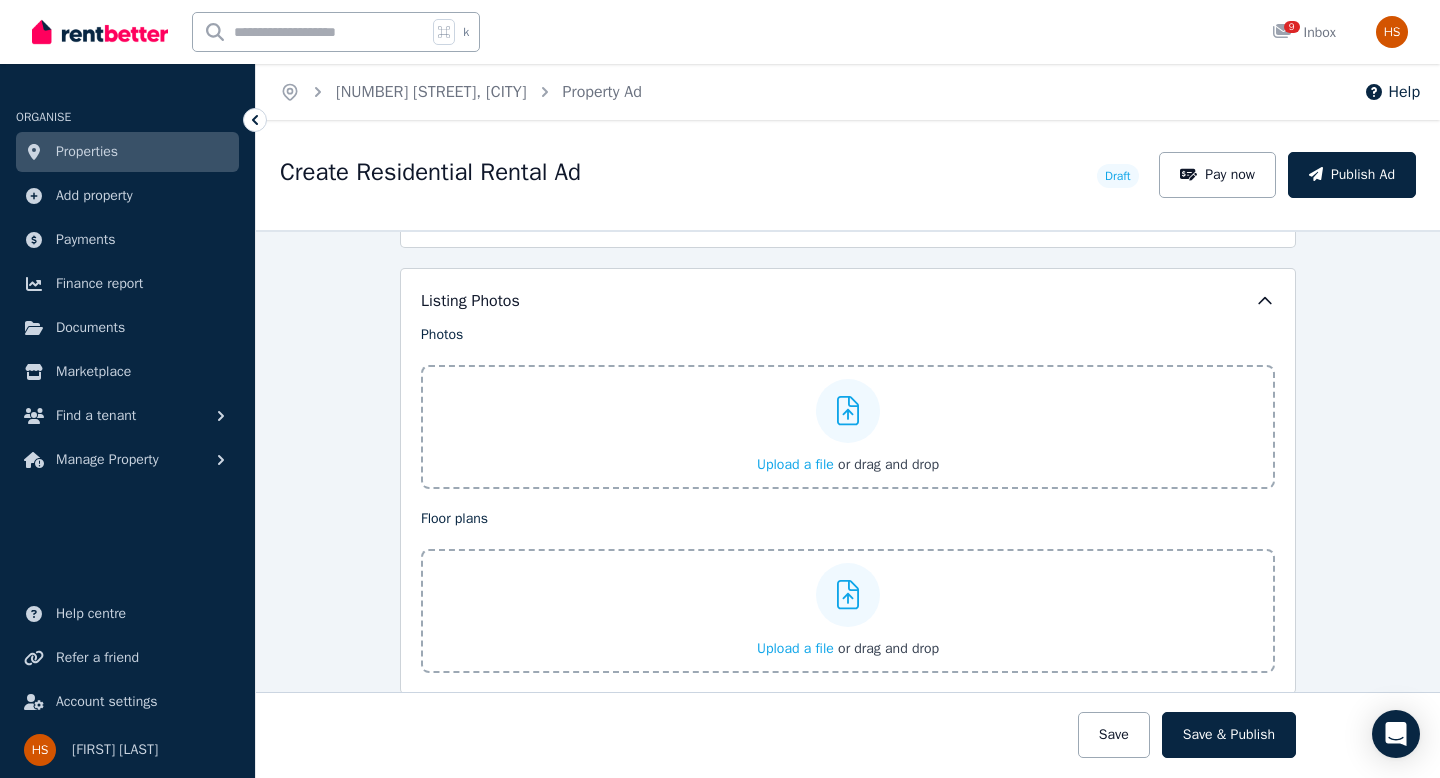 click on "Upload a file" at bounding box center [795, 464] 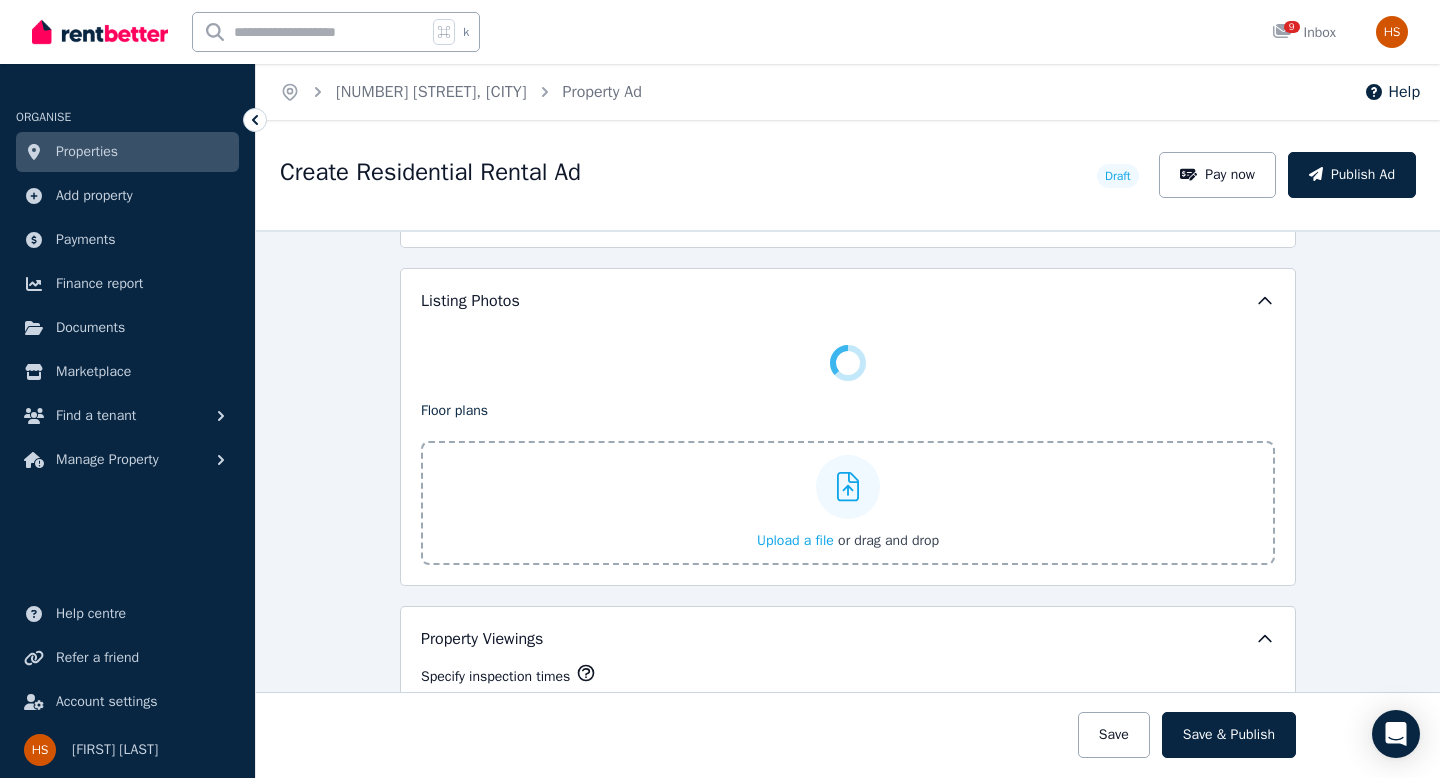 click on "Upload a file   or drag and drop" at bounding box center (848, 503) 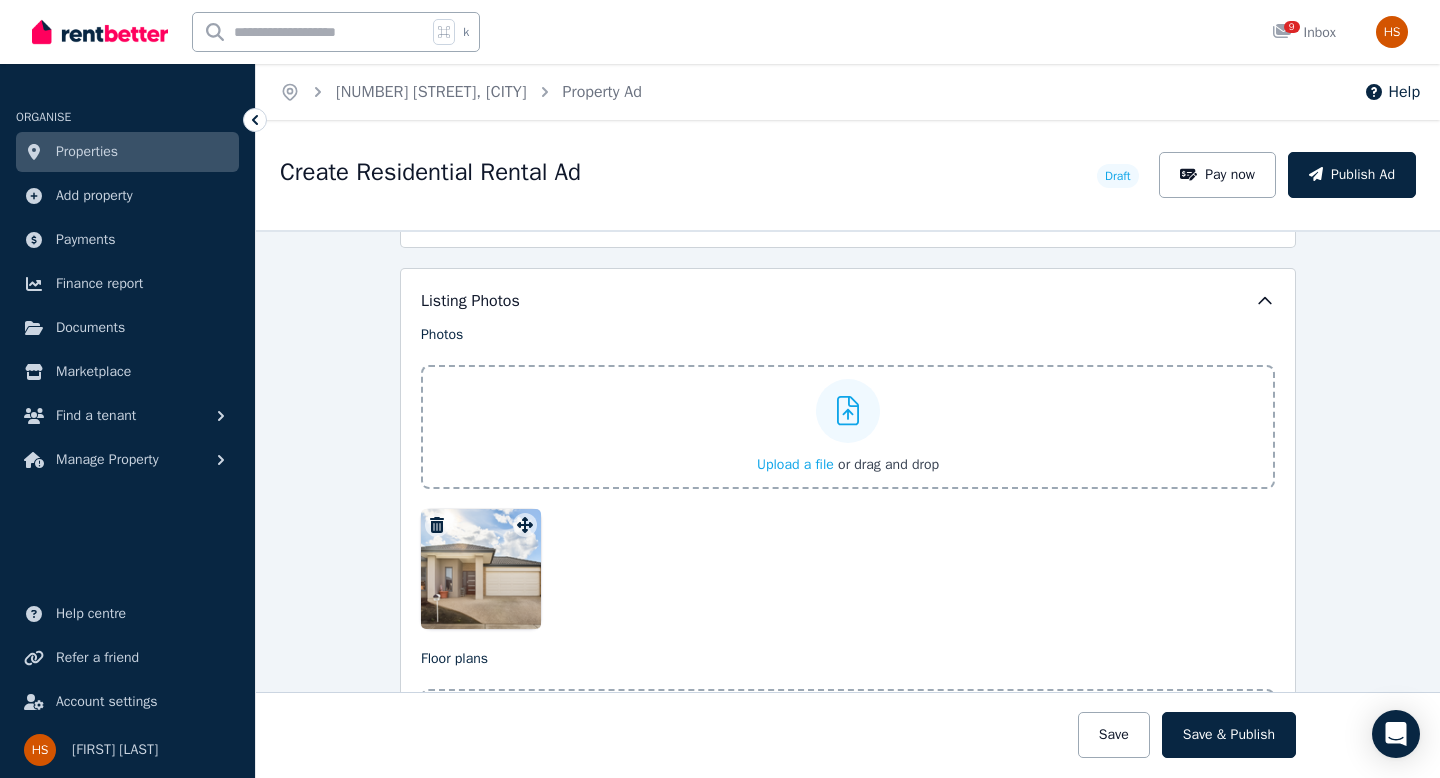 click on "Upload a file" at bounding box center (795, 464) 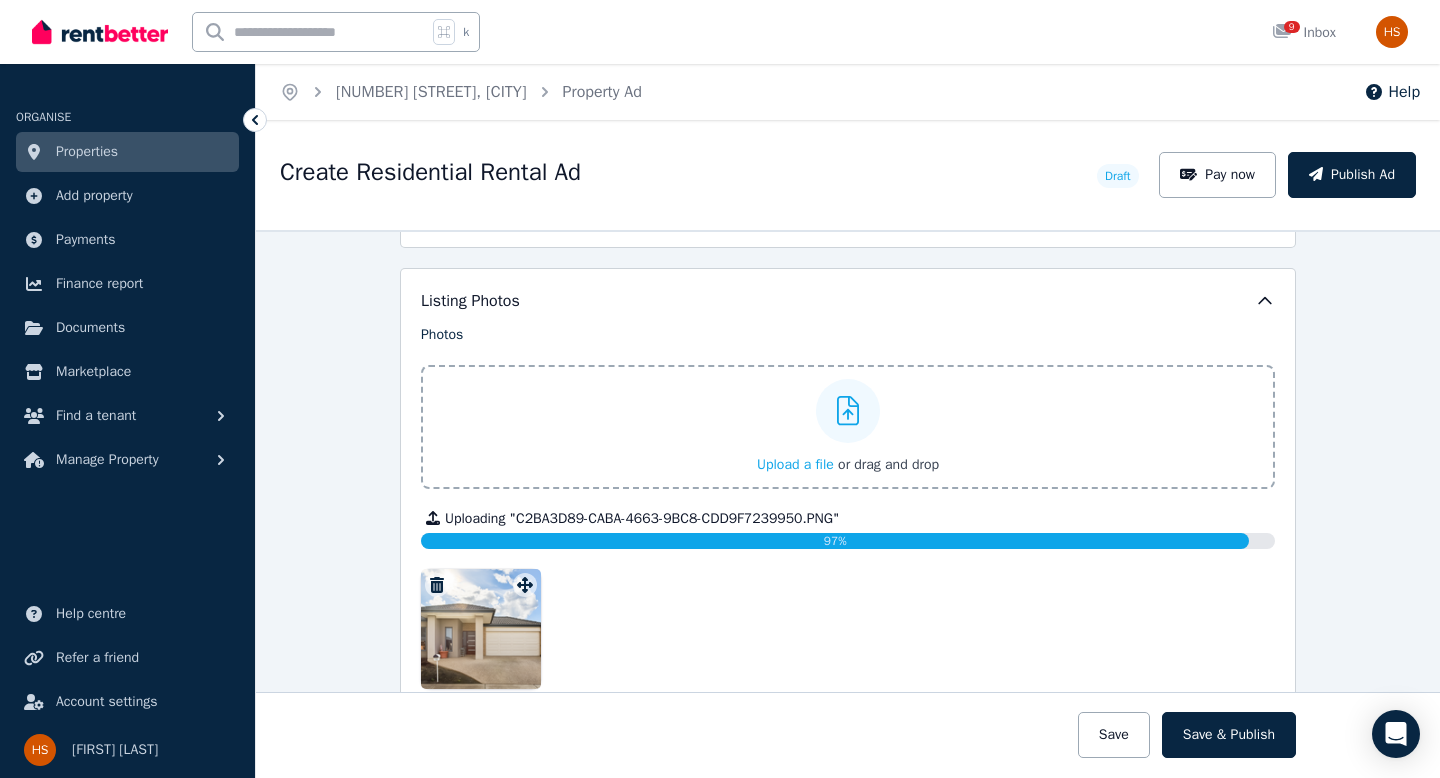click on "Upload a file" at bounding box center (795, 464) 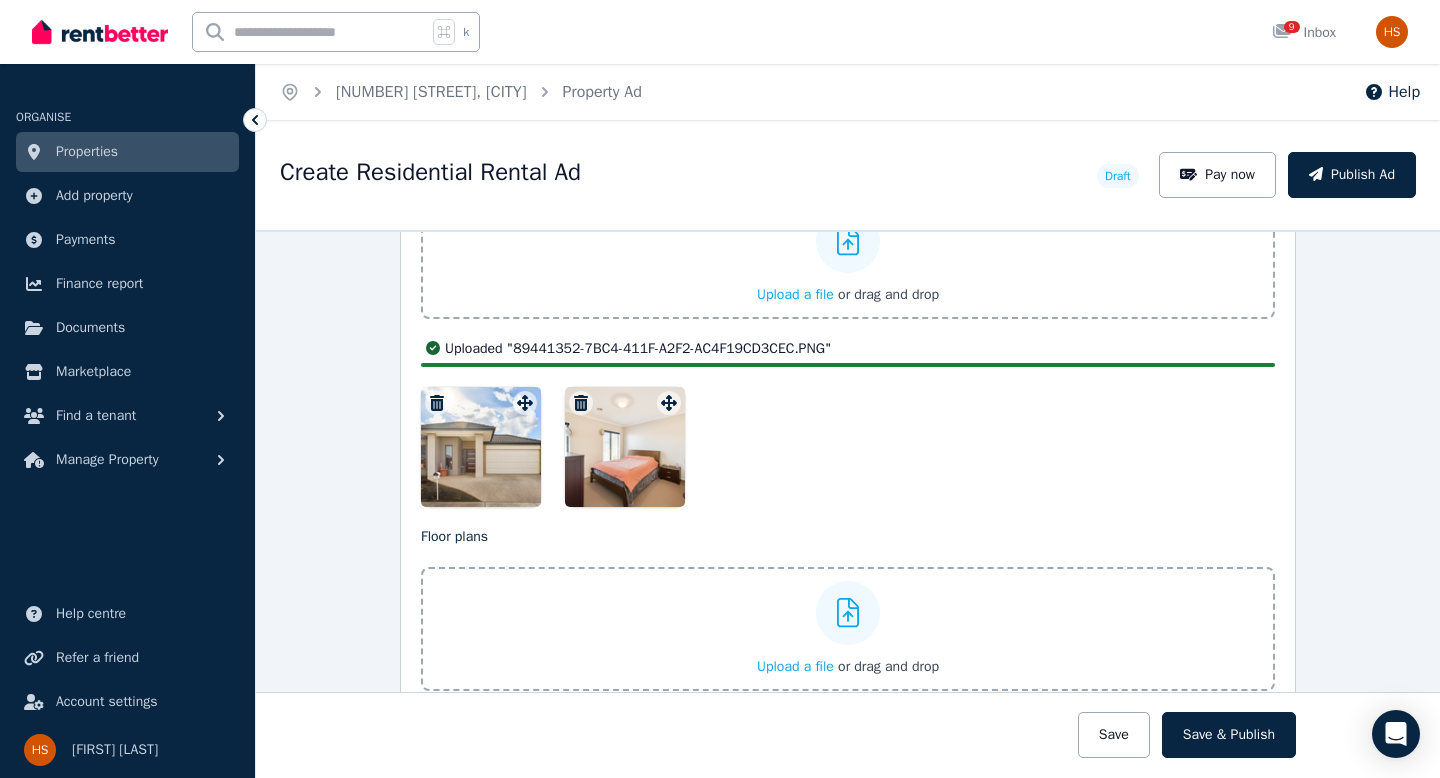 scroll, scrollTop: 2536, scrollLeft: 0, axis: vertical 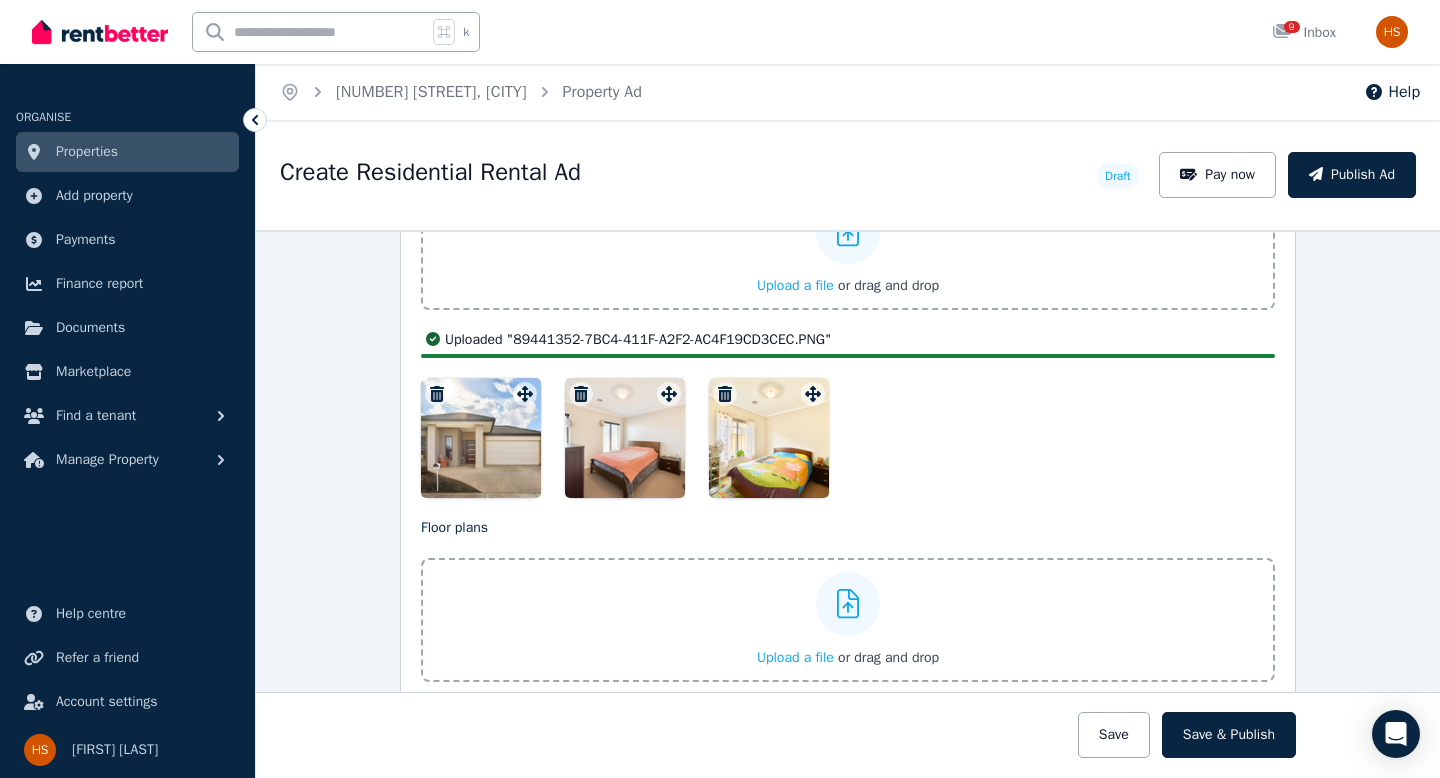 click on "Upload a file" at bounding box center (795, 285) 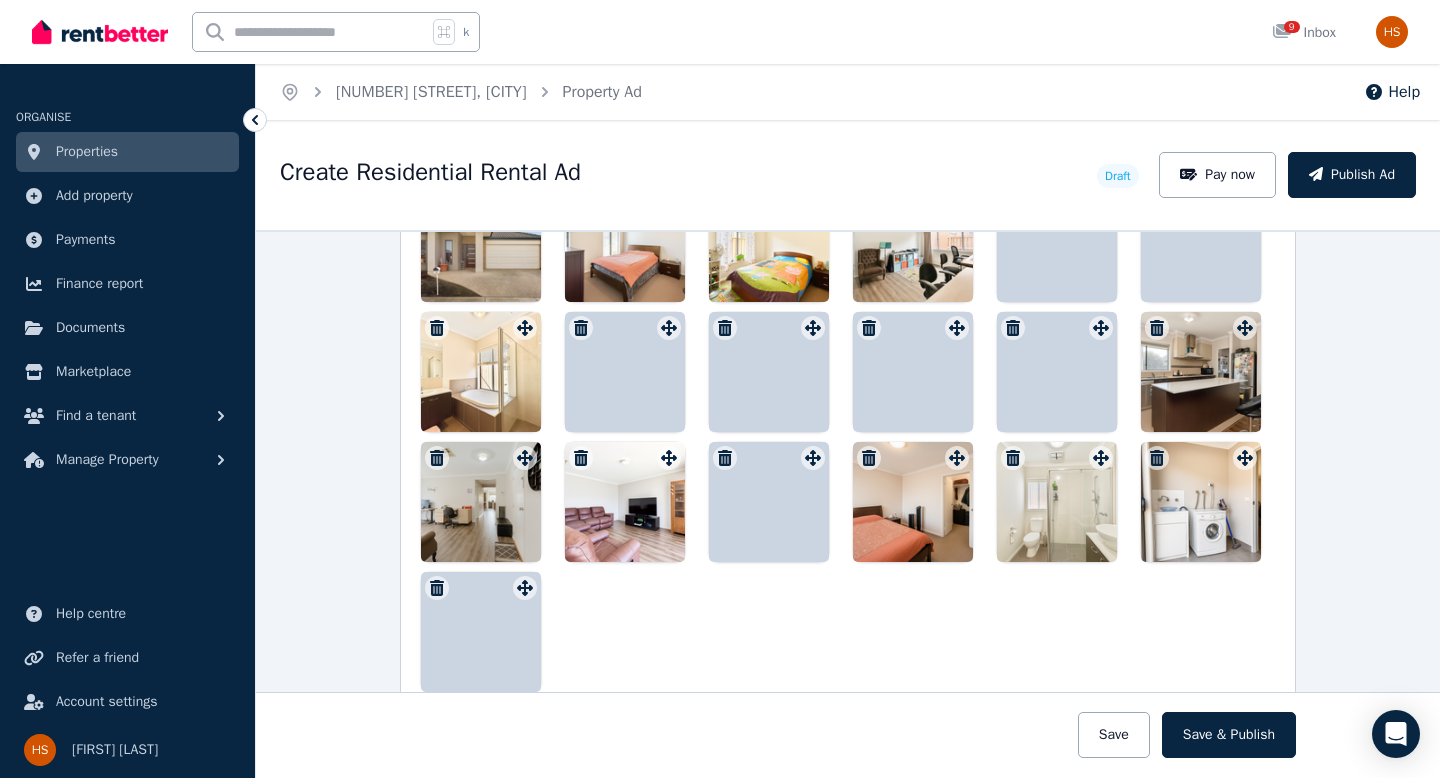 scroll, scrollTop: 2696, scrollLeft: 0, axis: vertical 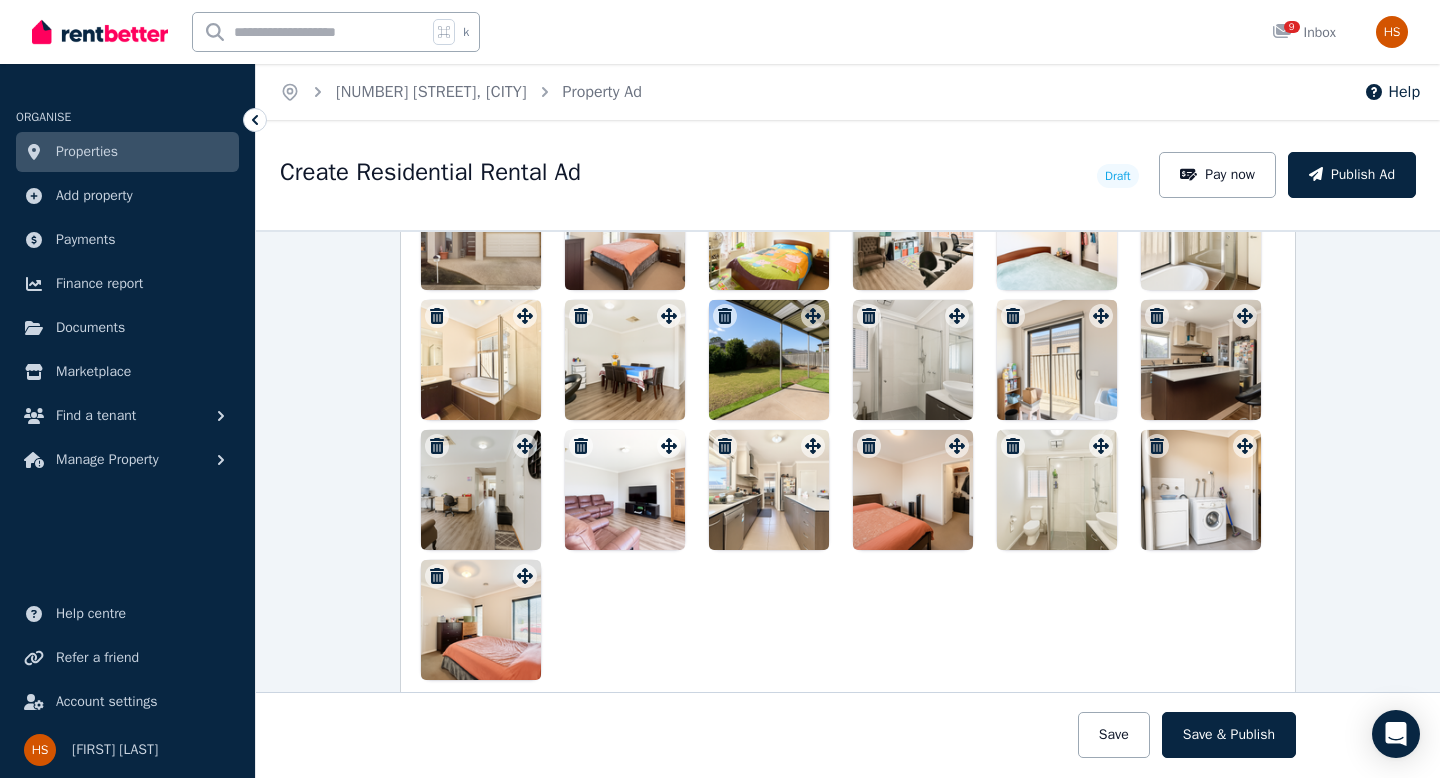 click at bounding box center [481, 620] 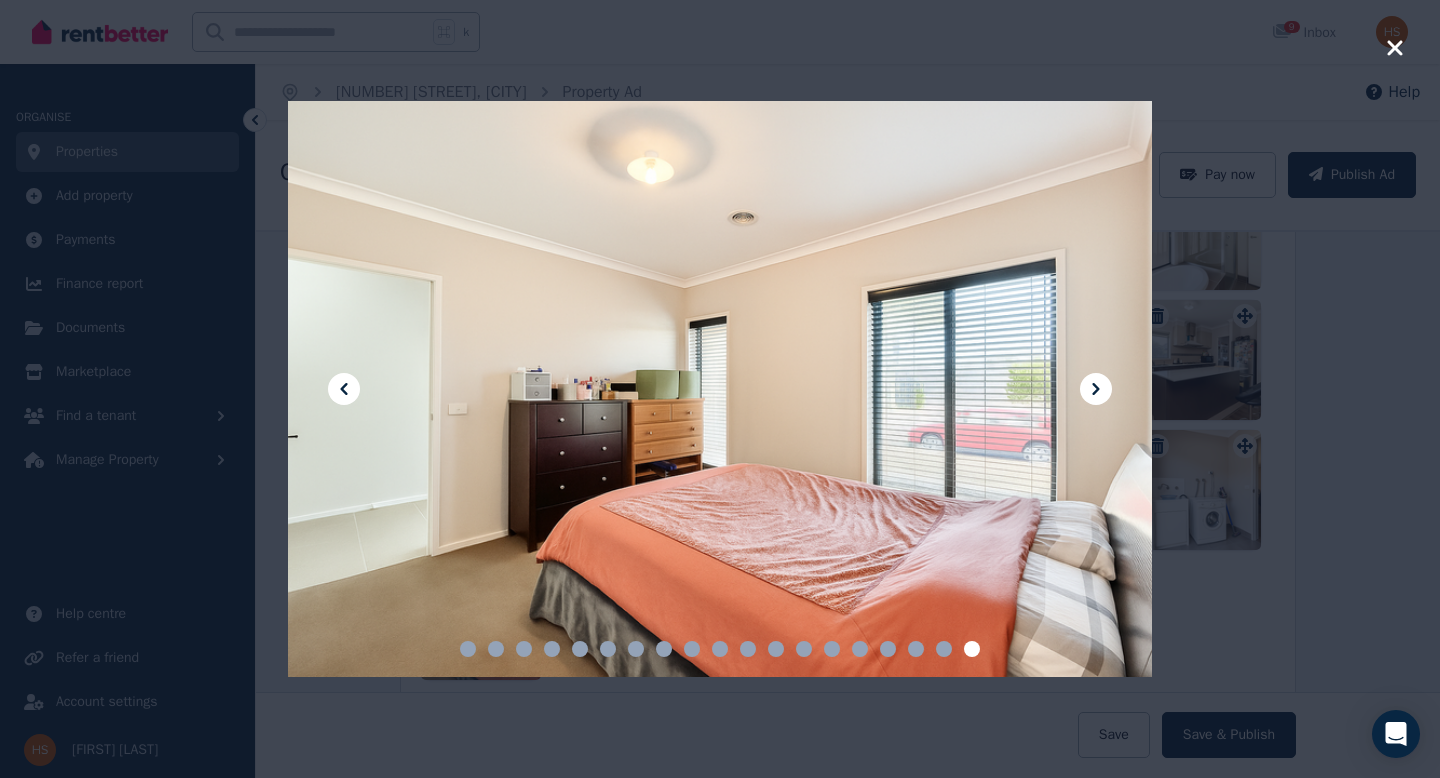 click at bounding box center [720, 389] 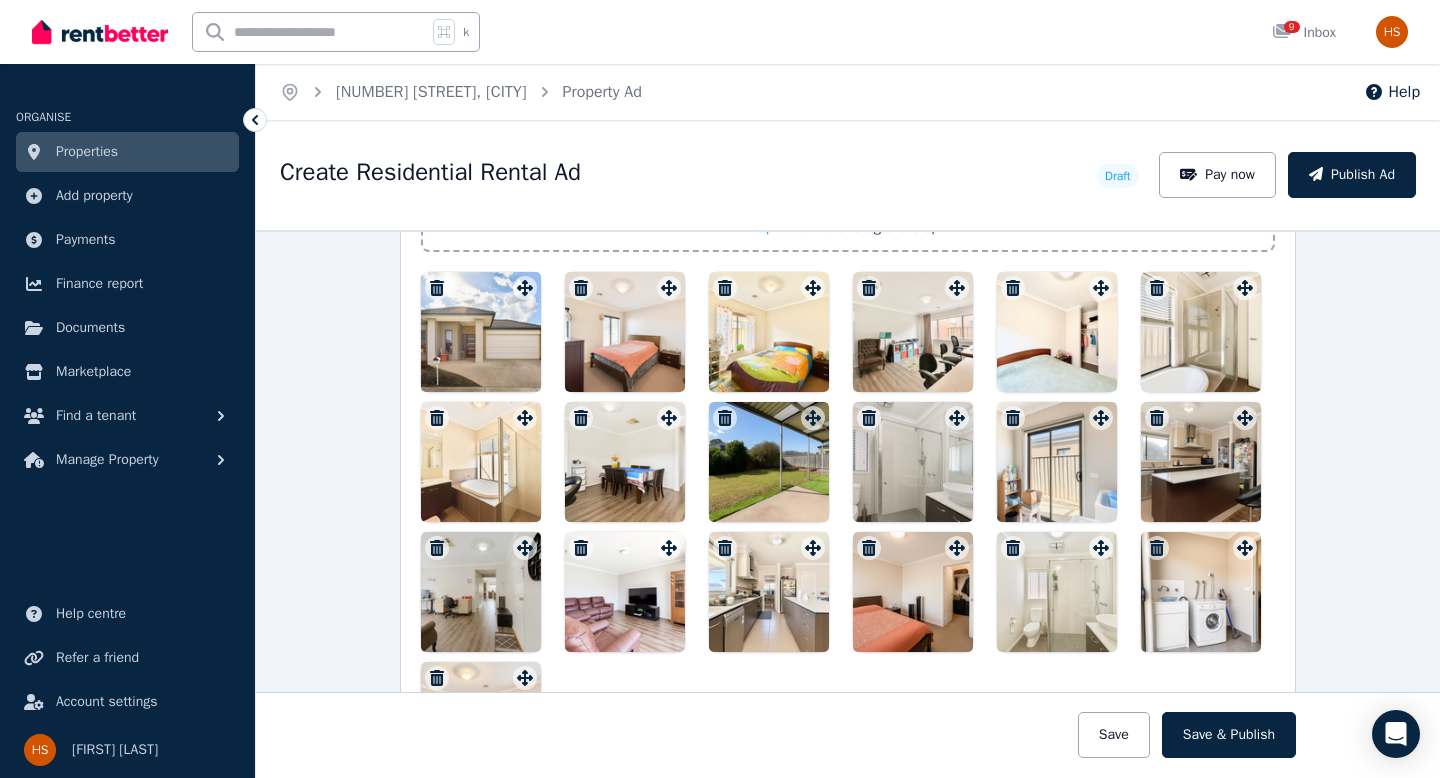 scroll, scrollTop: 2600, scrollLeft: 0, axis: vertical 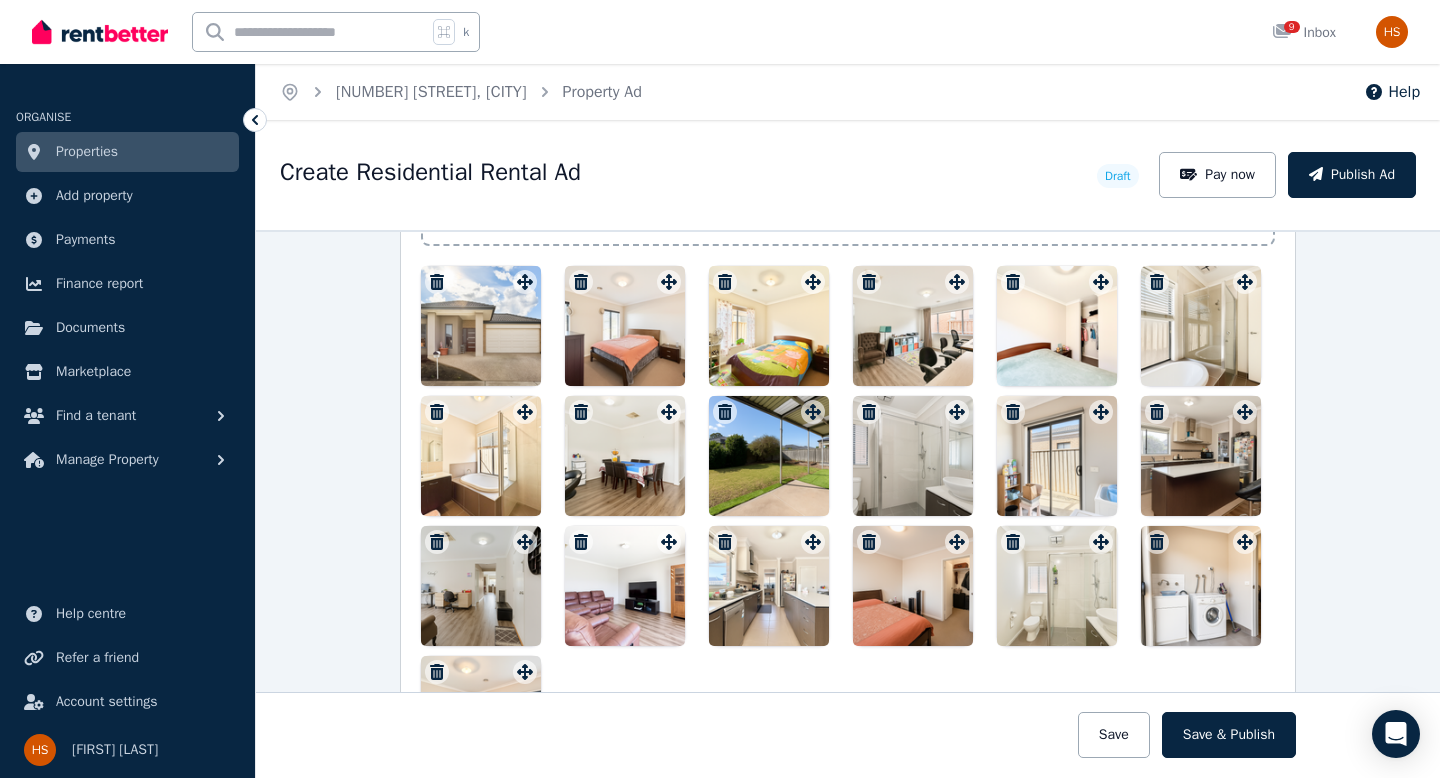 click 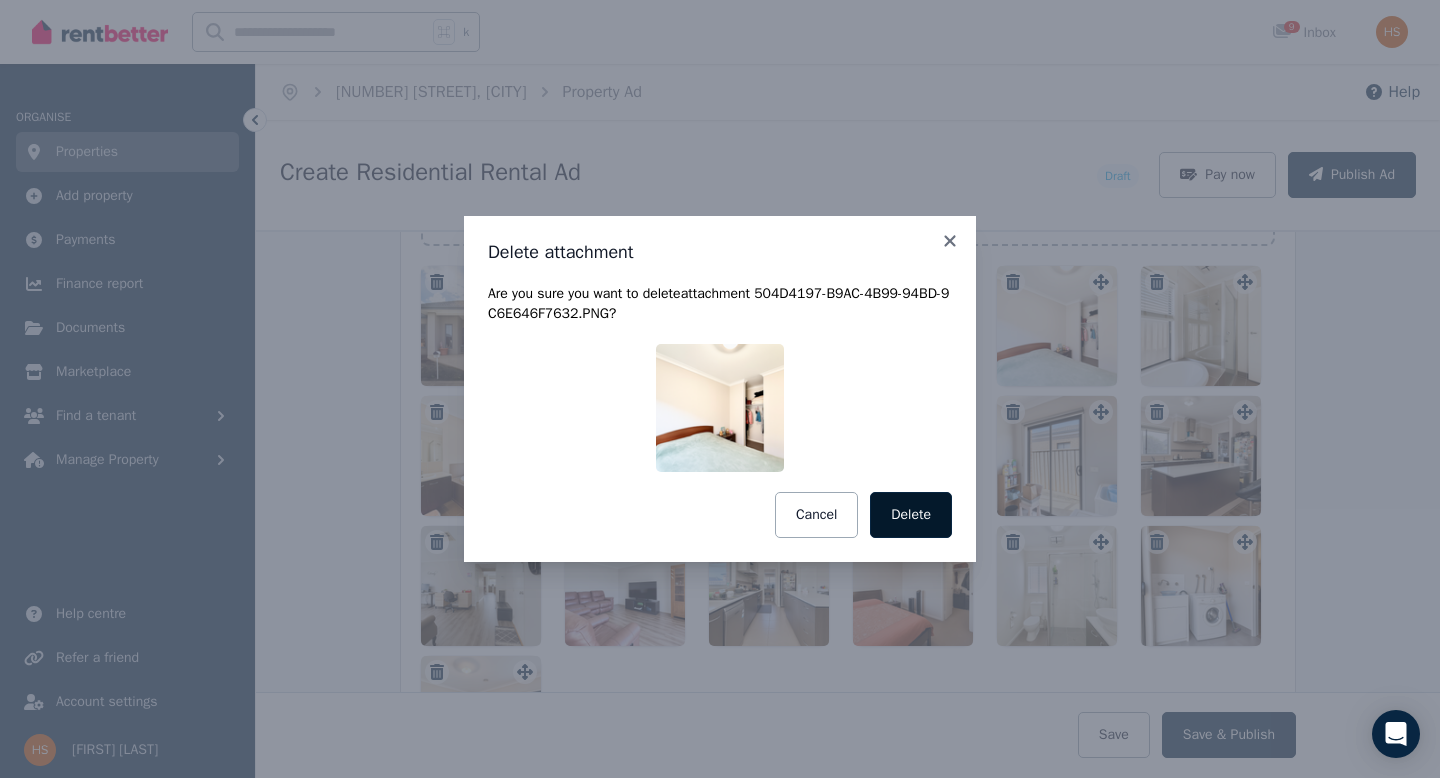 click on "Delete" at bounding box center (911, 515) 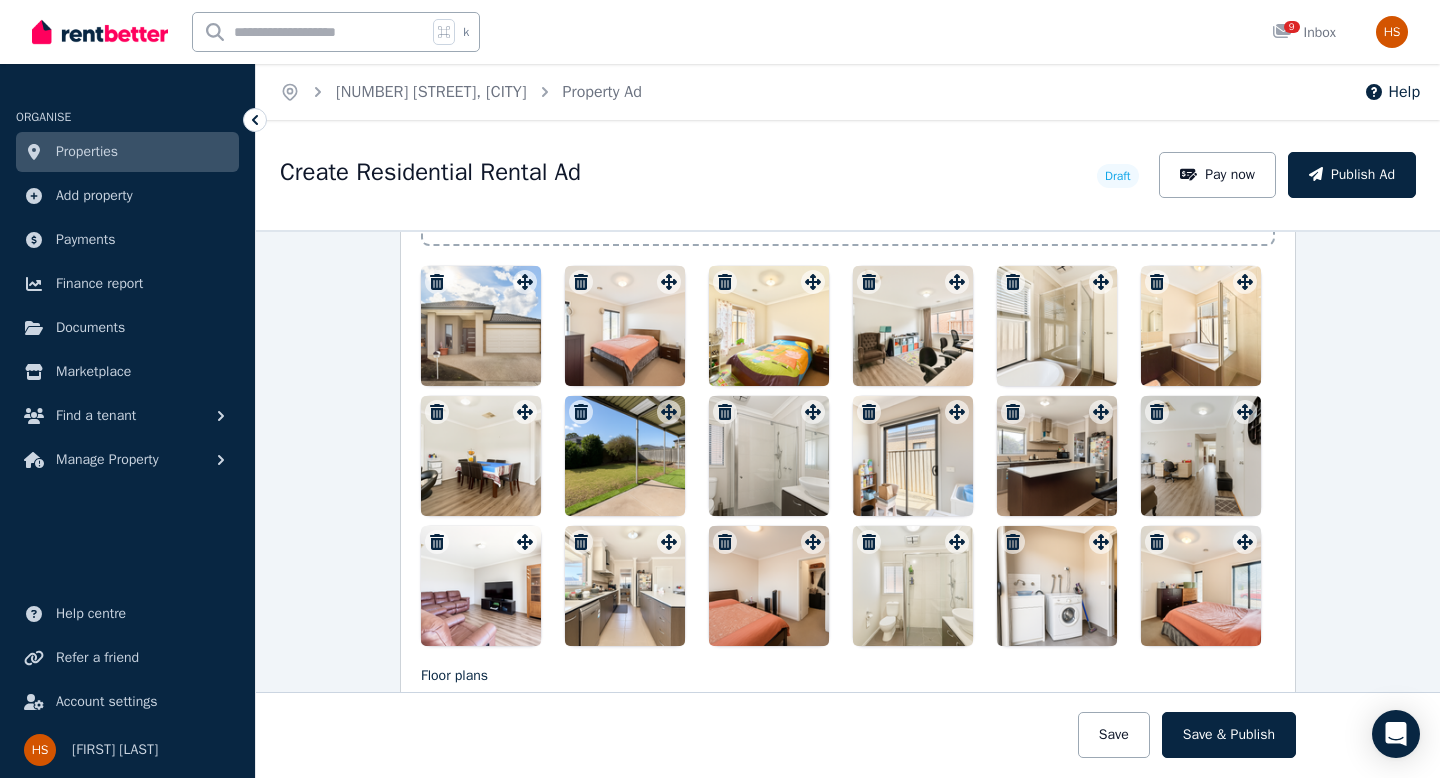 click 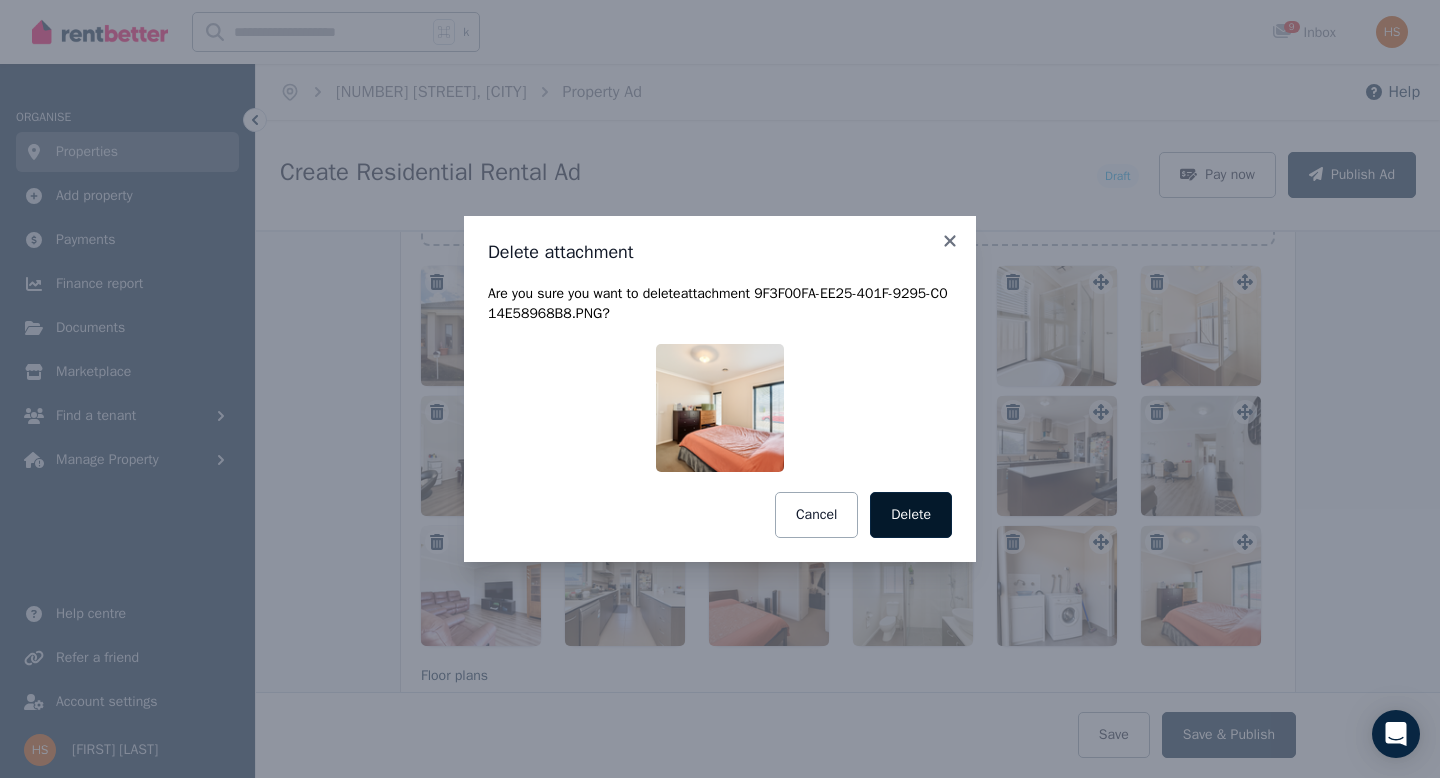 click on "Delete" at bounding box center [911, 515] 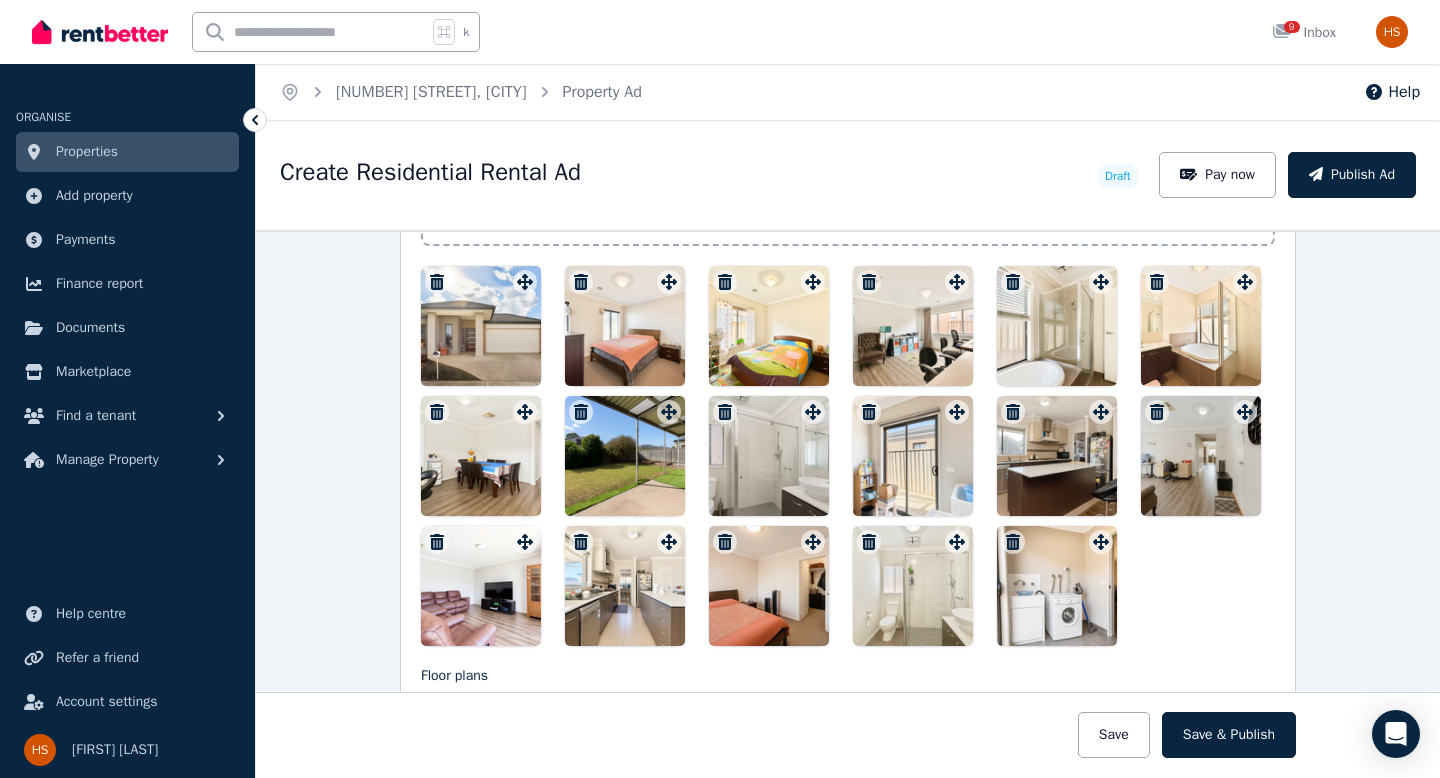 drag, startPoint x: 476, startPoint y: 594, endPoint x: 524, endPoint y: 534, distance: 76.837494 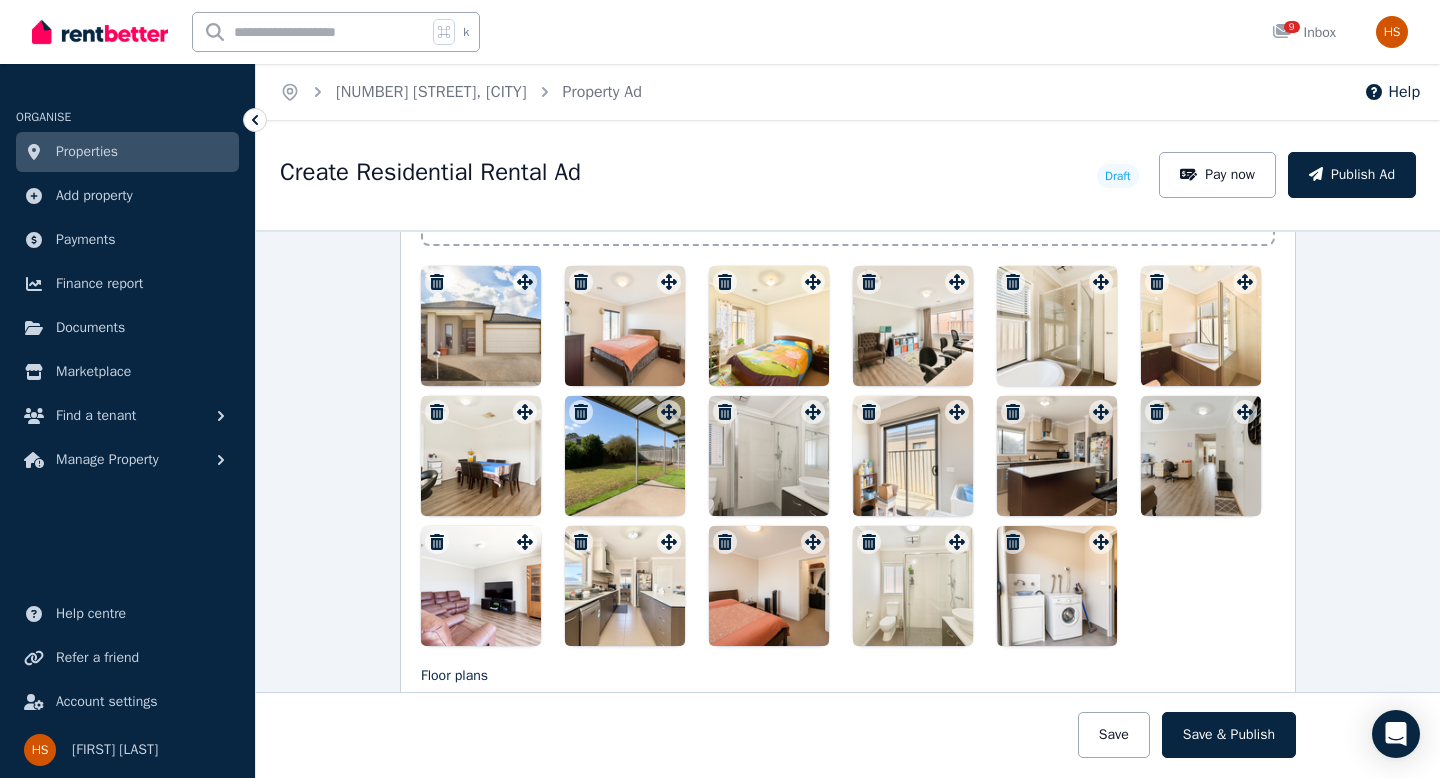 click at bounding box center [481, 586] 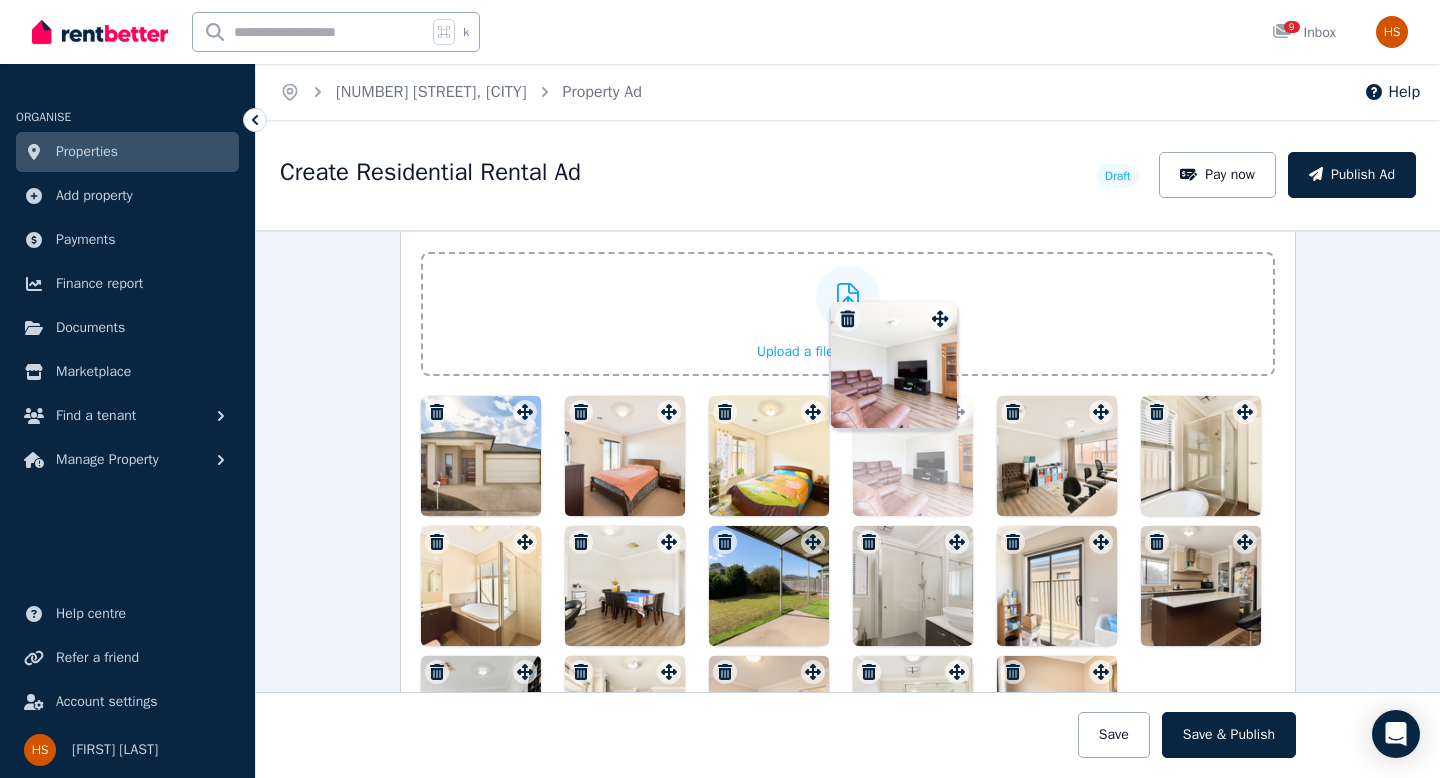 drag, startPoint x: 524, startPoint y: 545, endPoint x: 936, endPoint y: 305, distance: 476.80603 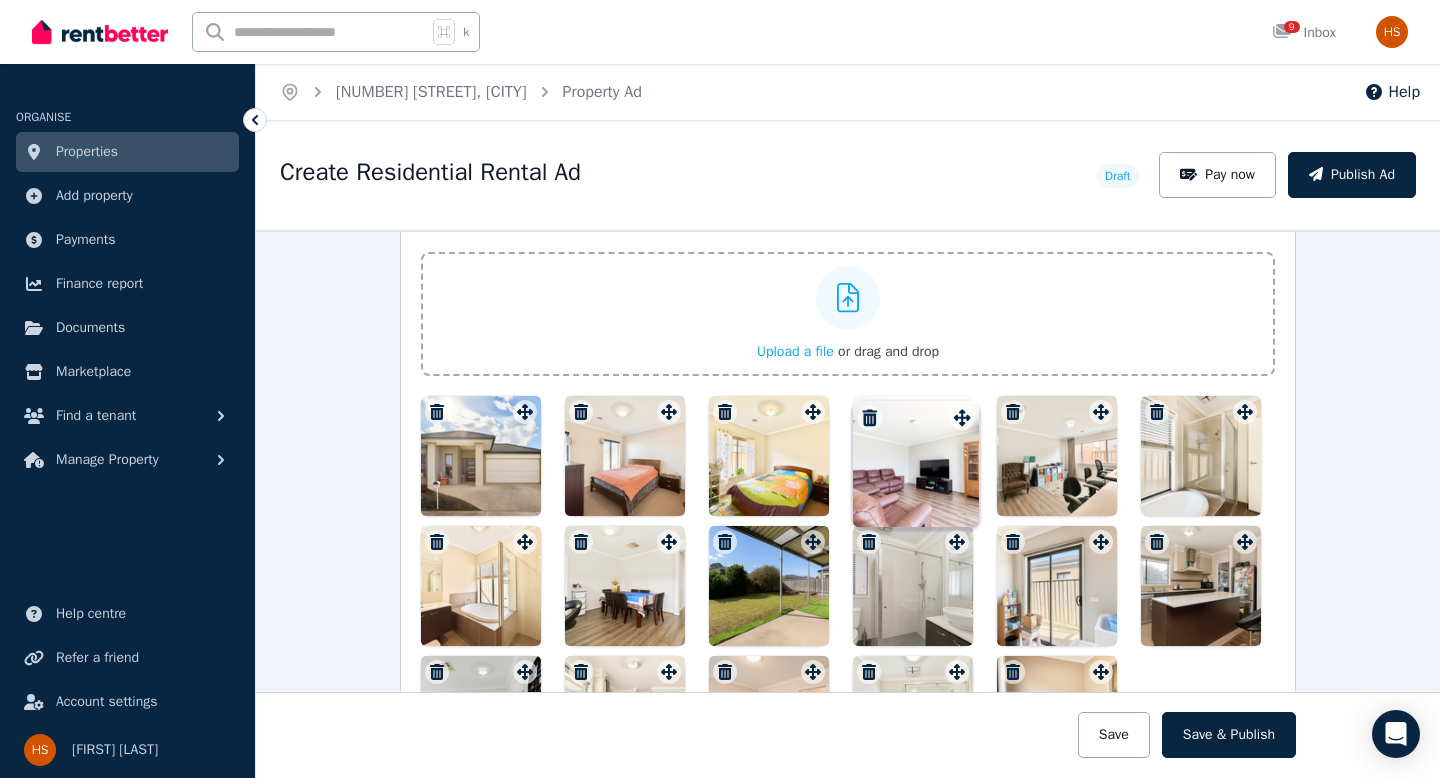 click on "Photos Upload a file   or drag and drop Uploaded   " C2BA3D89-CABA-4663-9BC8-CDD9F7239950.PNG " Uploaded   " 89441352-7BC4-411F-A2F2-AC4F19CD3CEC.PNG " Uploaded   " 00D58C06-3E96-4577-BF88-3EF82D6F639F.PNG " Uploaded   " 06B8A154-19D4-46A9-88F2-C12103A02403.PNG " Uploaded   " 7A407630-9C48-4FEF-8A9A-F2EAAB80F152.PNG " Uploaded   " 9F3F00FA-EE25-401F-9295-C014E58968B8.PNG " Uploaded   " 67AF46FC-0700-4FDE-ABB8-9713B0F9CFEA.PNG " Uploaded   " 7167AB1E-A2E0-4E2A-9610-2654F5A73311.PNG " Uploaded   " 5911CF0C-3923-43CD-A41E-B38A41823EE8.PNG " Uploaded   " 2353B083-E8E4-45E4-BDD4-BF0DC5C679C9.PNG " Uploaded   " 504D4197-B9AC-4B99-94BD-9C6E646F7632.PNG " Uploaded   " 391D5733-66A8-4574-B2E7-A32742D0ED84.PNG " Uploaded   " 513189B4-D0EE-4671-9153-39AF3E64DD73.PNG " Uploaded   " 648918D6-06DE-4EBB-A2DF-331095CC8BCD.PNG " Uploaded   " 42546337-BF6E-42B3-94BB-153E6EFBBDCF.PNG " Uploaded   " C975BFED-B80C-4D67-8F4C-6361601D277C.PNG " Uploaded   " D30C20A7-21F6-406C-9DF5-9F6B894FE783.PNG " Uploaded   " "" at bounding box center (848, 494) 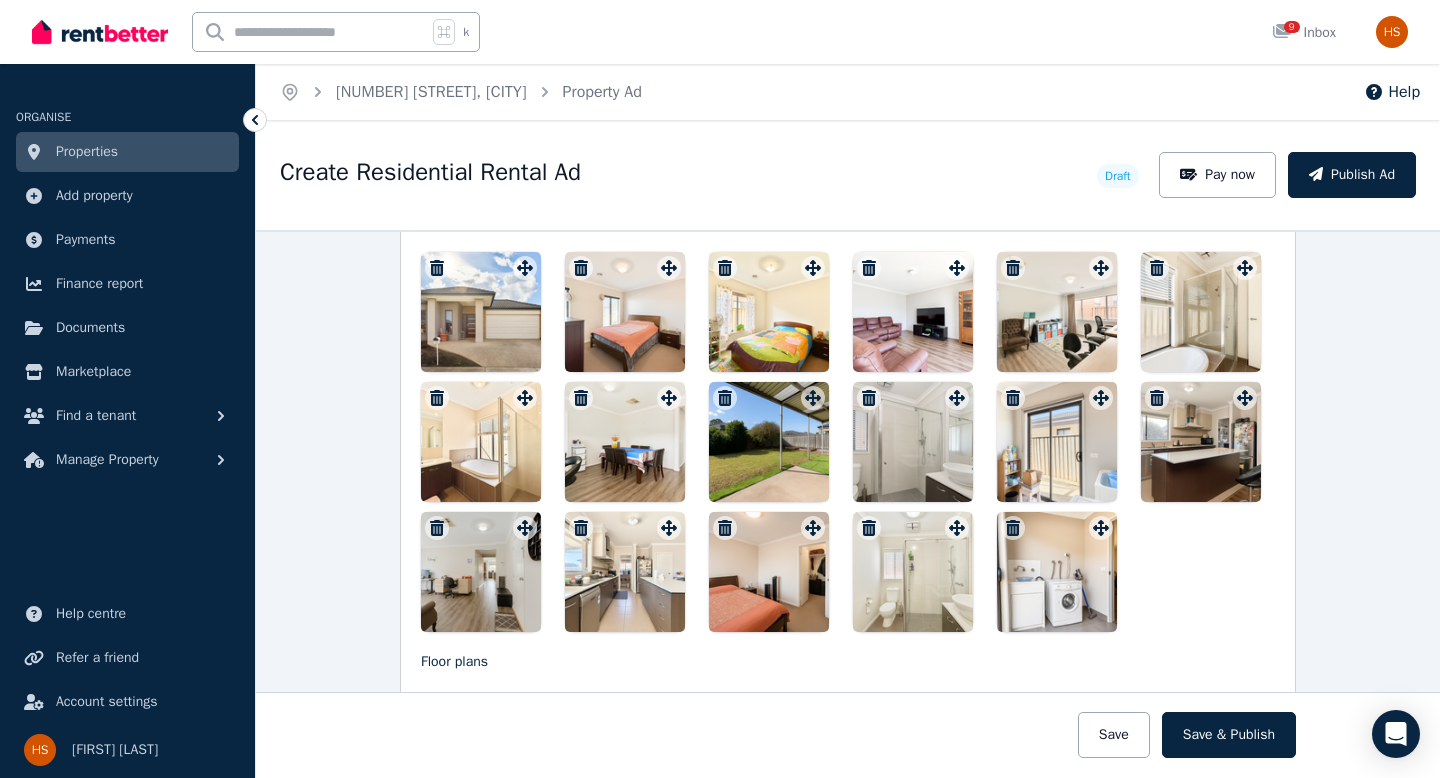 scroll, scrollTop: 2619, scrollLeft: 0, axis: vertical 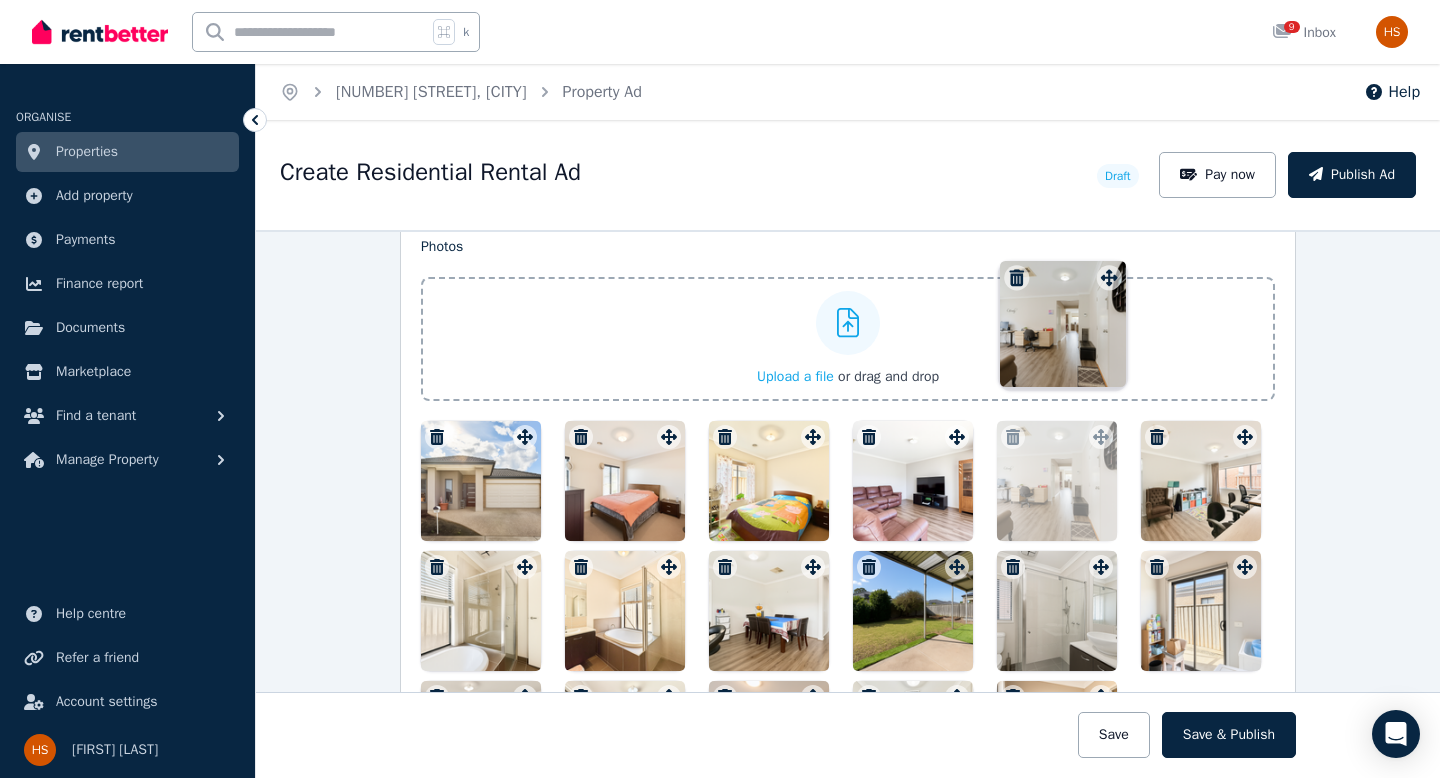 drag, startPoint x: 527, startPoint y: 524, endPoint x: 1109, endPoint y: 263, distance: 637.84406 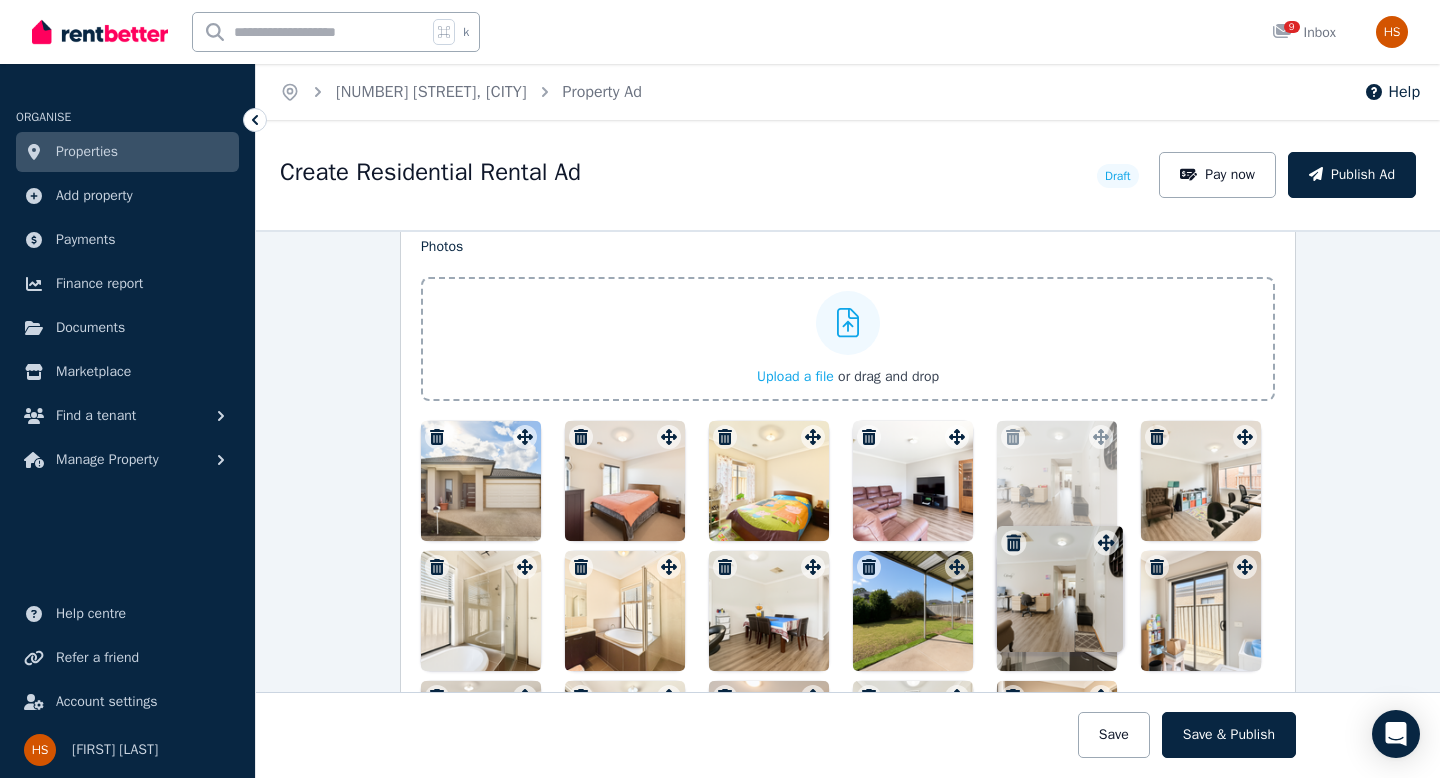 click on "Photos Upload a file   or drag and drop Uploaded   " C2BA3D89-CABA-4663-9BC8-CDD9F7239950.PNG " Uploaded   " 89441352-7BC4-411F-A2F2-AC4F19CD3CEC.PNG " Uploaded   " 00D58C06-3E96-4577-BF88-3EF82D6F639F.PNG " Uploaded   " 06B8A154-19D4-46A9-88F2-C12103A02403.PNG " Uploaded   " 7A407630-9C48-4FEF-8A9A-F2EAAB80F152.PNG " Uploaded   " 9F3F00FA-EE25-401F-9295-C014E58968B8.PNG " Uploaded   " 67AF46FC-0700-4FDE-ABB8-9713B0F9CFEA.PNG " Uploaded   " 7167AB1E-A2E0-4E2A-9610-2654F5A73311.PNG " Uploaded   " 5911CF0C-3923-43CD-A41E-B38A41823EE8.PNG " Uploaded   " 2353B083-E8E4-45E4-BDD4-BF0DC5C679C9.PNG " Uploaded   " 504D4197-B9AC-4B99-94BD-9C6E646F7632.PNG " Uploaded   " 391D5733-66A8-4574-B2E7-A32742D0ED84.PNG " Uploaded   " 513189B4-D0EE-4671-9153-39AF3E64DD73.PNG " Uploaded   " 648918D6-06DE-4EBB-A2DF-331095CC8BCD.PNG " Uploaded   " 42546337-BF6E-42B3-94BB-153E6EFBBDCF.PNG " Uploaded   " C975BFED-B80C-4D67-8F4C-6361601D277C.PNG " Uploaded   " D30C20A7-21F6-406C-9DF5-9F6B894FE783.PNG " Uploaded   " "" at bounding box center [848, 519] 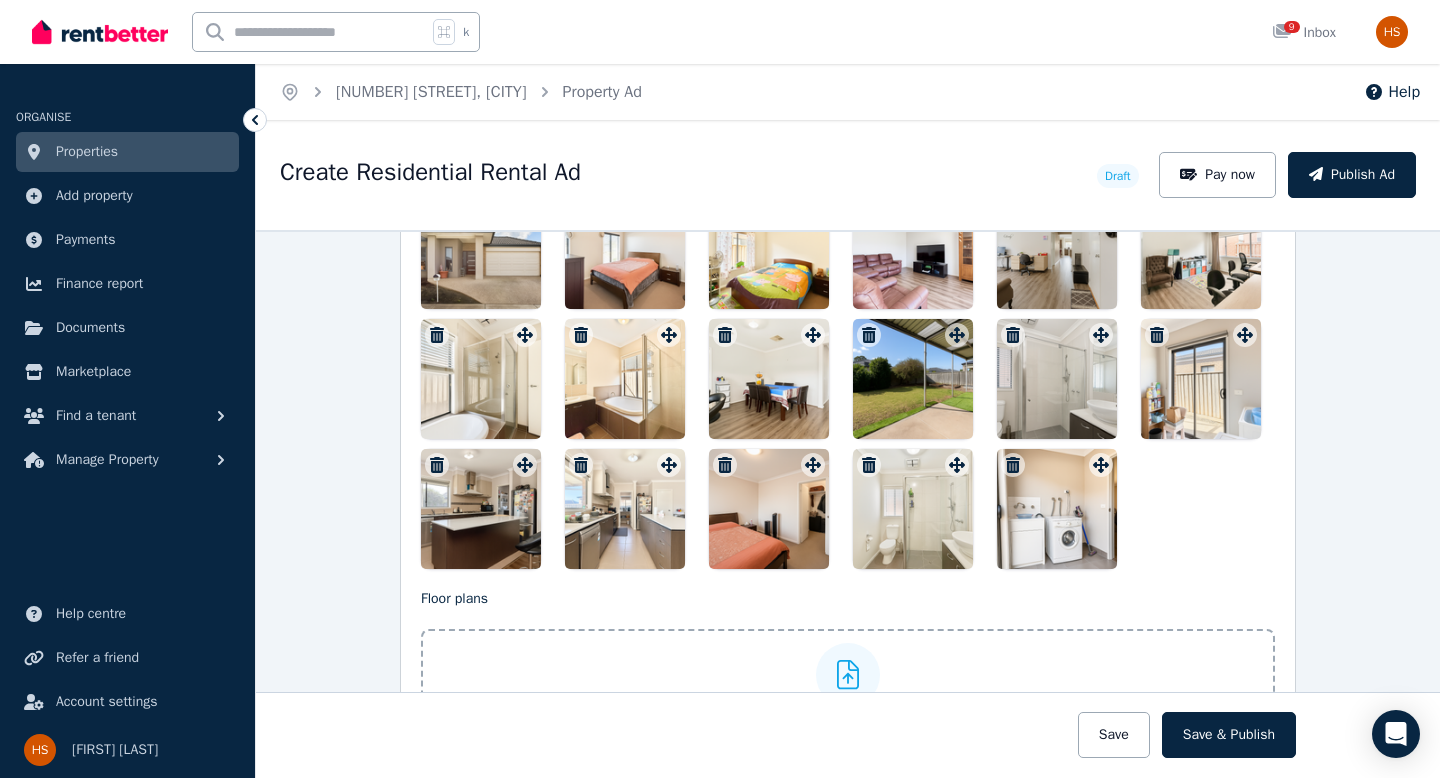 scroll, scrollTop: 2684, scrollLeft: 0, axis: vertical 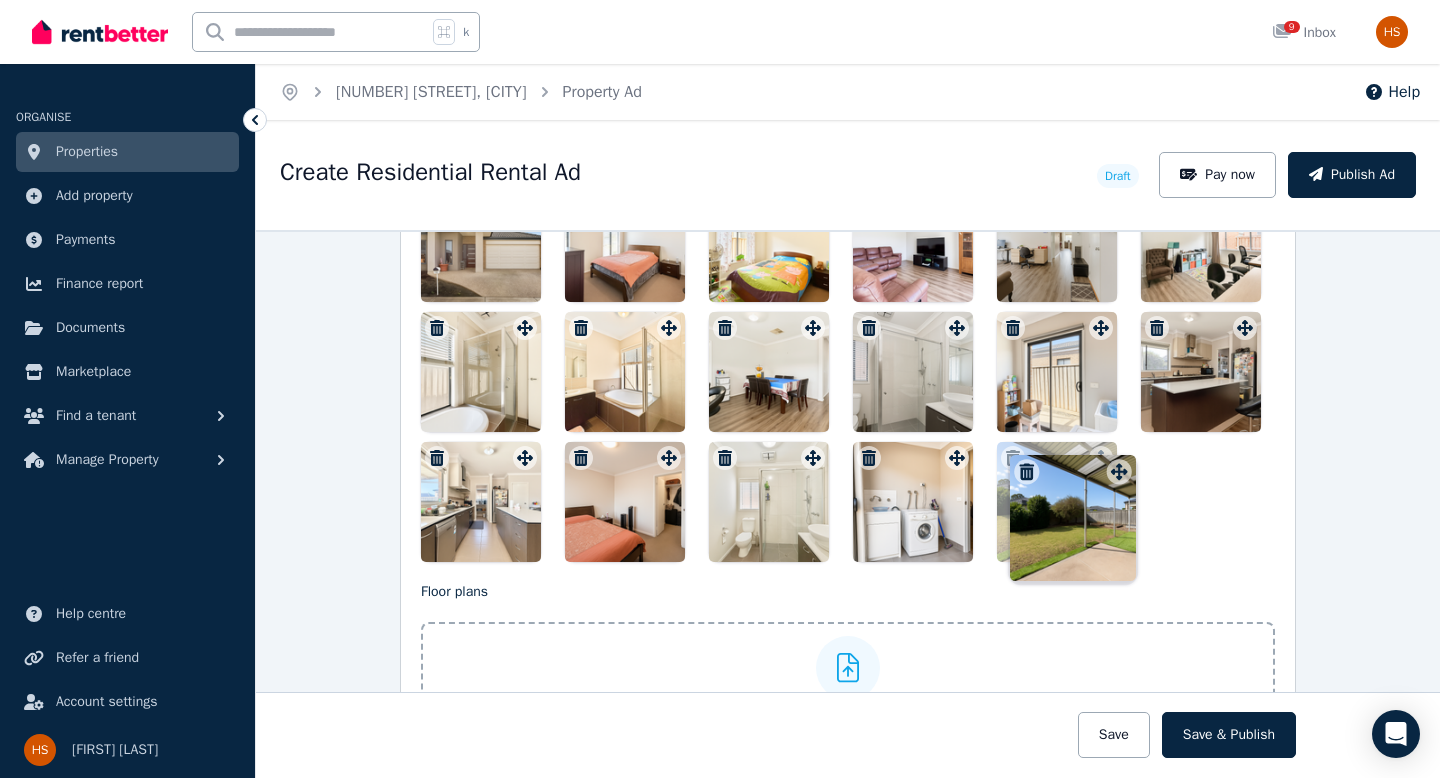 drag, startPoint x: 955, startPoint y: 325, endPoint x: 1115, endPoint y: 452, distance: 204.27678 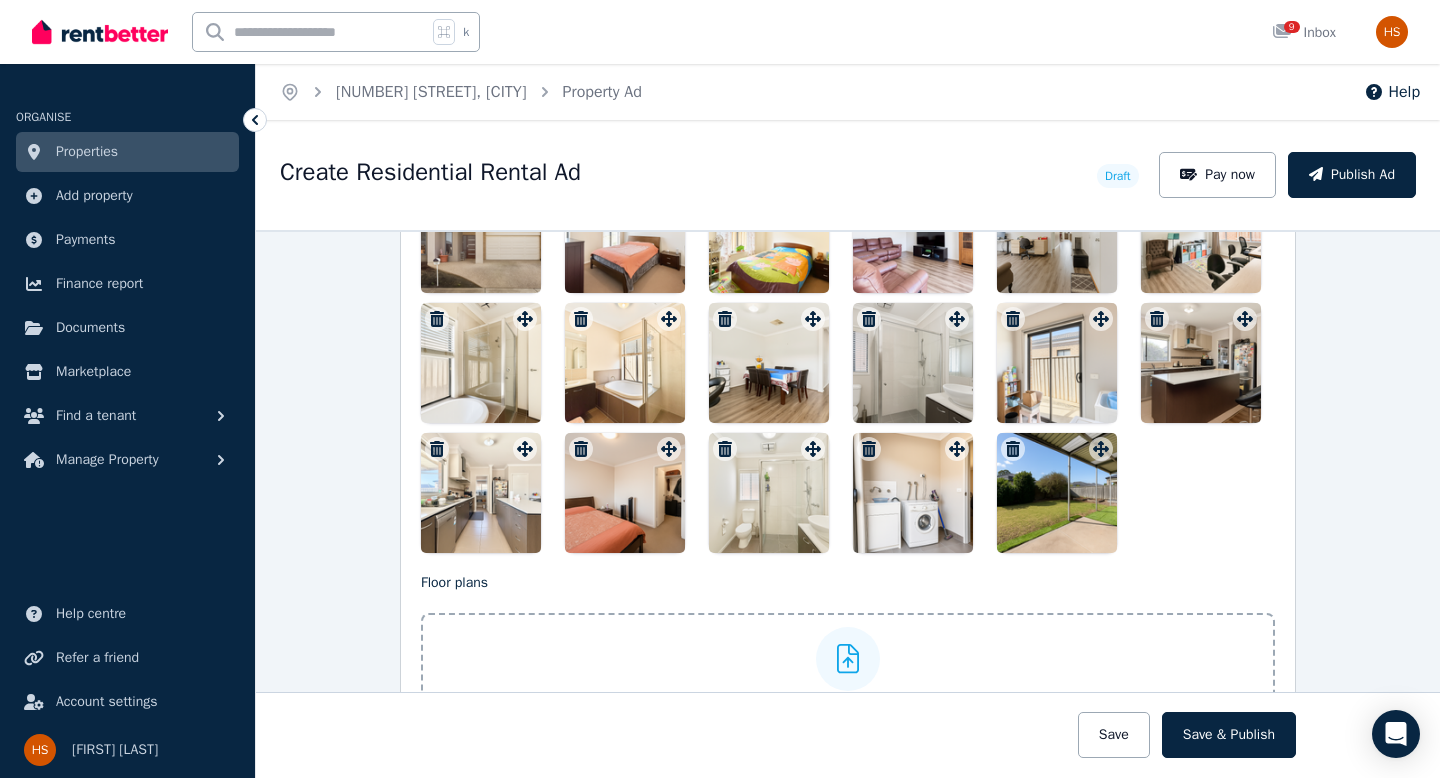 scroll, scrollTop: 2700, scrollLeft: 0, axis: vertical 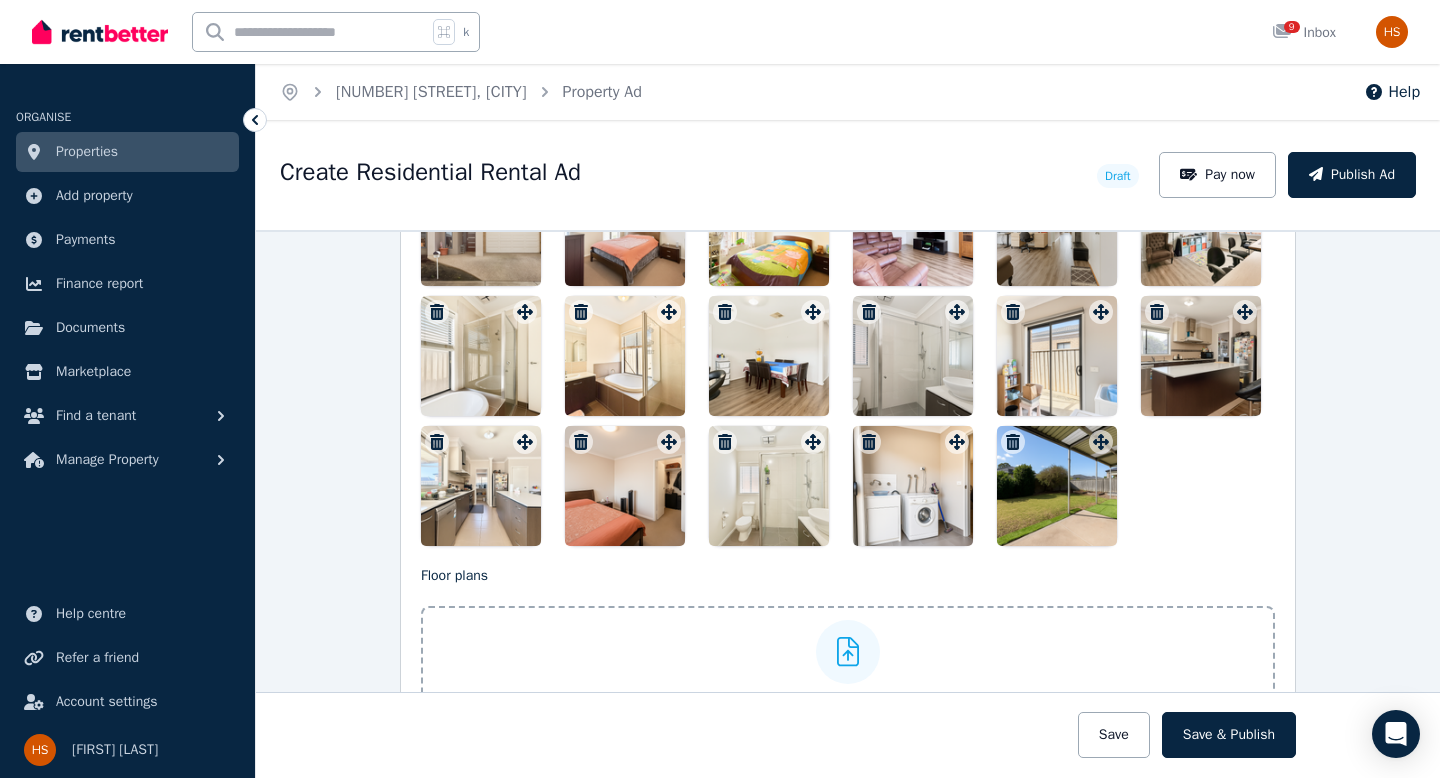 click at bounding box center (913, 356) 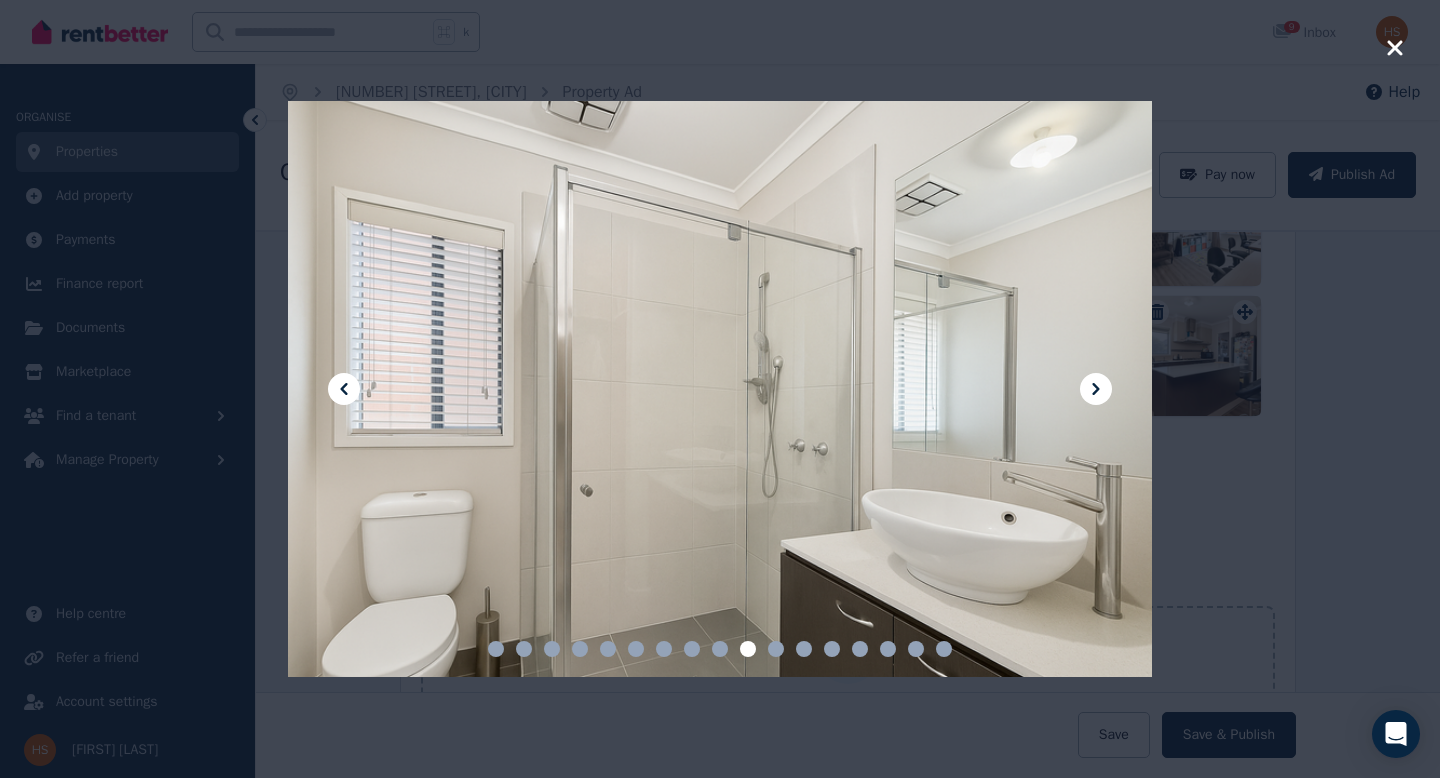 click at bounding box center (720, 389) 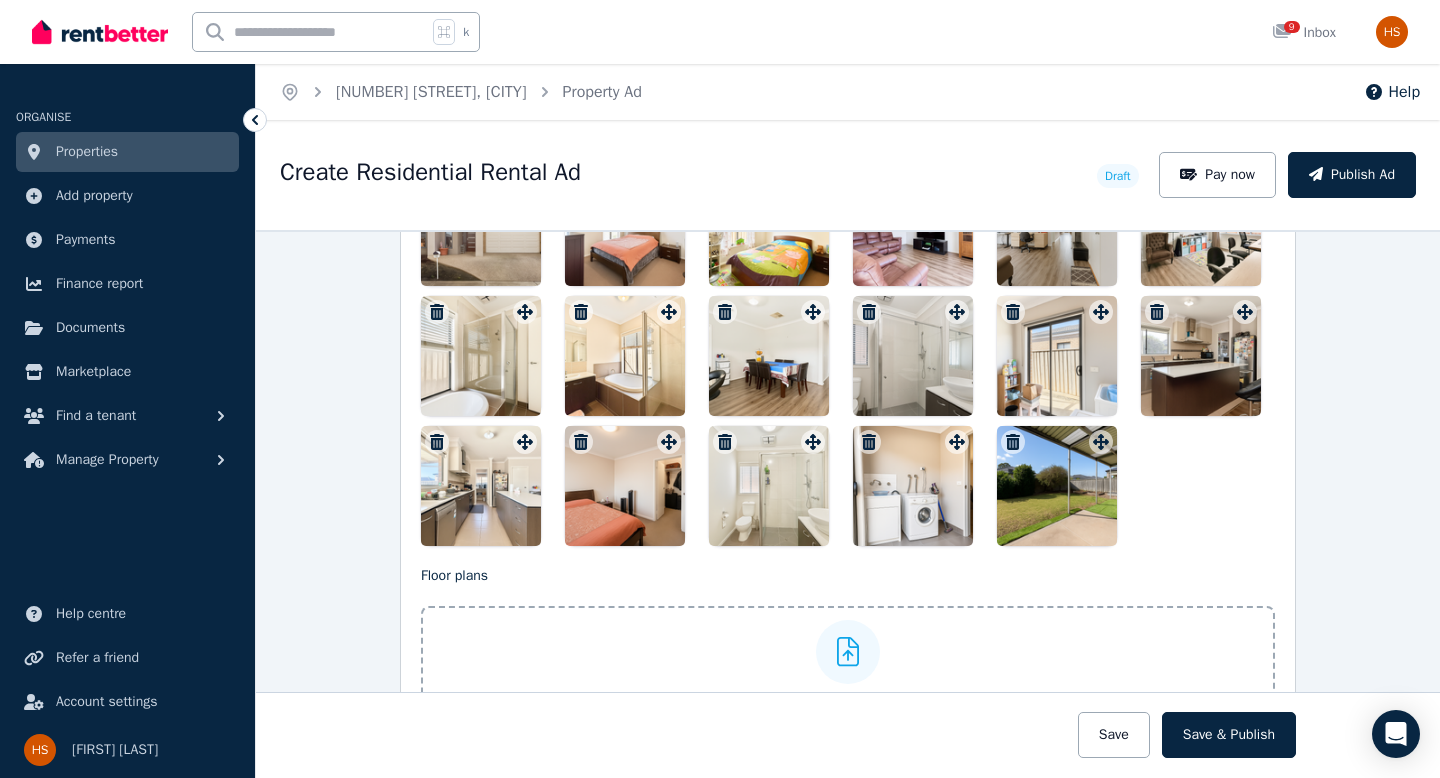 click at bounding box center (769, 486) 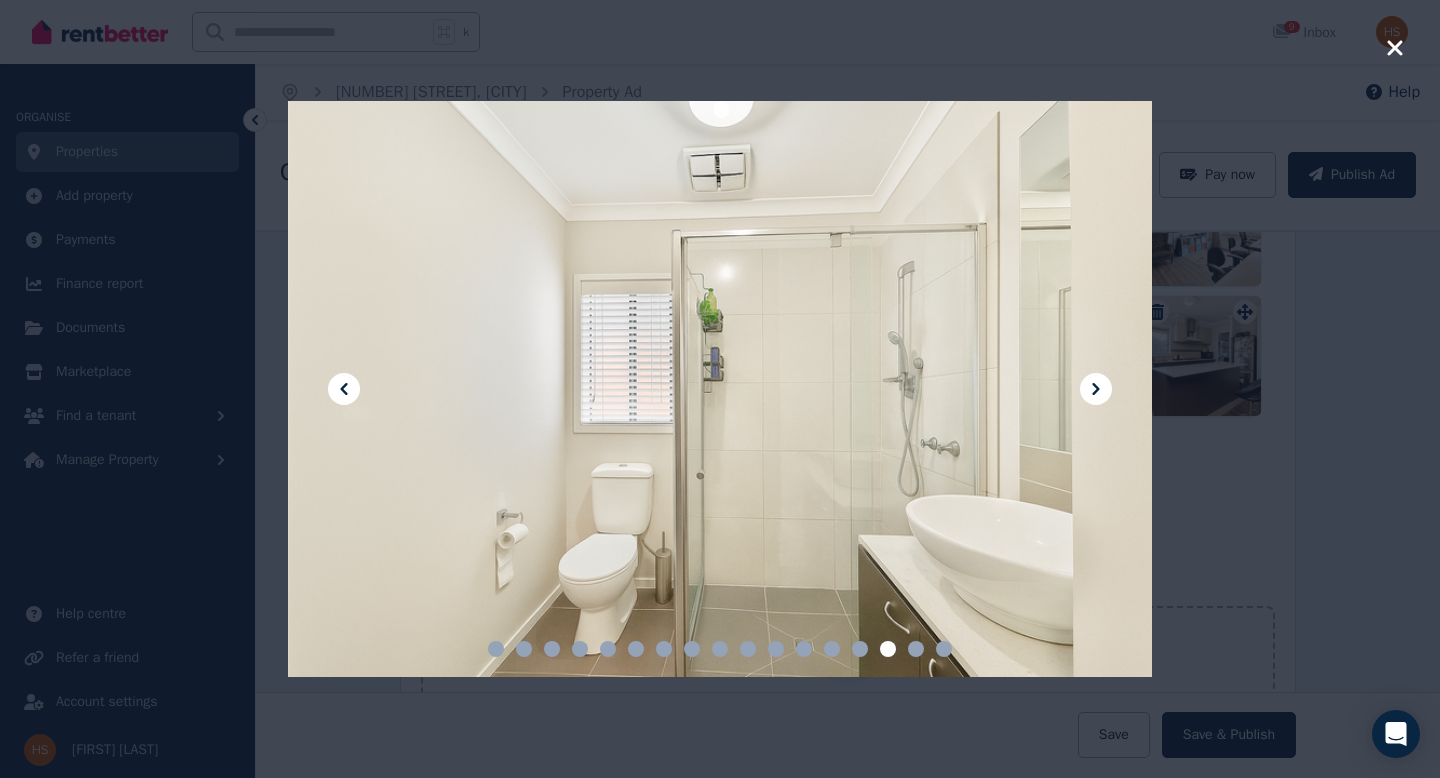 click at bounding box center (720, 389) 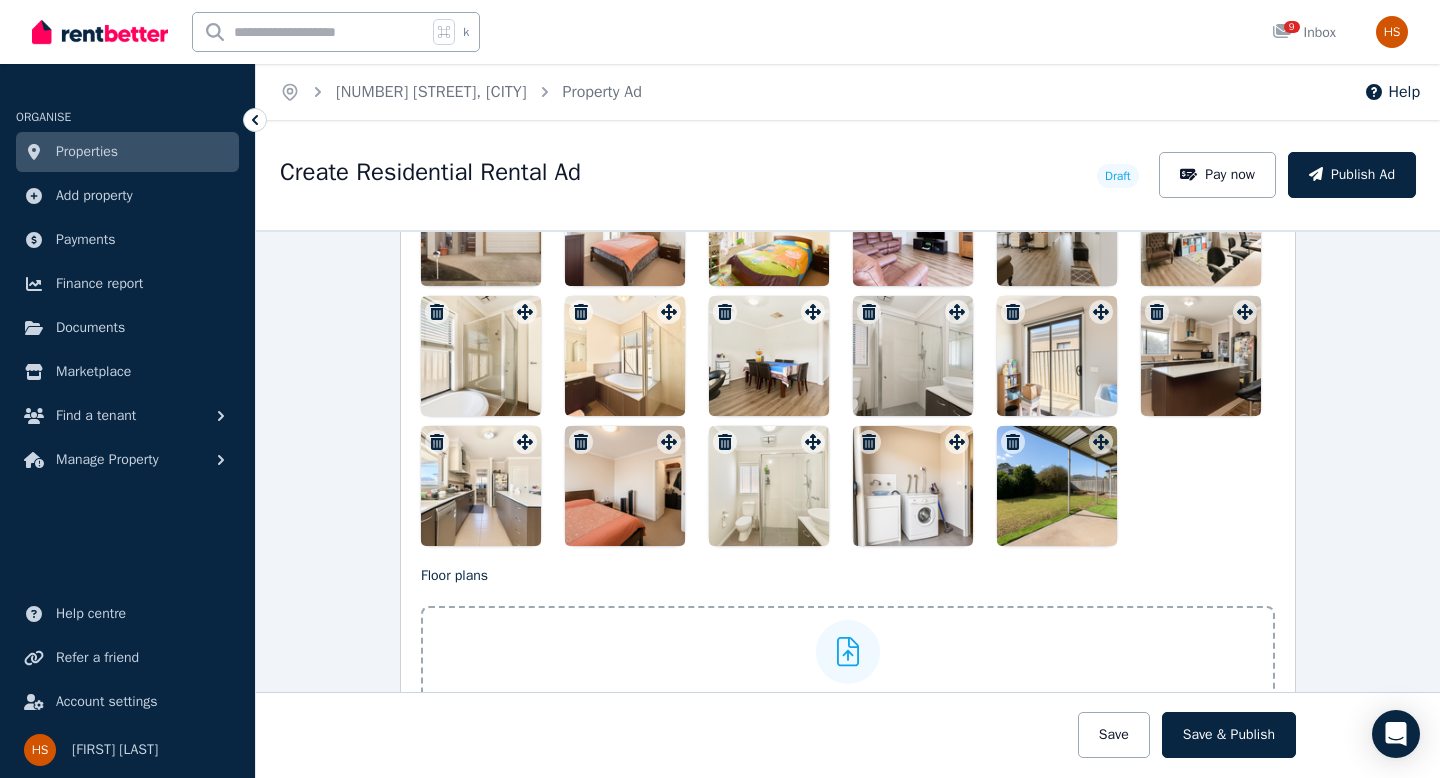 click 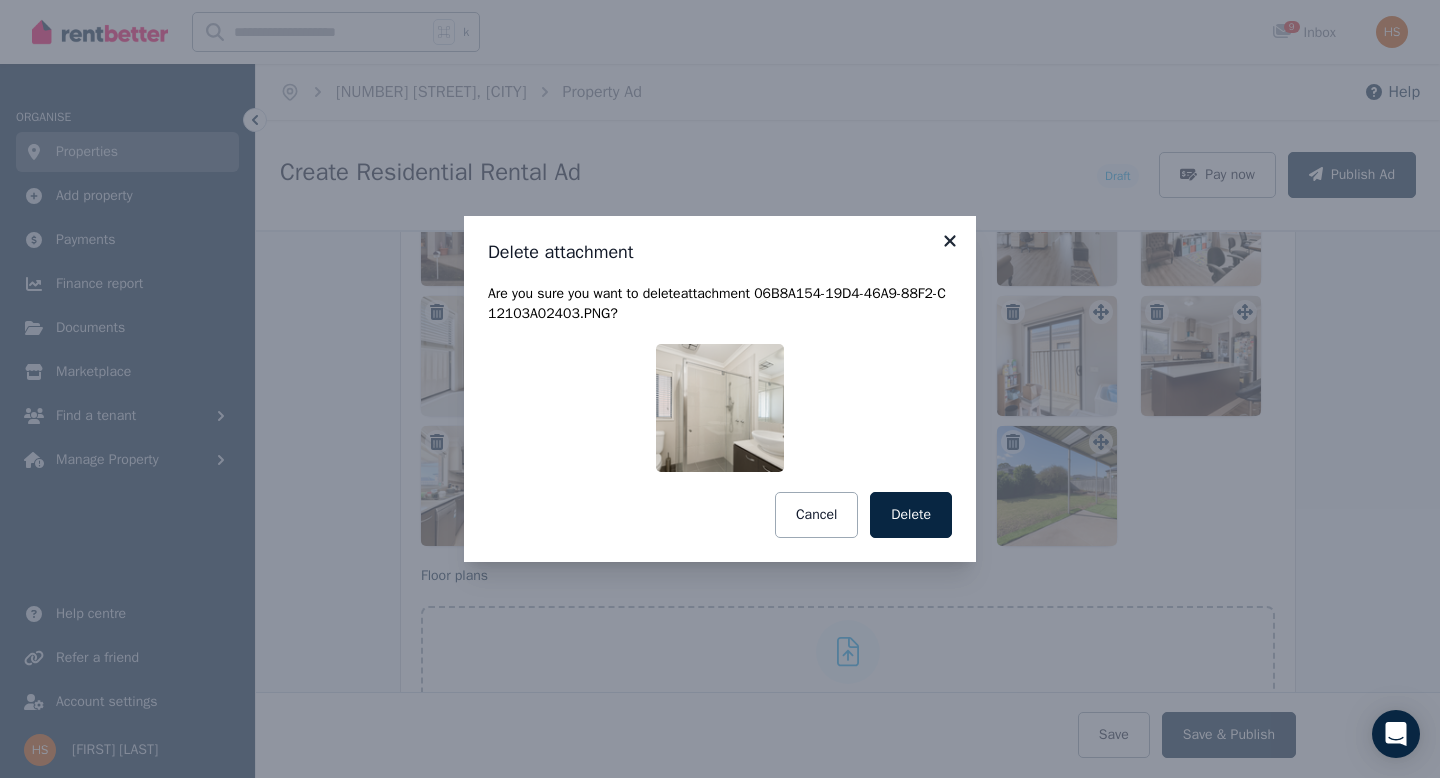 click 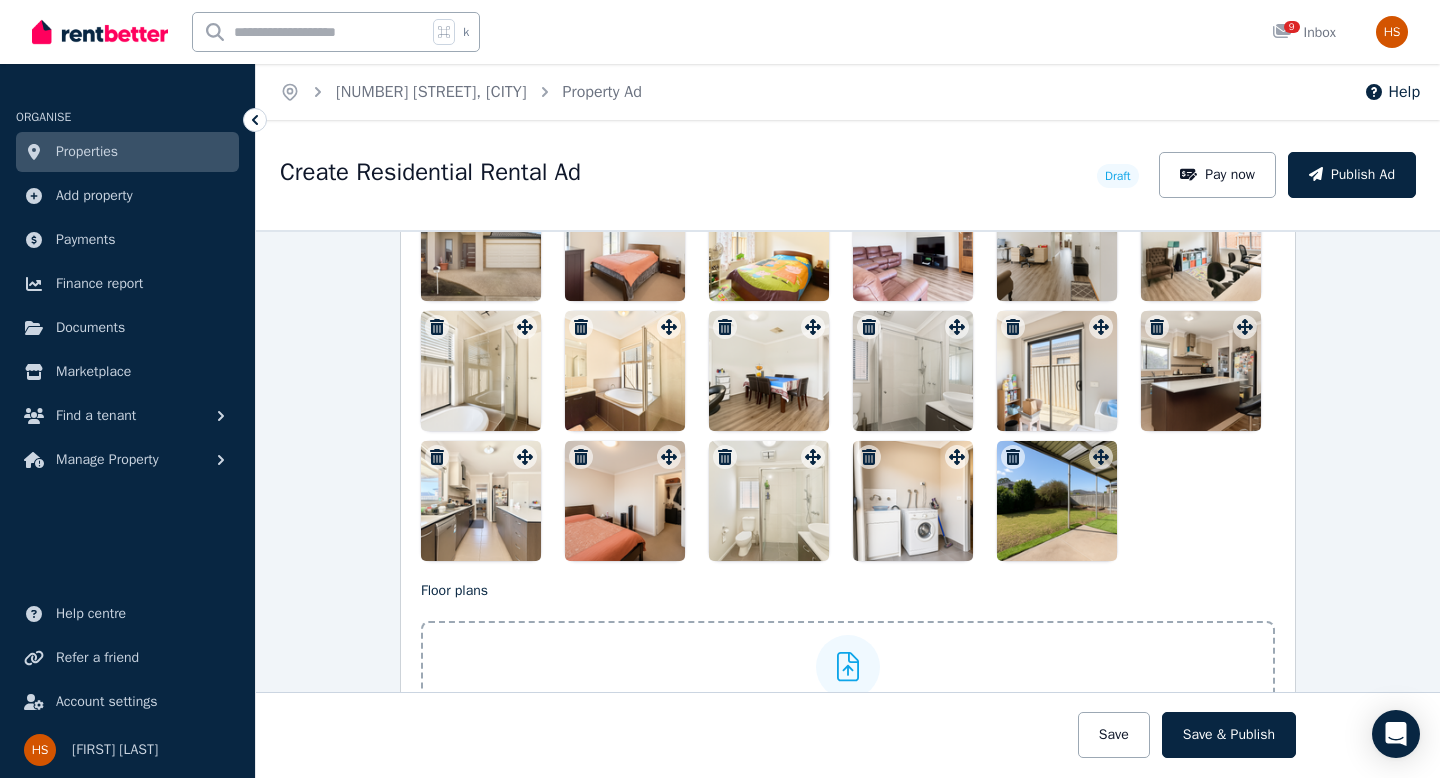 scroll, scrollTop: 2679, scrollLeft: 0, axis: vertical 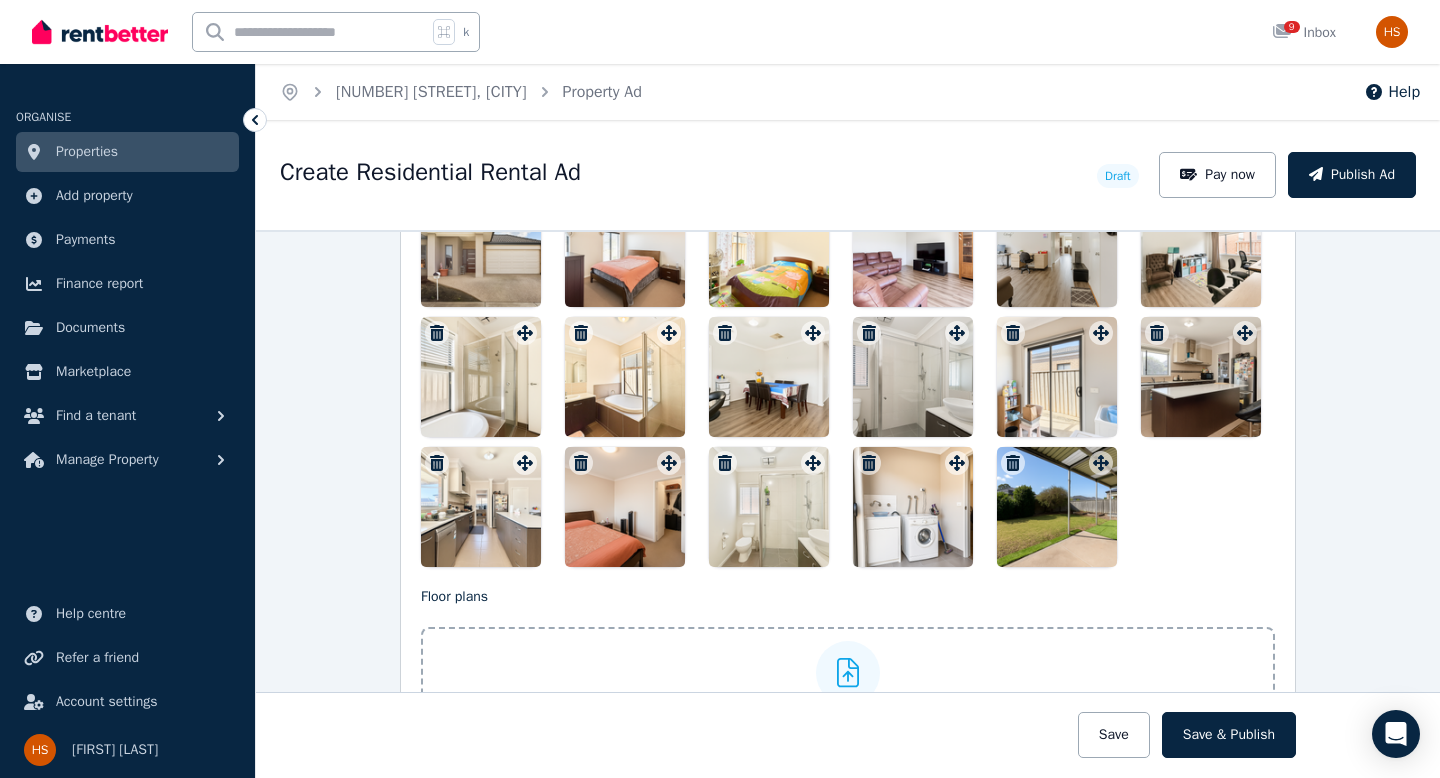 click 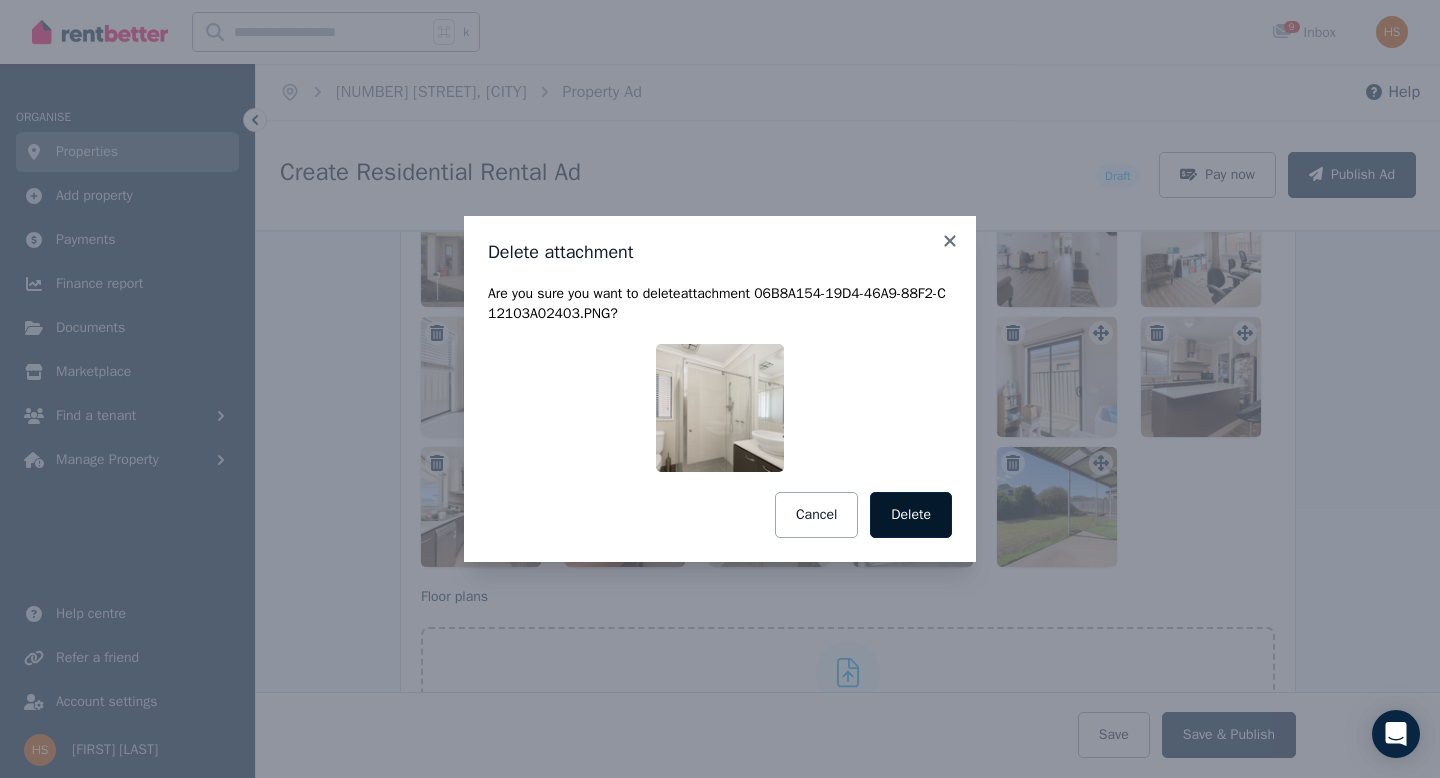 click on "Delete" at bounding box center [911, 515] 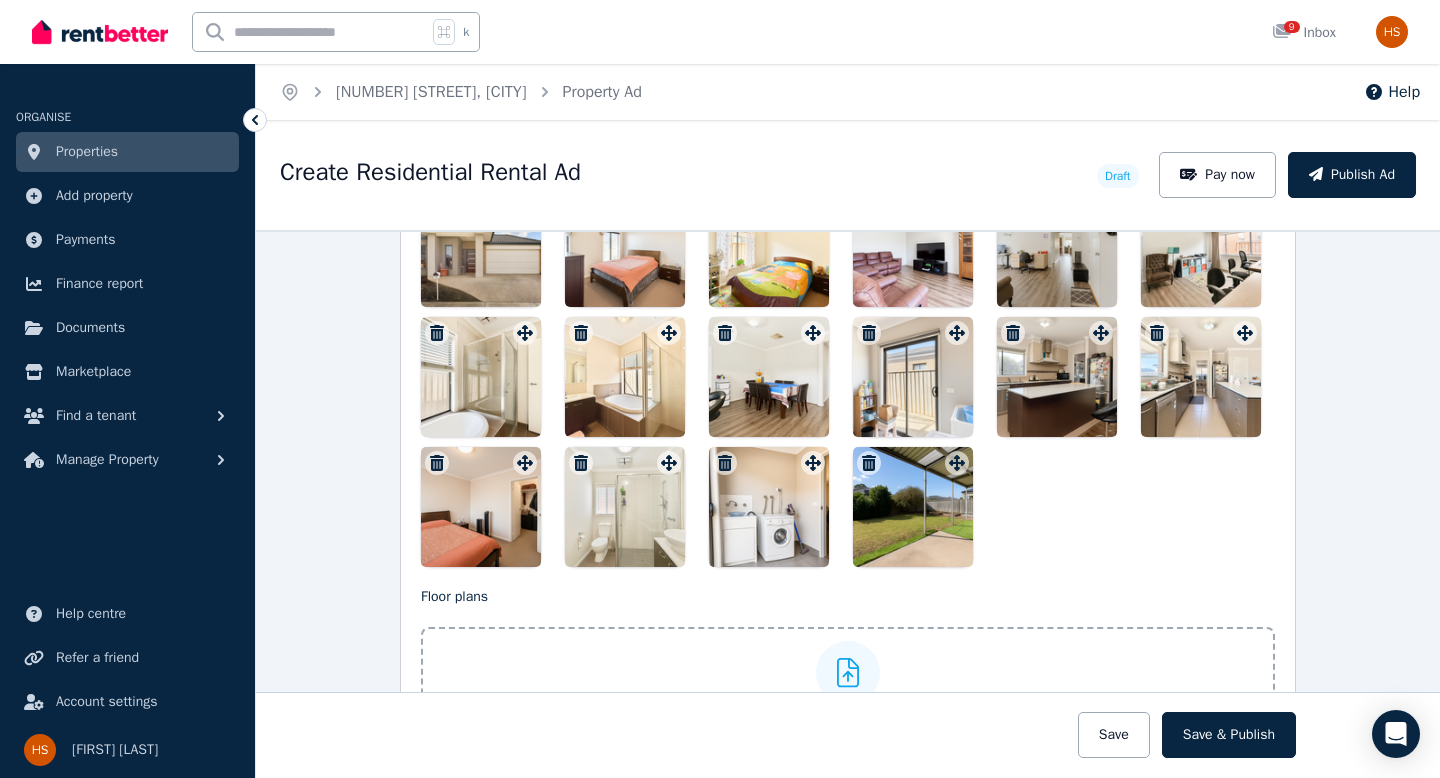 click at bounding box center [625, 377] 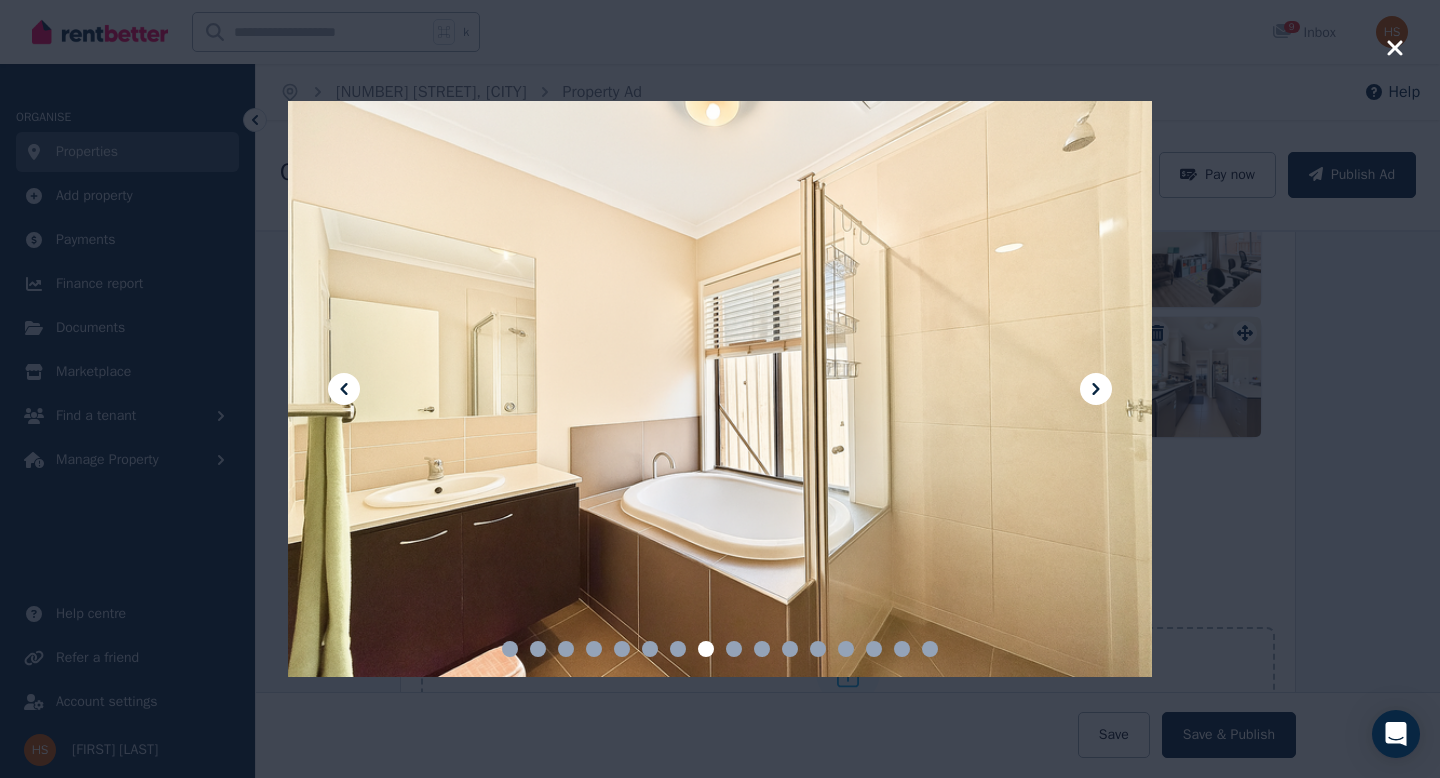 click at bounding box center [720, 389] 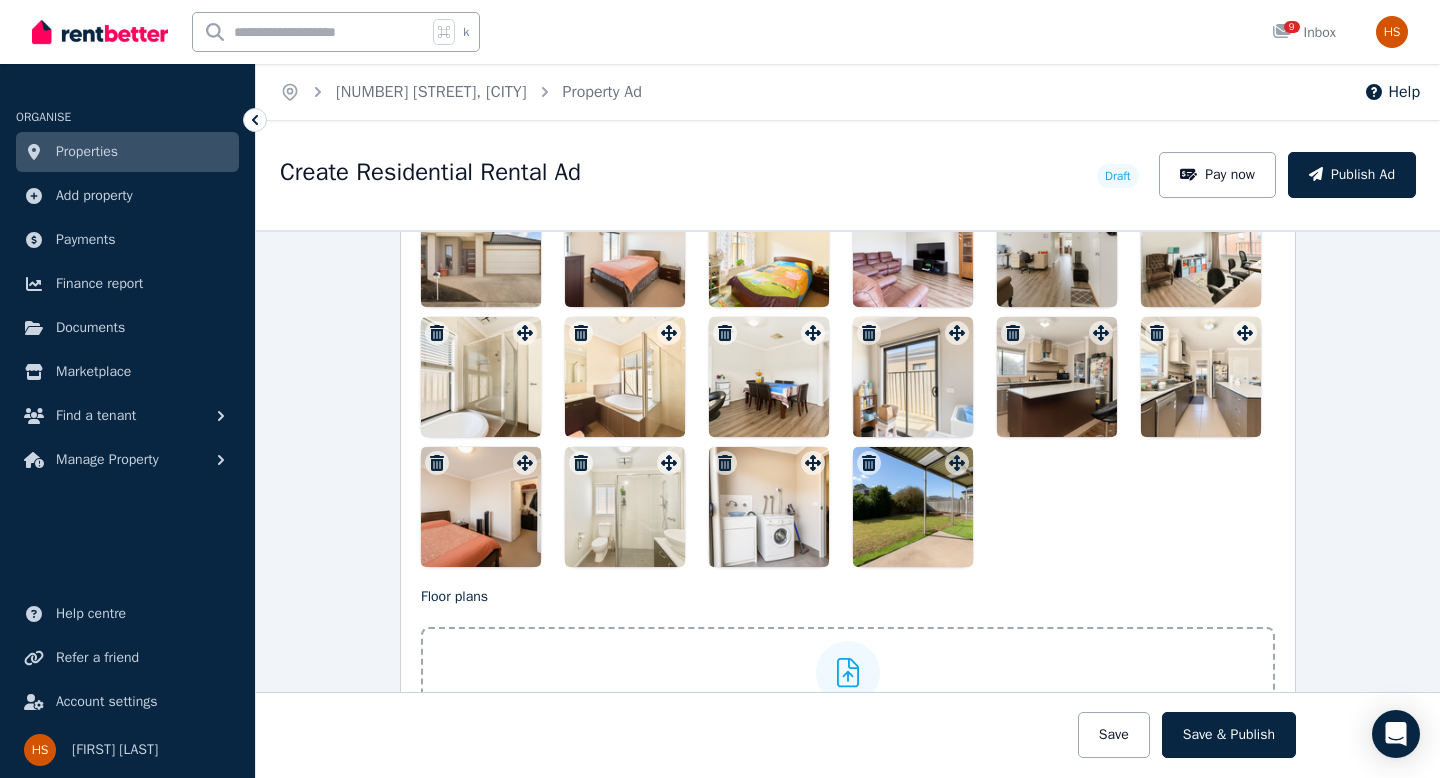 click at bounding box center (481, 377) 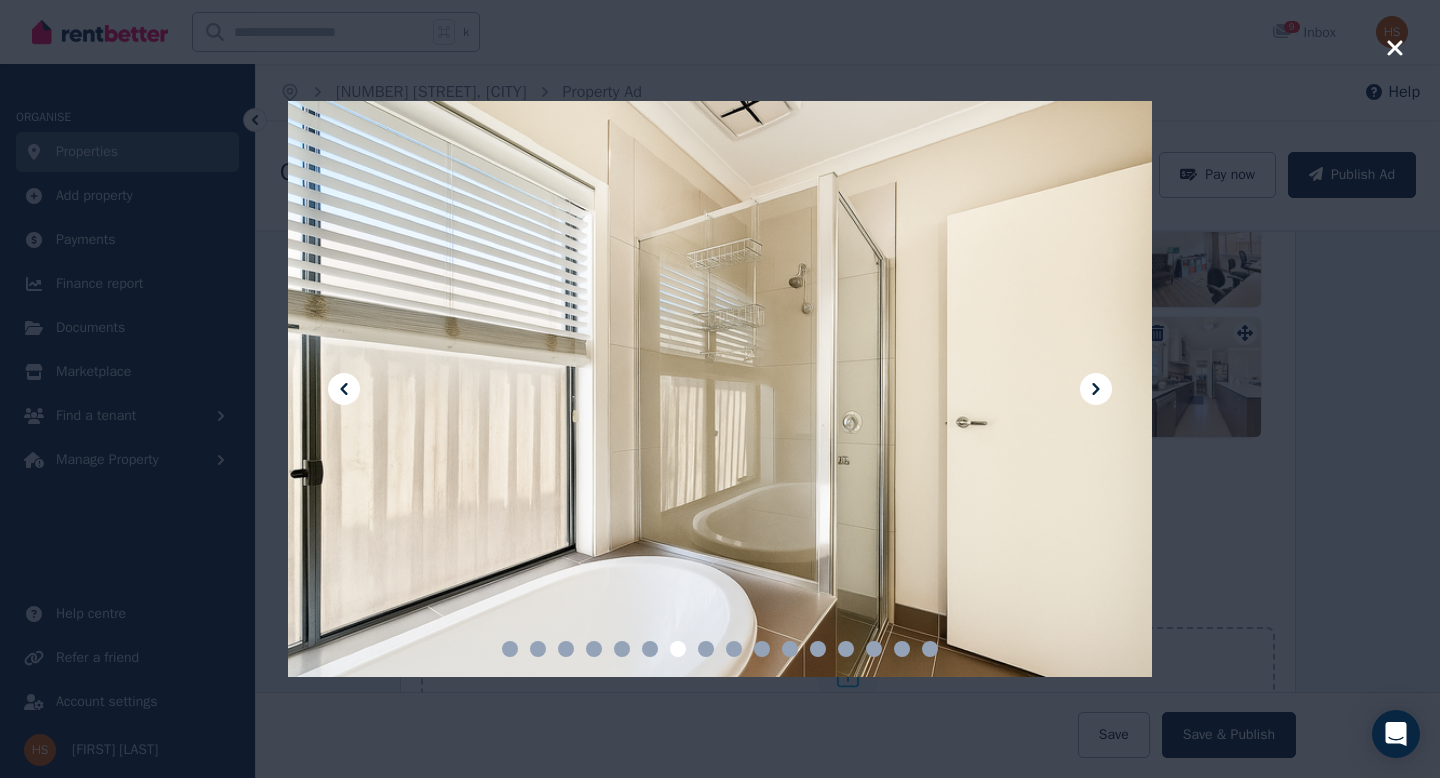 click at bounding box center [720, 389] 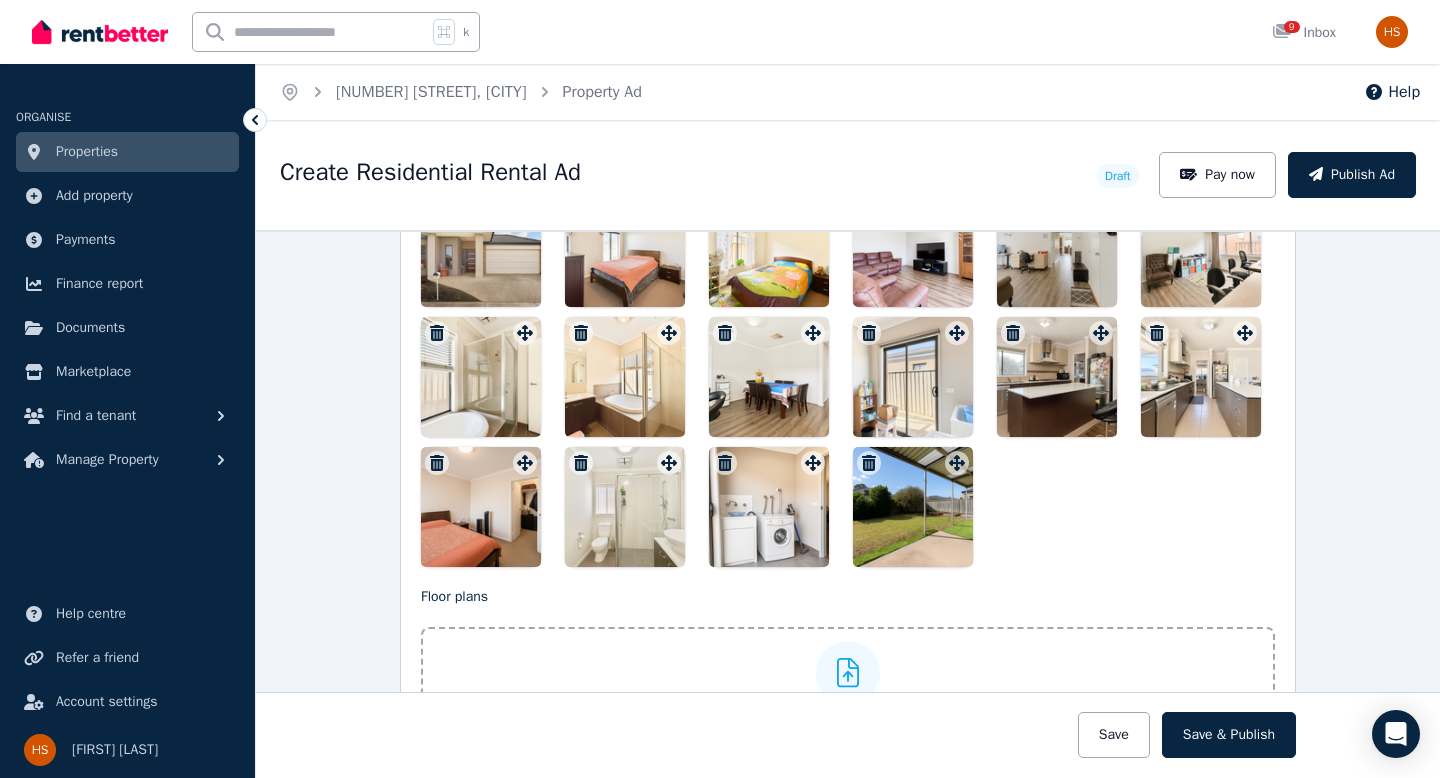 click 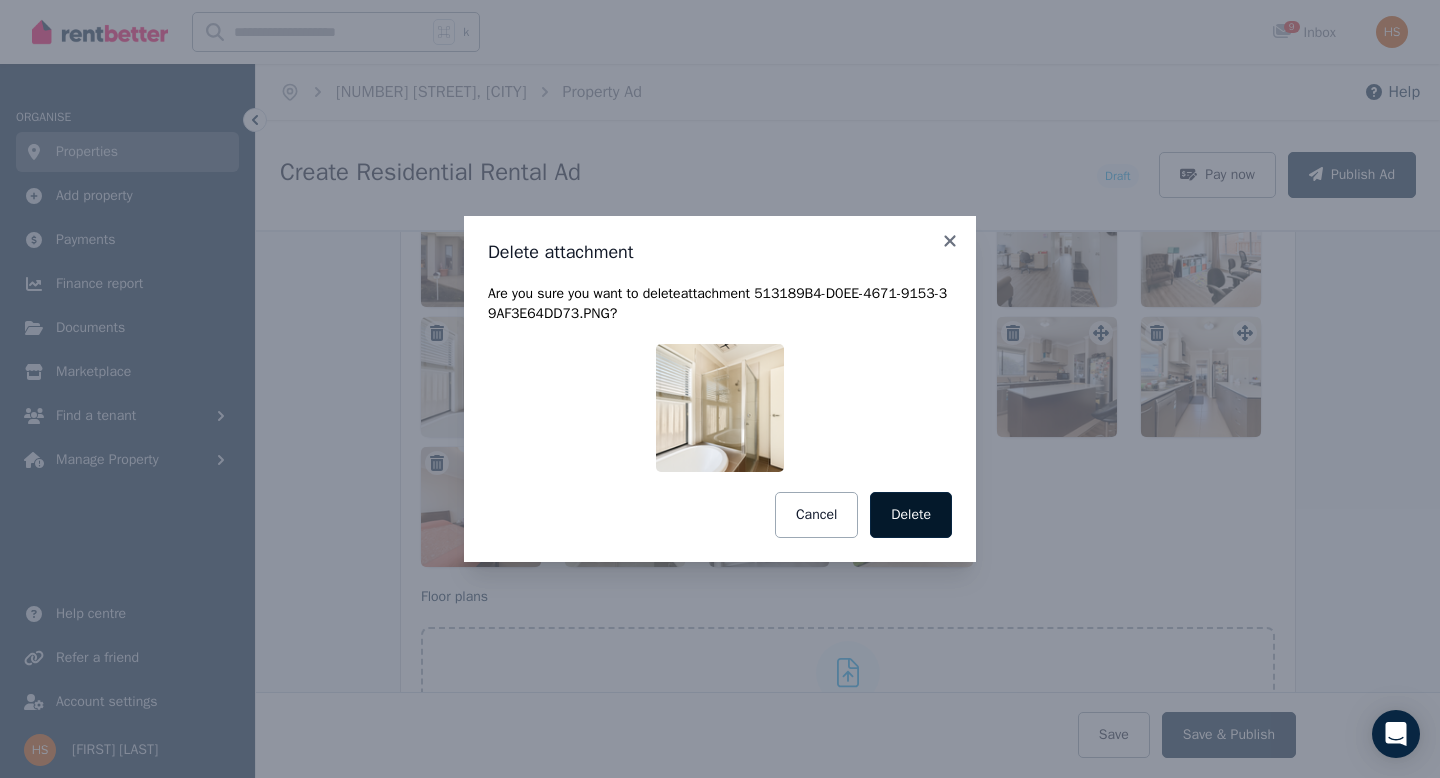 click on "Delete" at bounding box center (911, 515) 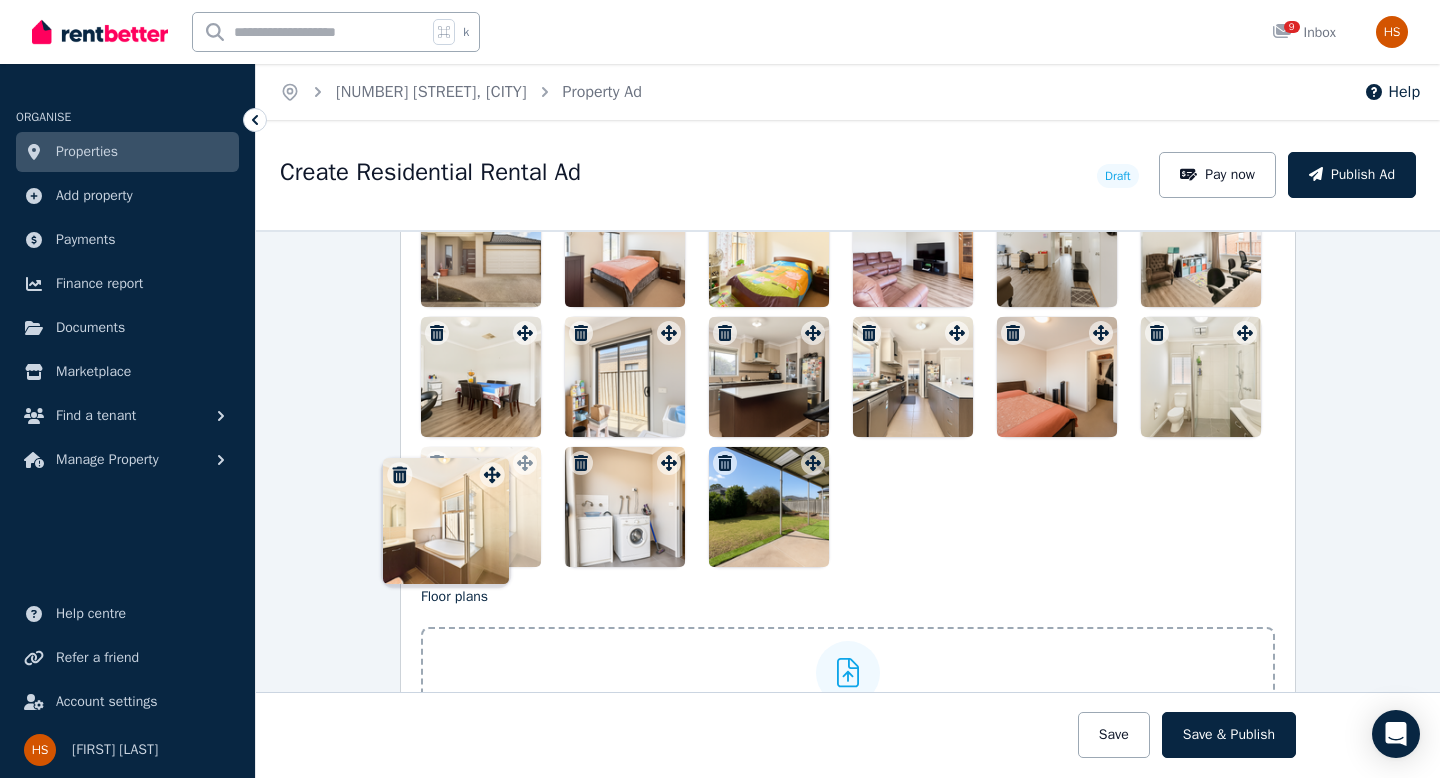 drag, startPoint x: 524, startPoint y: 341, endPoint x: 489, endPoint y: 466, distance: 129.80756 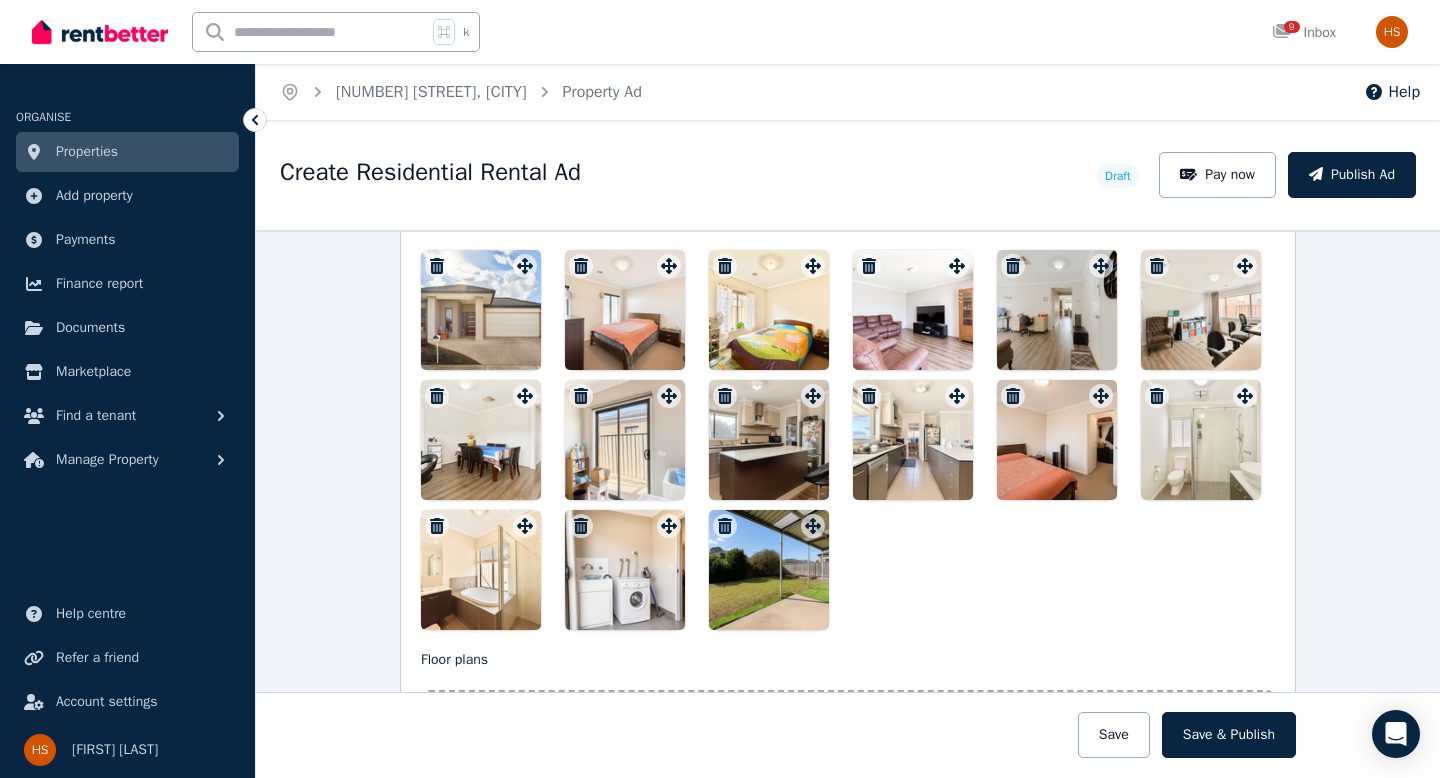 scroll, scrollTop: 2609, scrollLeft: 0, axis: vertical 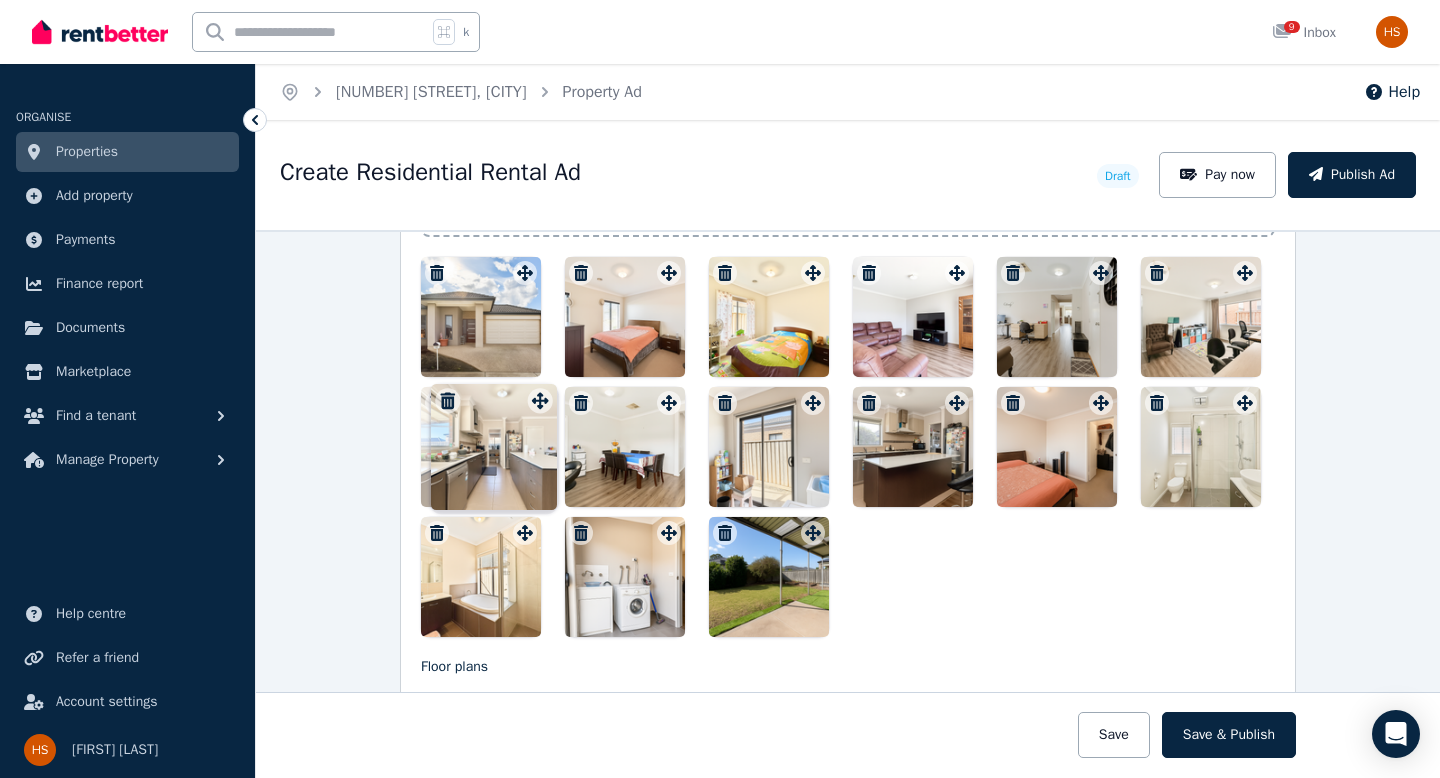drag, startPoint x: 962, startPoint y: 409, endPoint x: 542, endPoint y: 390, distance: 420.42953 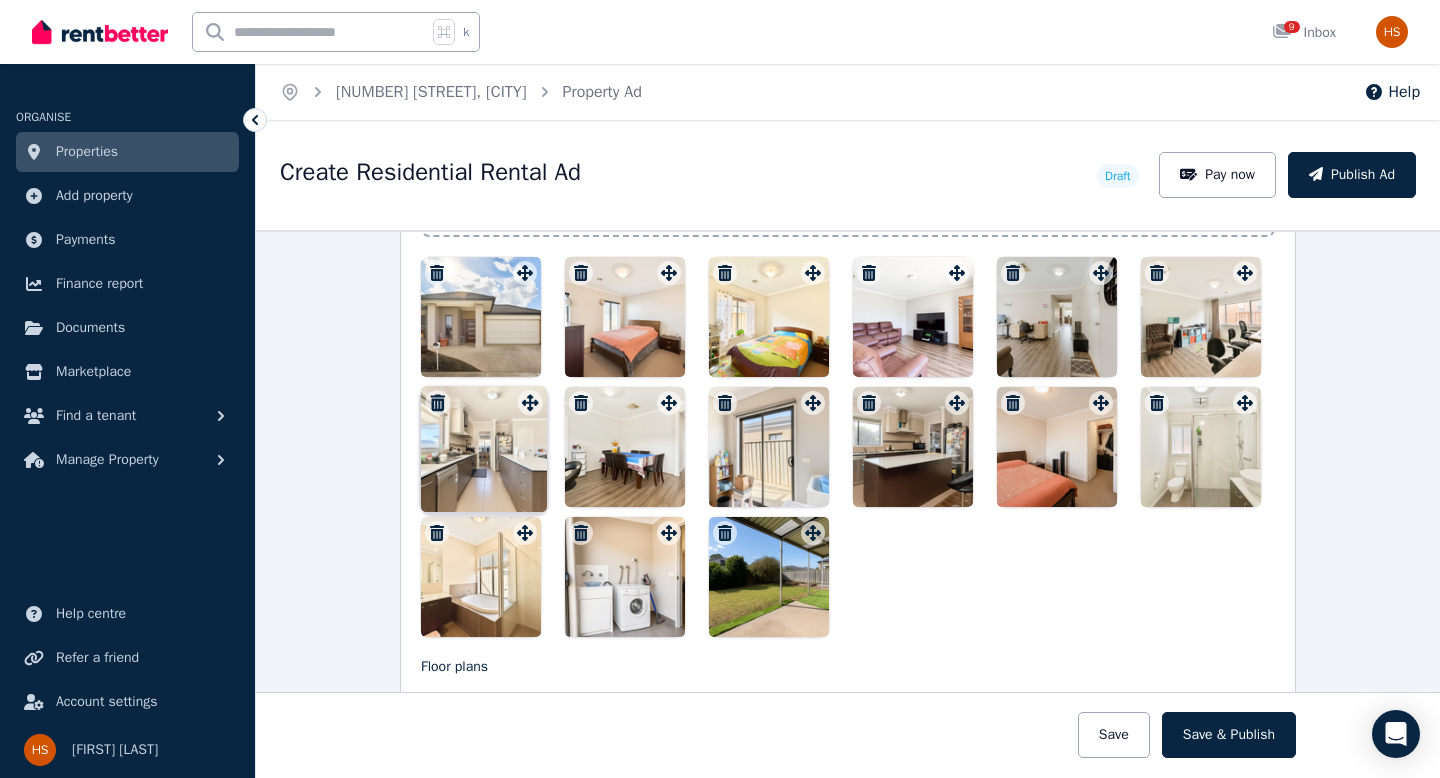 click on "Photos Upload a file   or drag and drop Uploaded   " C2BA3D89-CABA-4663-9BC8-CDD9F7239950.PNG " Uploaded   " 89441352-7BC4-411F-A2F2-AC4F19CD3CEC.PNG " Uploaded   " 00D58C06-3E96-4577-BF88-3EF82D6F639F.PNG " Uploaded   " 06B8A154-19D4-46A9-88F2-C12103A02403.PNG " Uploaded   " 7A407630-9C48-4FEF-8A9A-F2EAAB80F152.PNG " Uploaded   " 9F3F00FA-EE25-401F-9295-C014E58968B8.PNG " Uploaded   " 67AF46FC-0700-4FDE-ABB8-9713B0F9CFEA.PNG " Uploaded   " 7167AB1E-A2E0-4E2A-9610-2654F5A73311.PNG " Uploaded   " 5911CF0C-3923-43CD-A41E-B38A41823EE8.PNG " Uploaded   " 2353B083-E8E4-45E4-BDD4-BF0DC5C679C9.PNG " Uploaded   " 504D4197-B9AC-4B99-94BD-9C6E646F7632.PNG " Uploaded   " 391D5733-66A8-4574-B2E7-A32742D0ED84.PNG " Uploaded   " 513189B4-D0EE-4671-9153-39AF3E64DD73.PNG " Uploaded   " 648918D6-06DE-4EBB-A2DF-331095CC8BCD.PNG " Uploaded   " 42546337-BF6E-42B3-94BB-153E6EFBBDCF.PNG " Uploaded   " C975BFED-B80C-4D67-8F4C-6361601D277C.PNG " Uploaded   " D30C20A7-21F6-406C-9DF5-9F6B894FE783.PNG " Uploaded   " "" at bounding box center [848, 355] 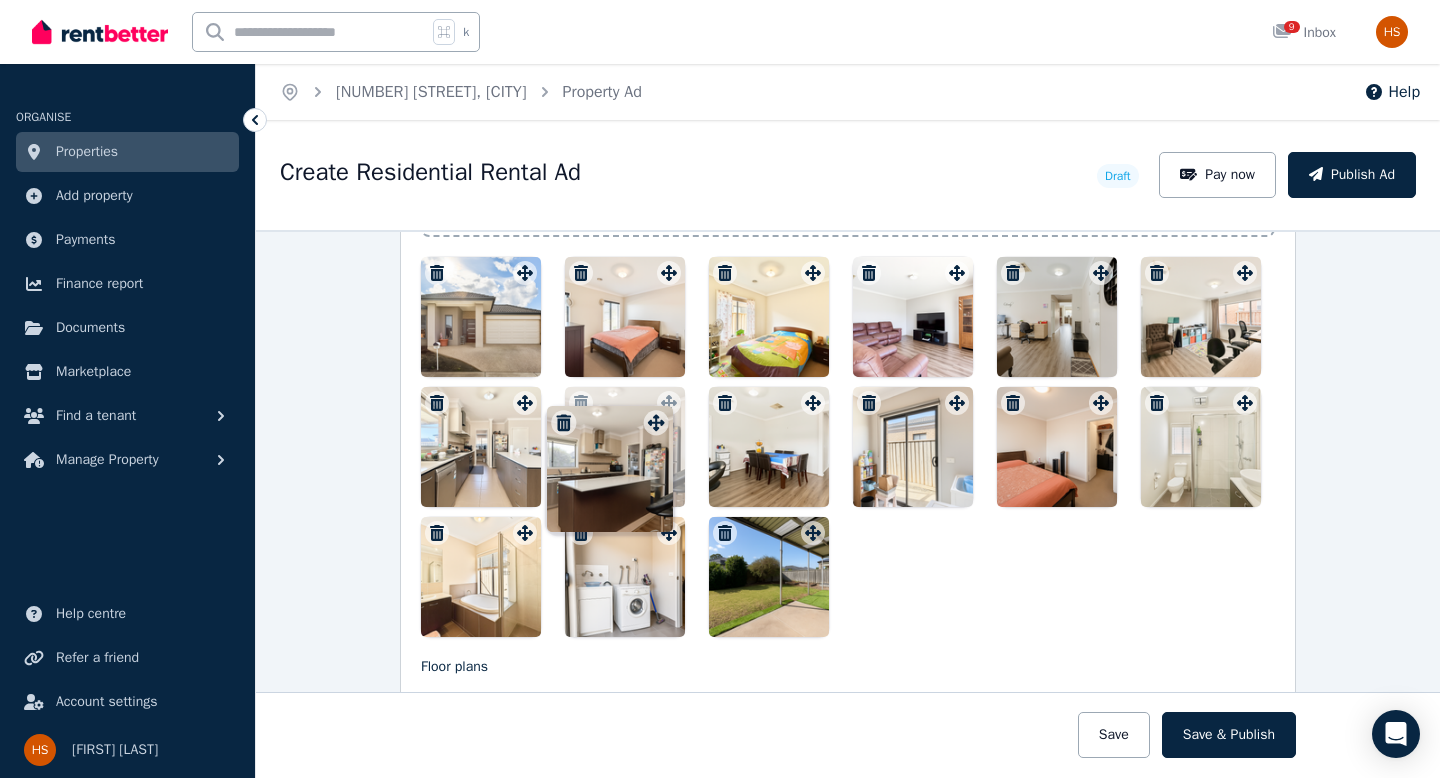 drag, startPoint x: 956, startPoint y: 400, endPoint x: 653, endPoint y: 403, distance: 303.01486 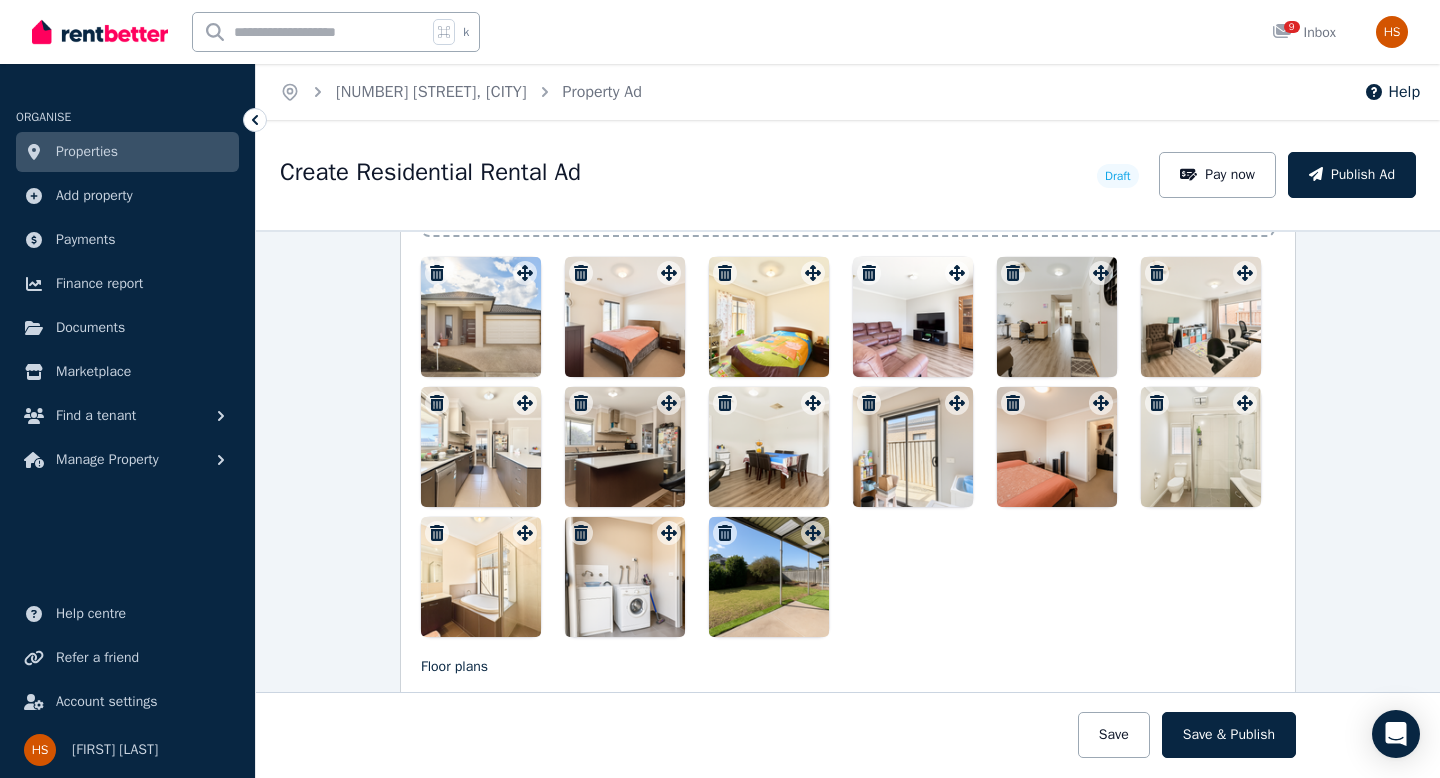 click at bounding box center [481, 447] 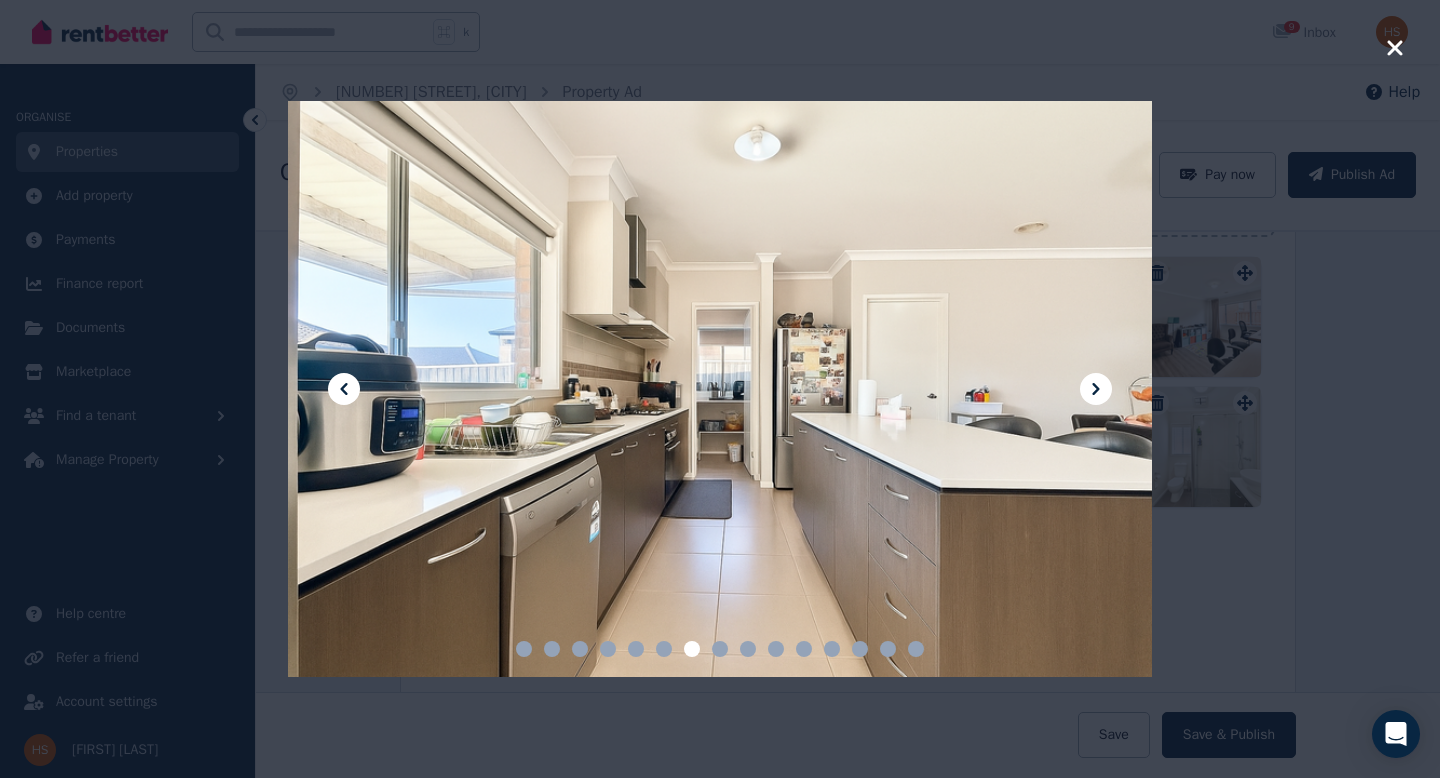 click 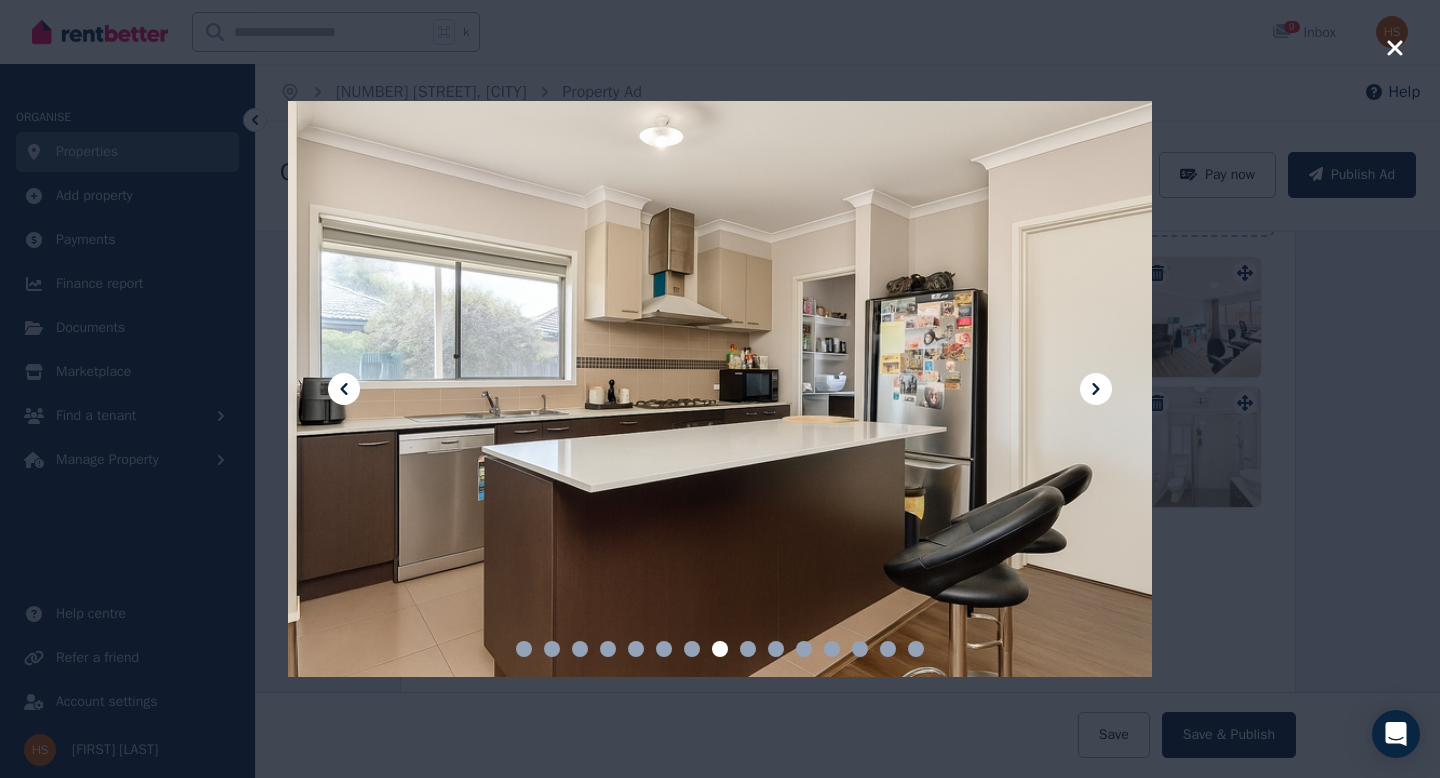 click 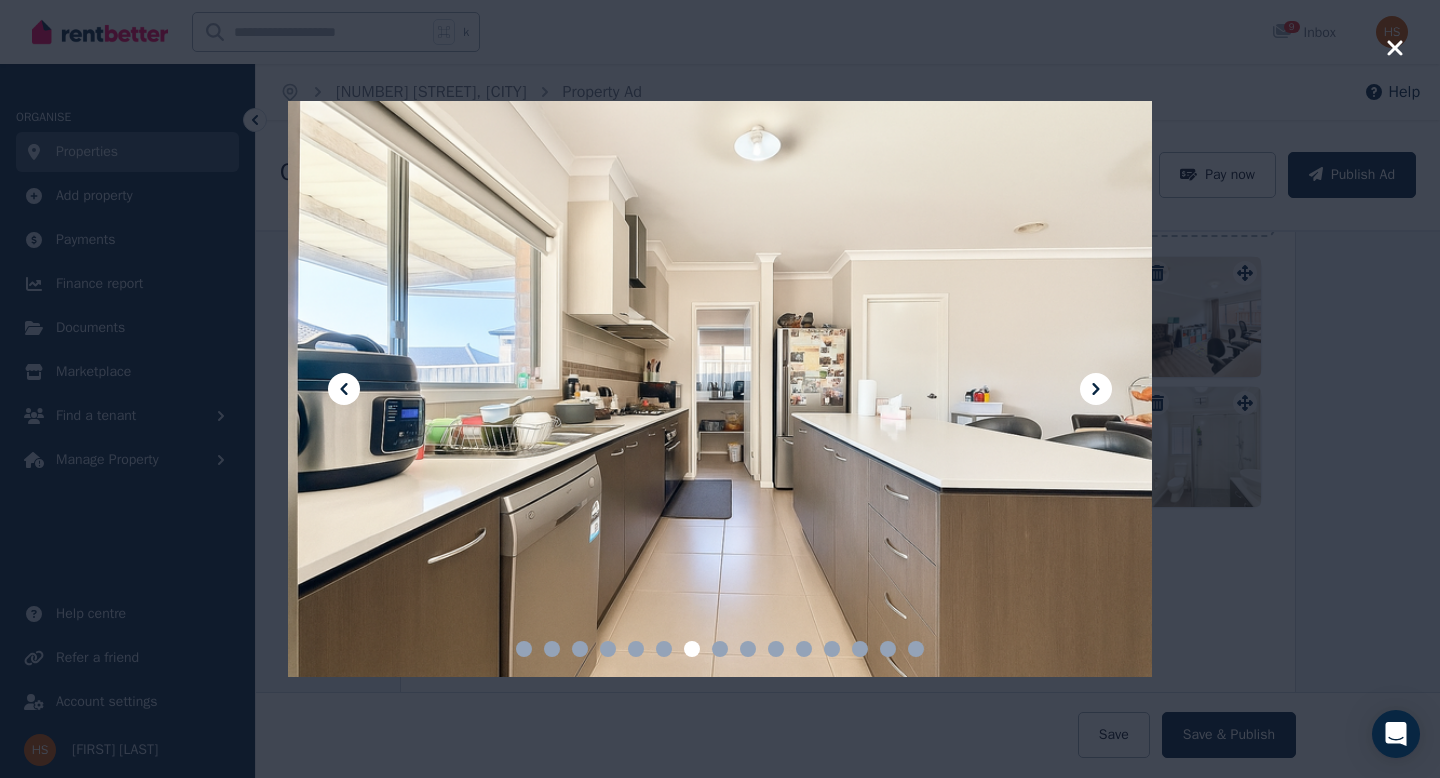 type 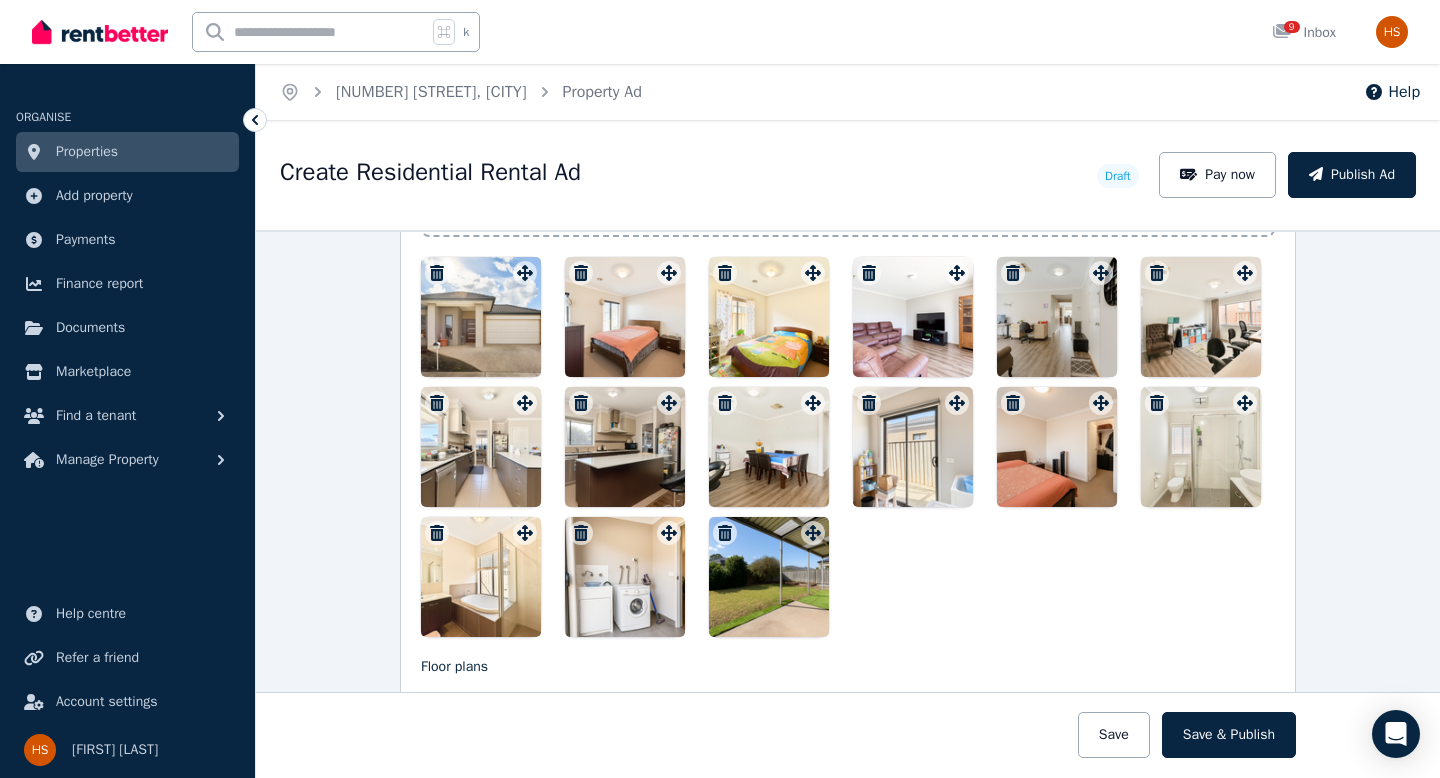 click 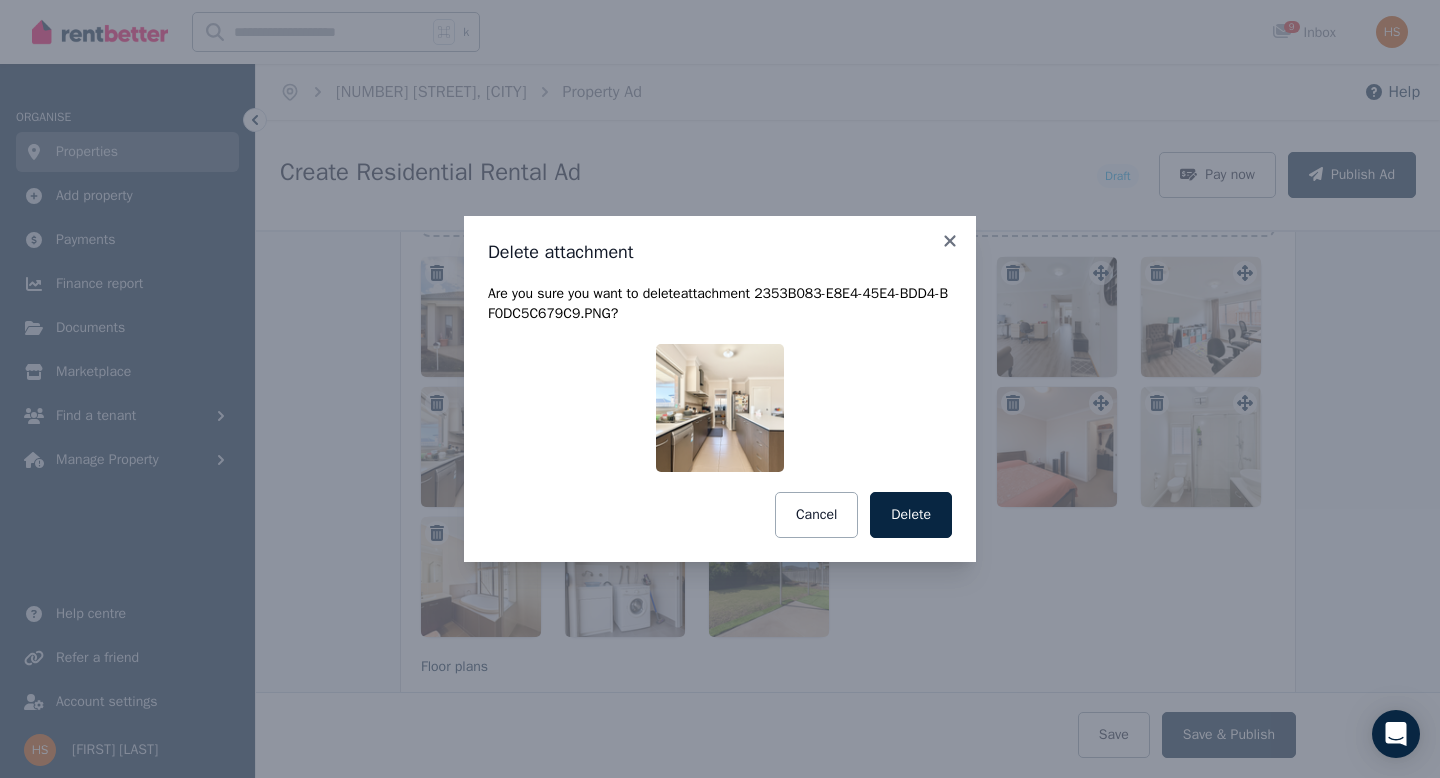 click on "Are you sure you want to delete  attachment   2353B083-E8E4-45E4-BDD4-BF0DC5C679C9.PNG ? Cancel Delete" at bounding box center [720, 411] 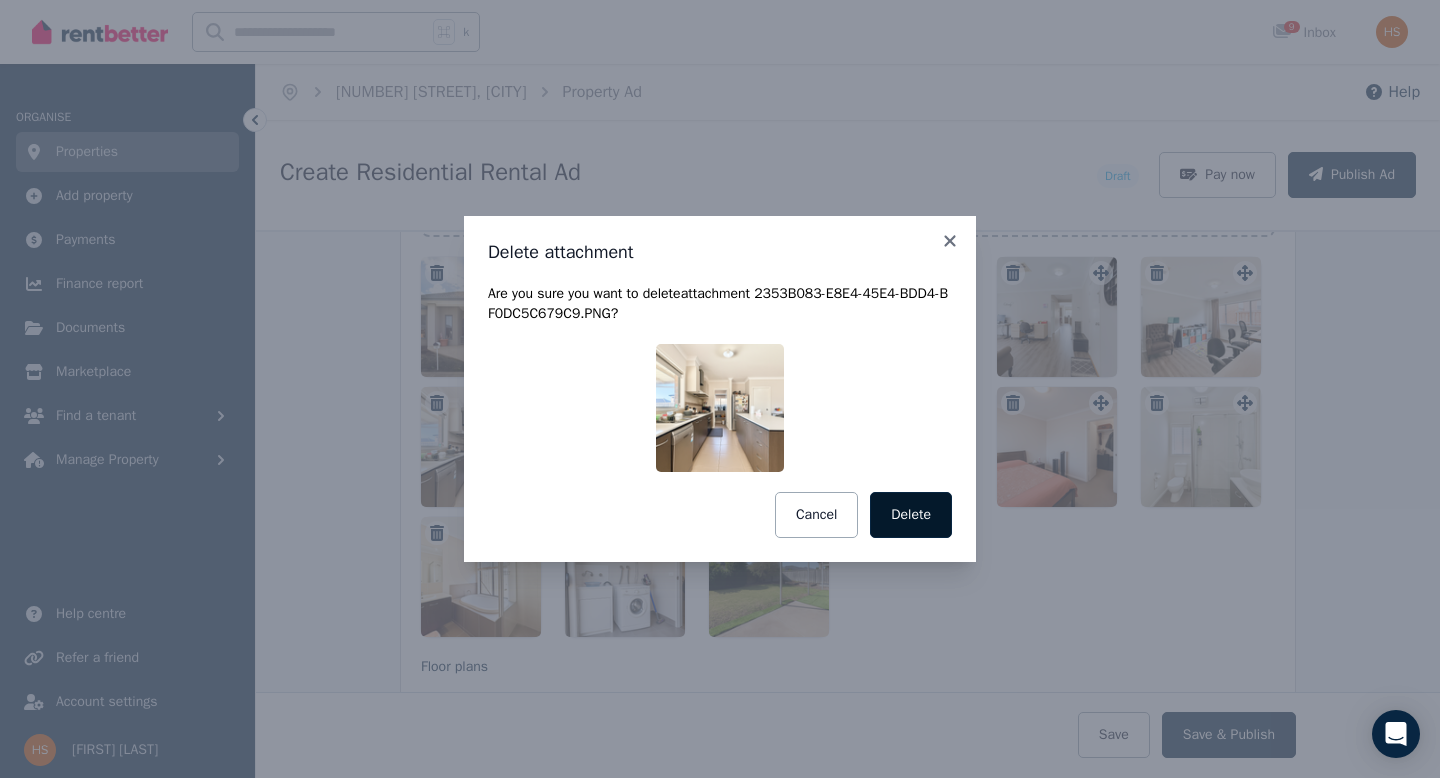 click on "Delete" at bounding box center (911, 515) 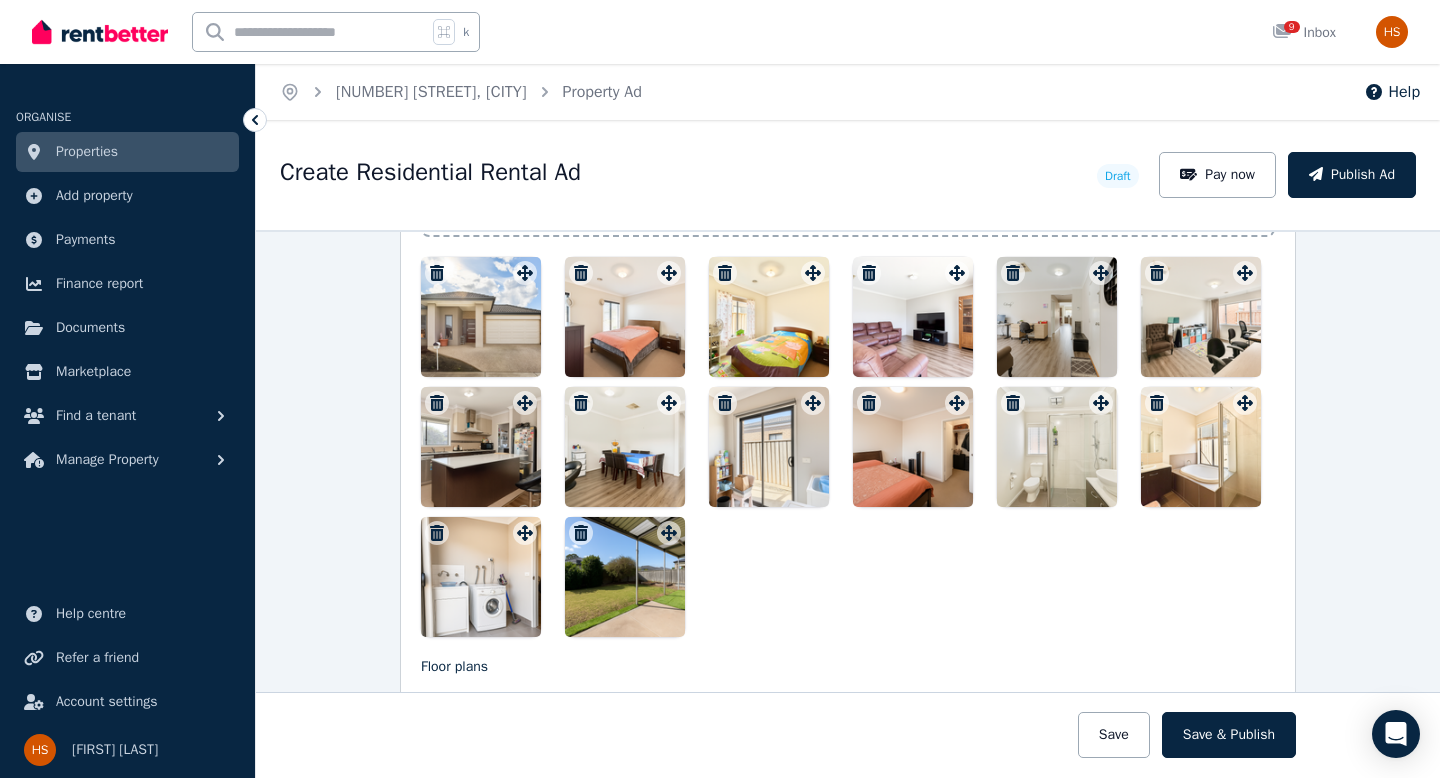 click at bounding box center [769, 447] 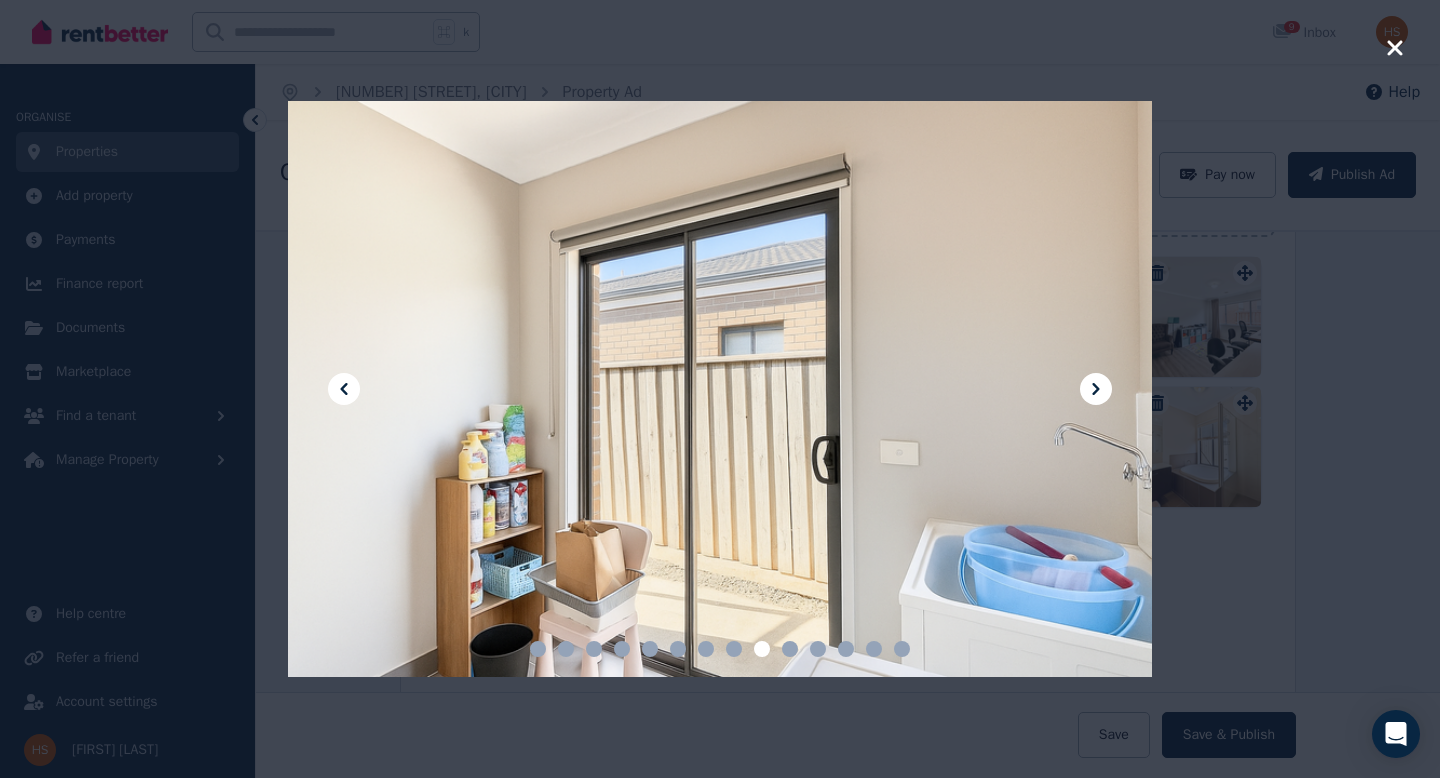 click at bounding box center (720, 389) 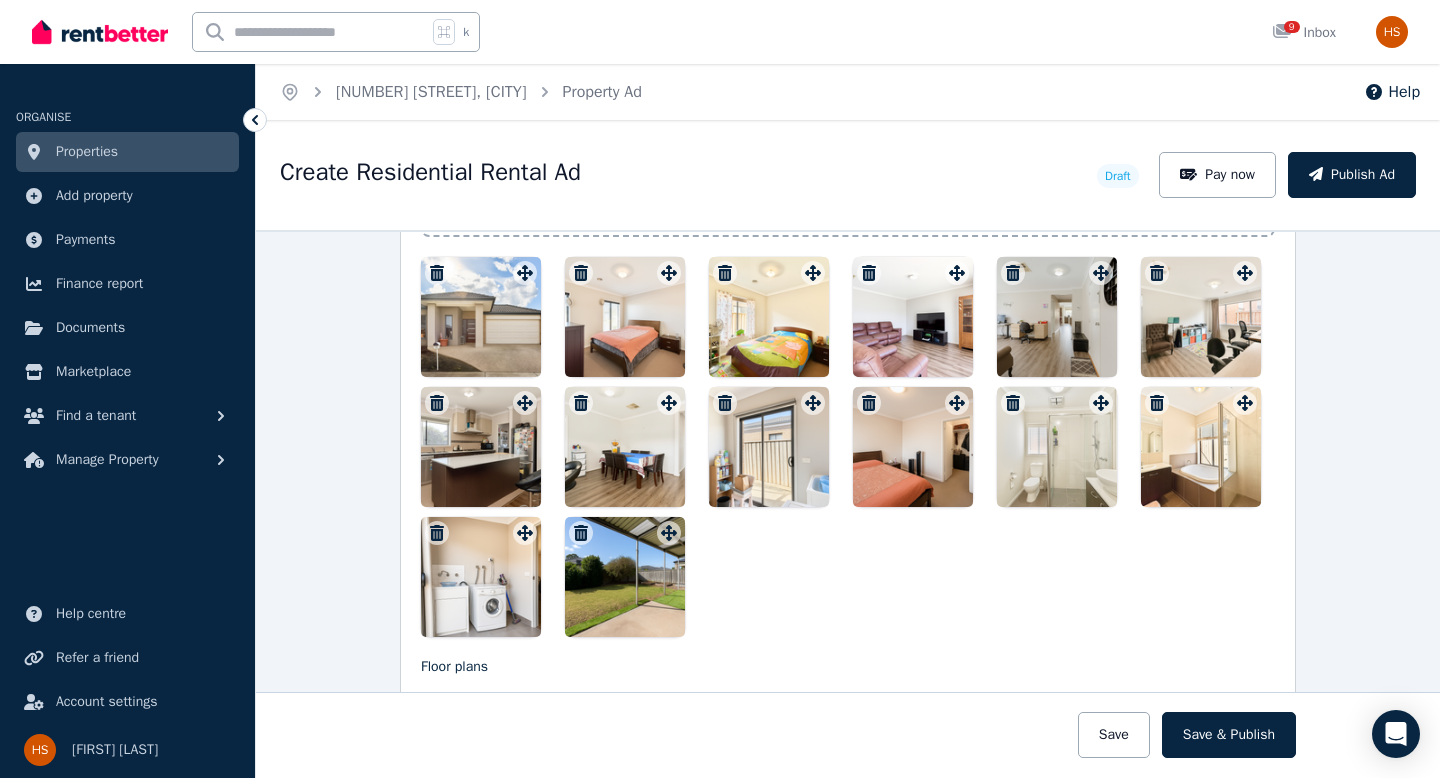 click 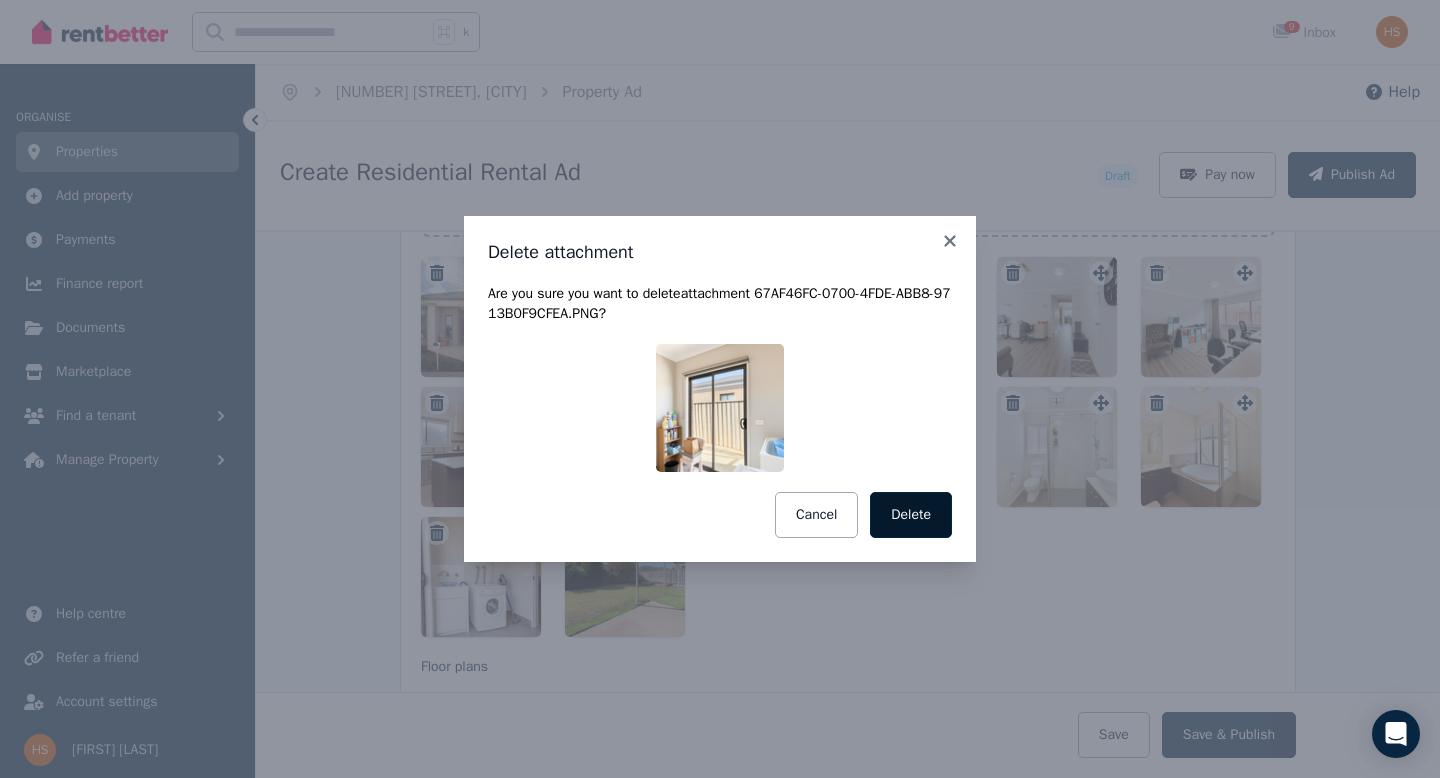 click on "Delete" at bounding box center (911, 515) 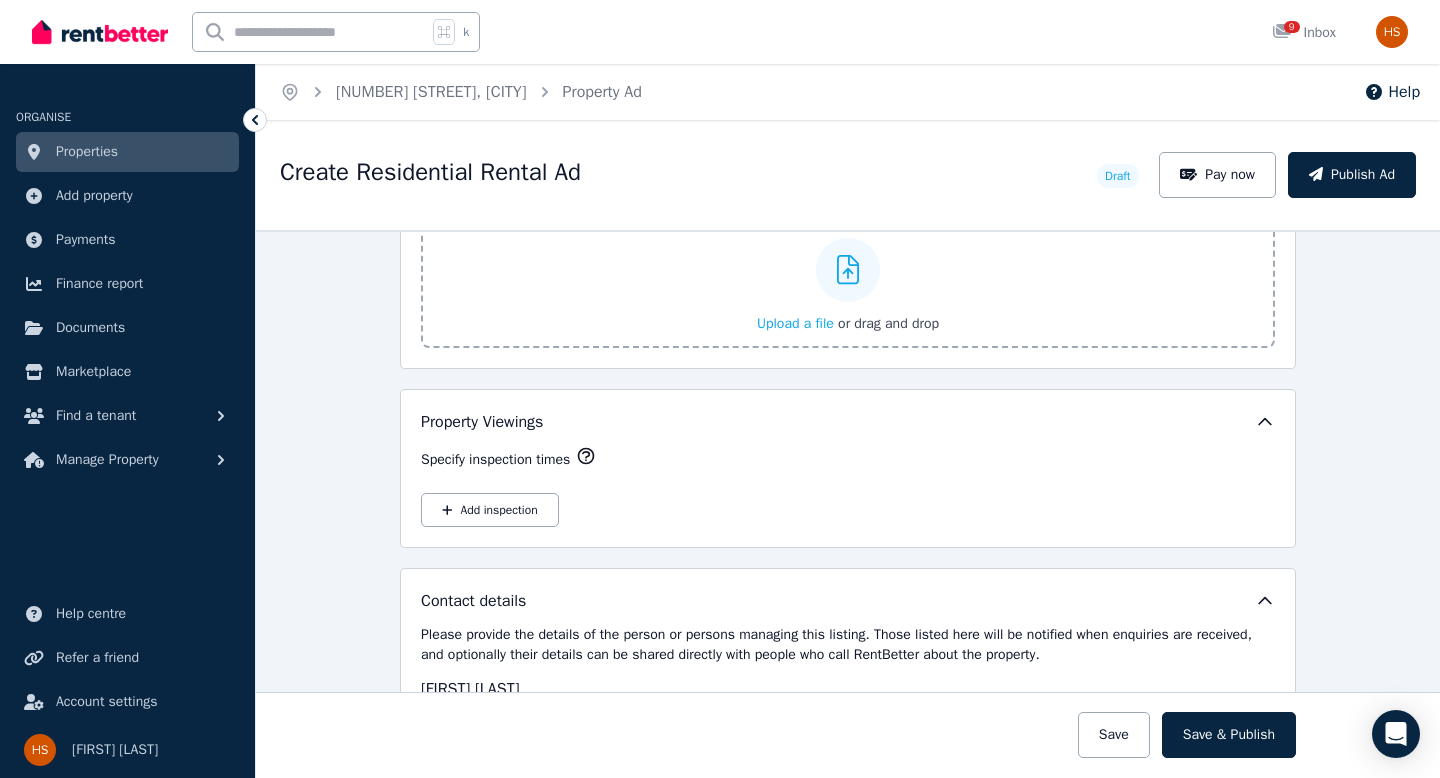 scroll, scrollTop: 3094, scrollLeft: 0, axis: vertical 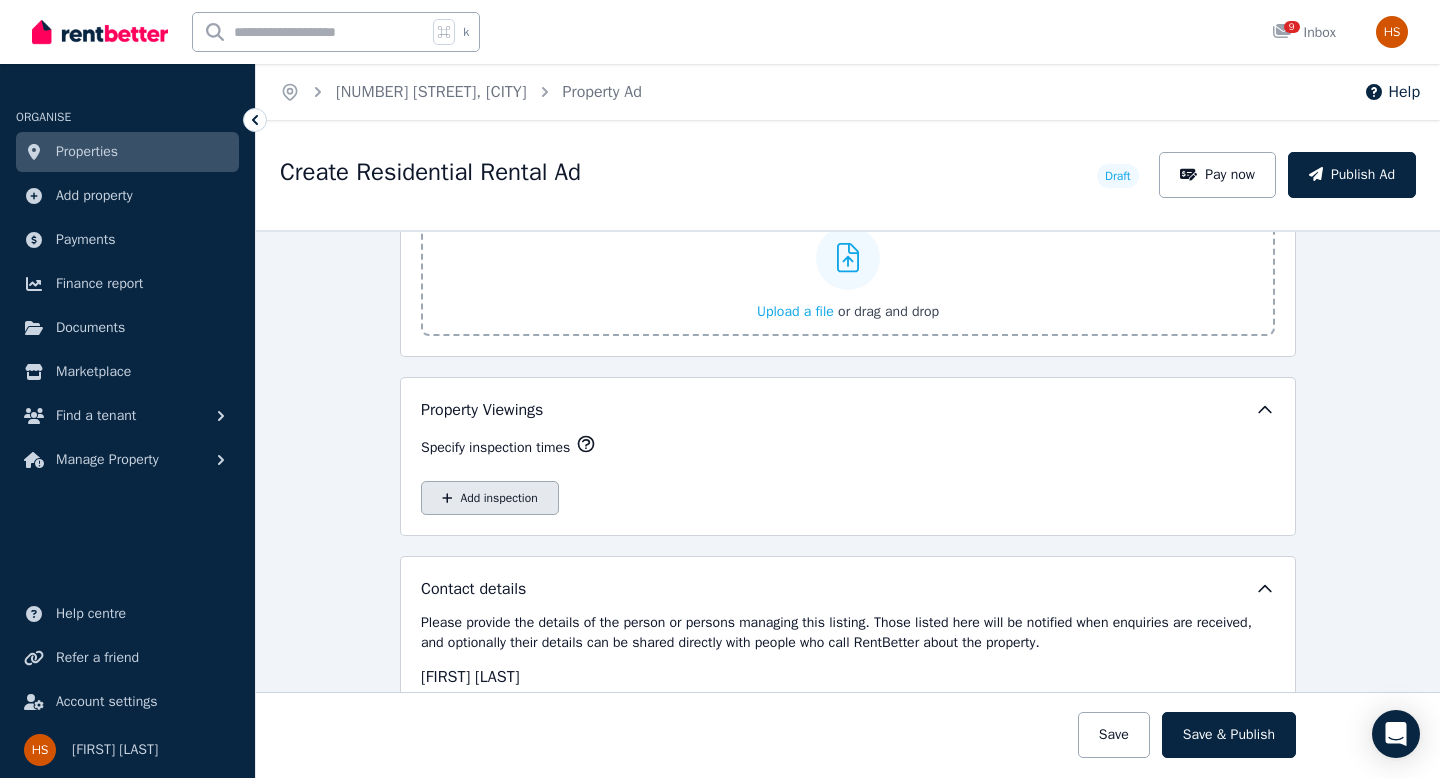 click on "Add inspection" at bounding box center [490, 498] 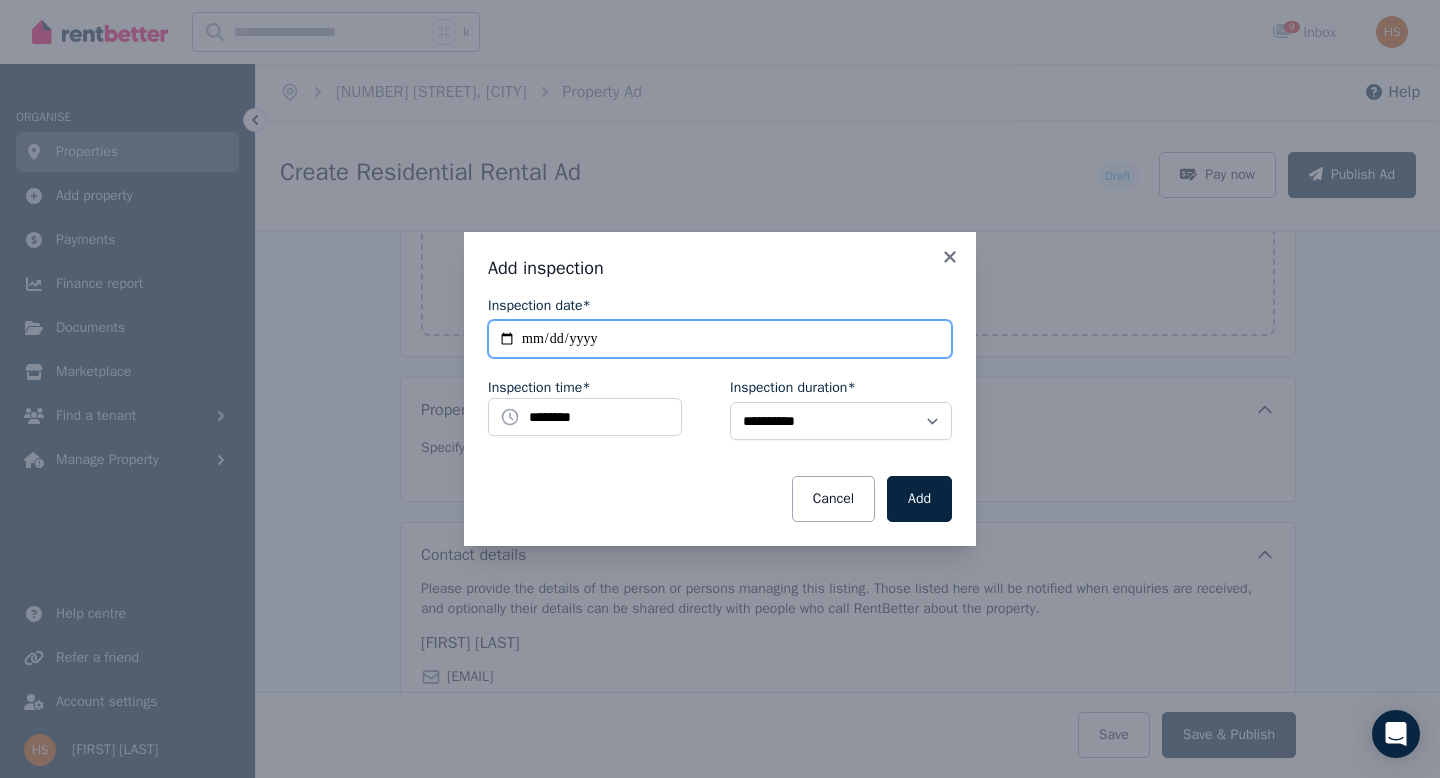 click on "**********" at bounding box center (720, 339) 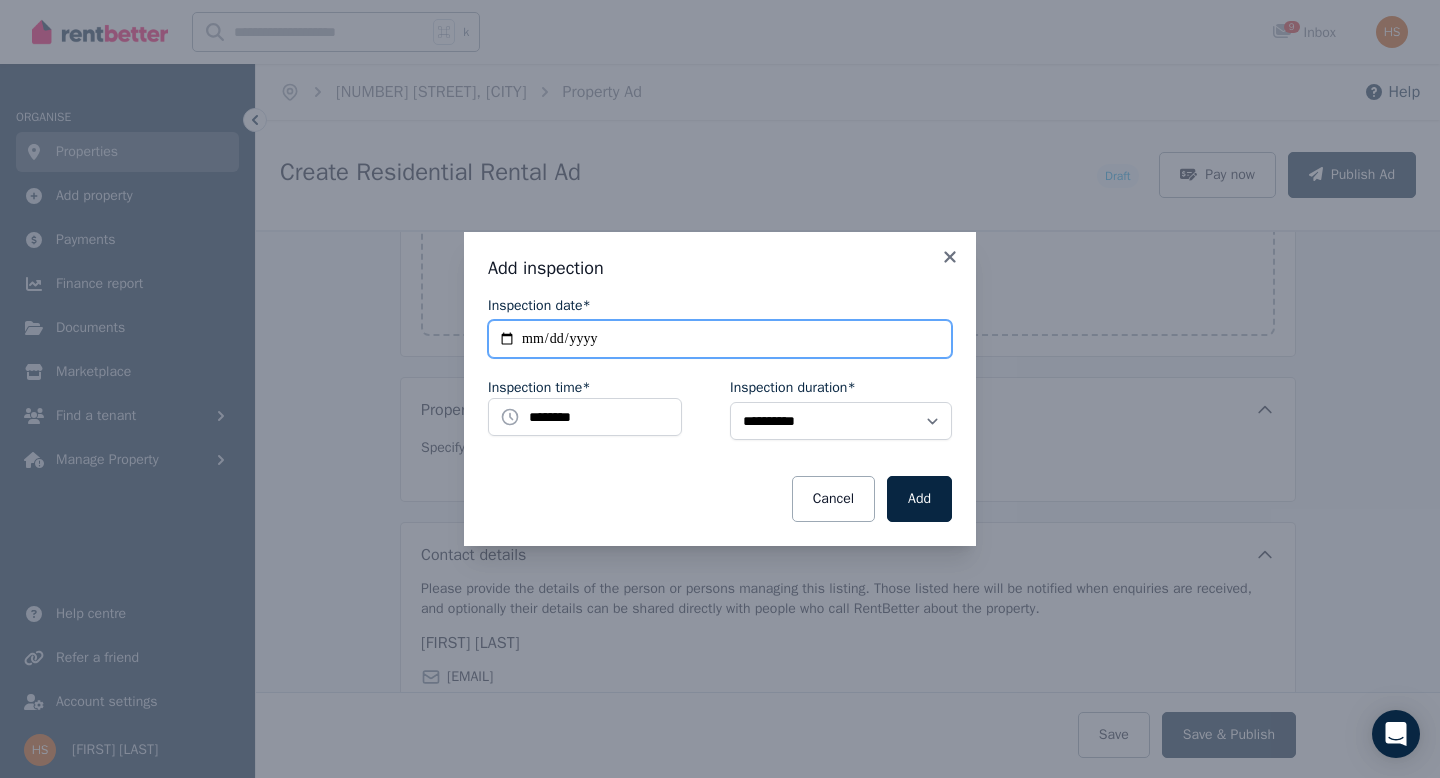 type on "**********" 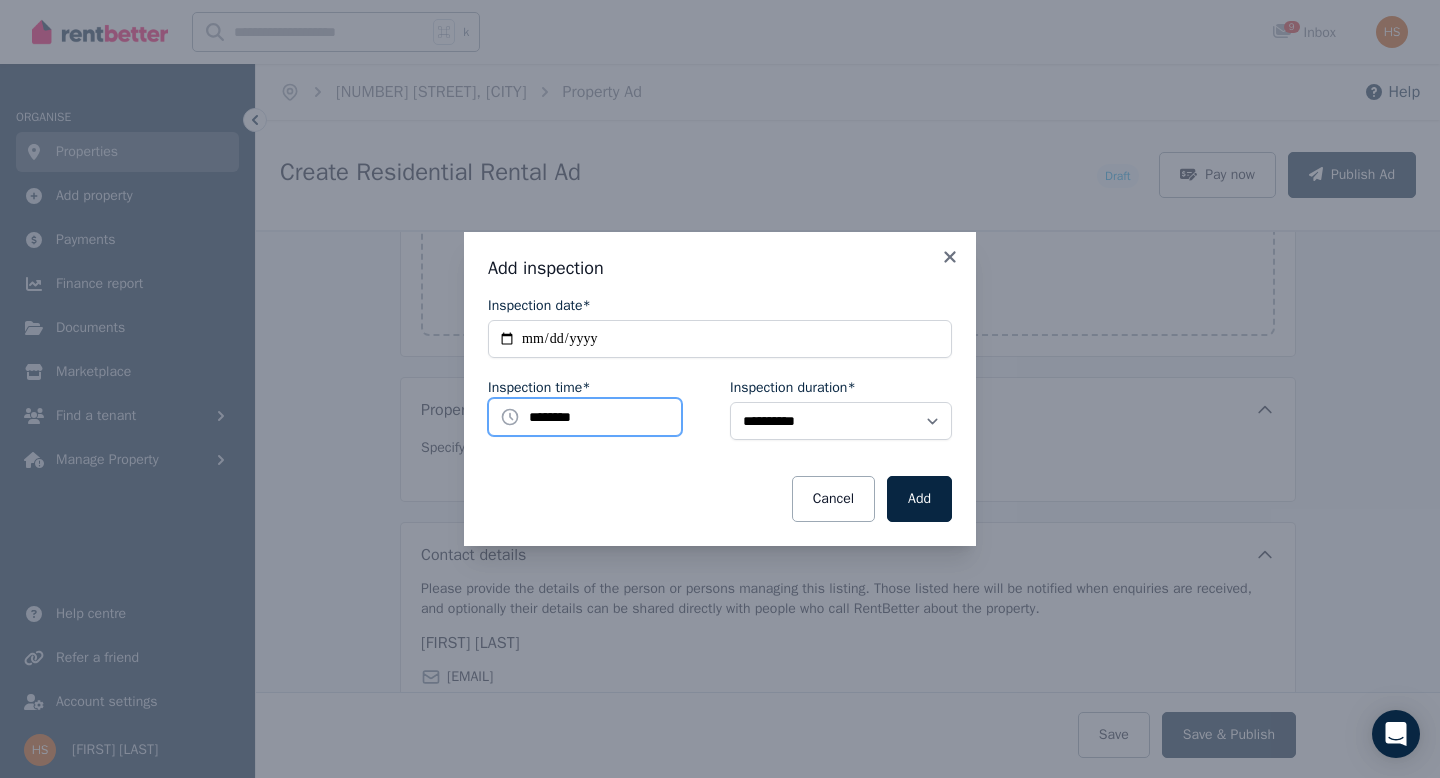 click on "********" at bounding box center (585, 417) 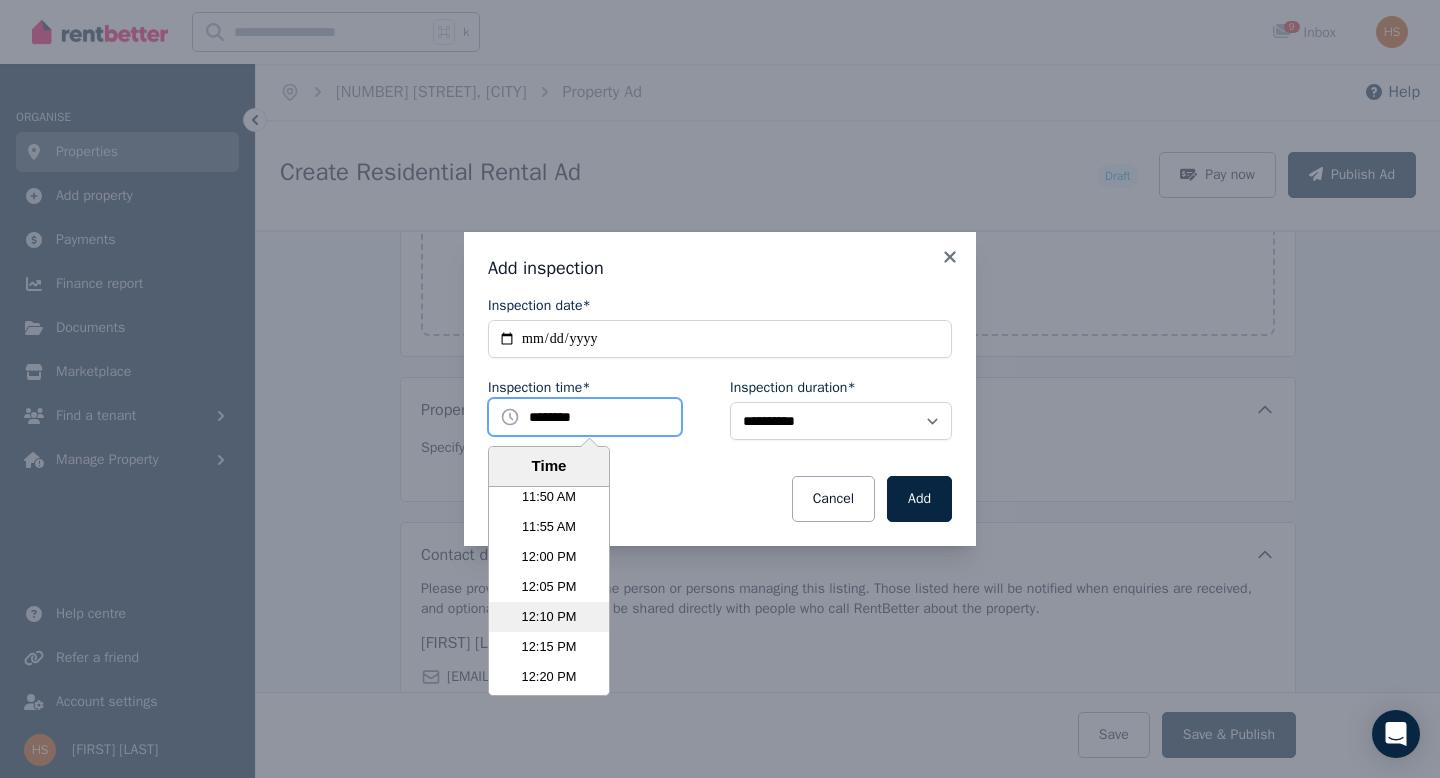 scroll, scrollTop: 4272, scrollLeft: 0, axis: vertical 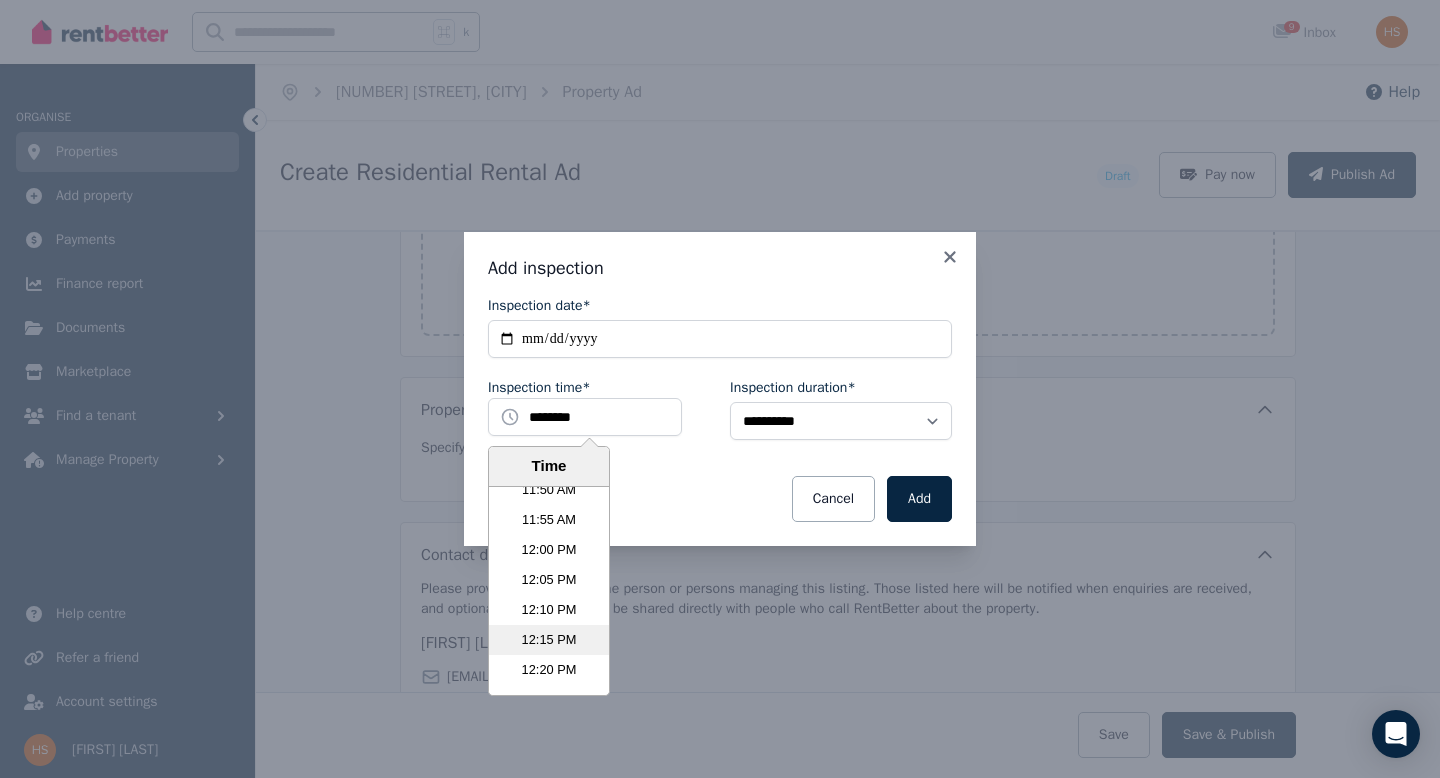 click on "12:15 PM" at bounding box center [549, 640] 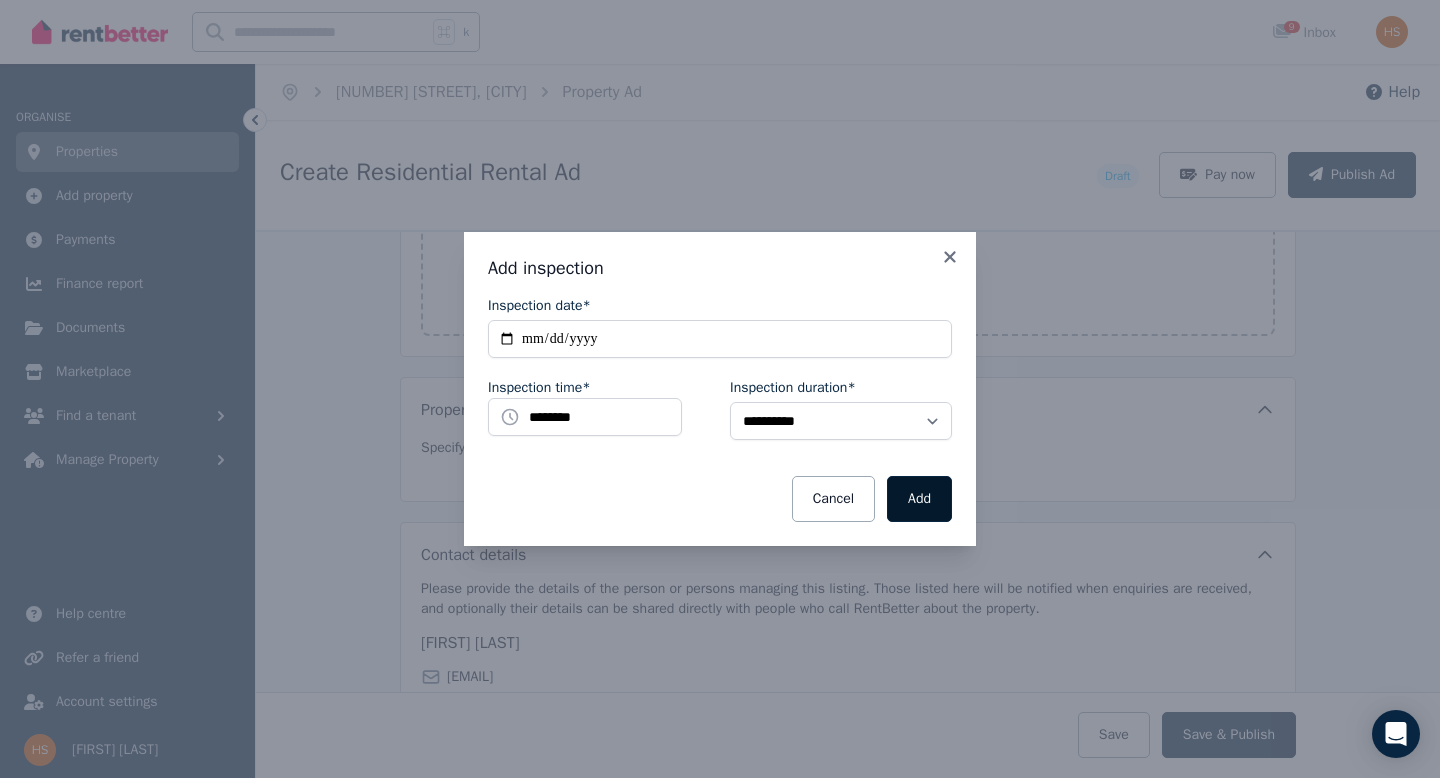 click on "Add" at bounding box center [919, 499] 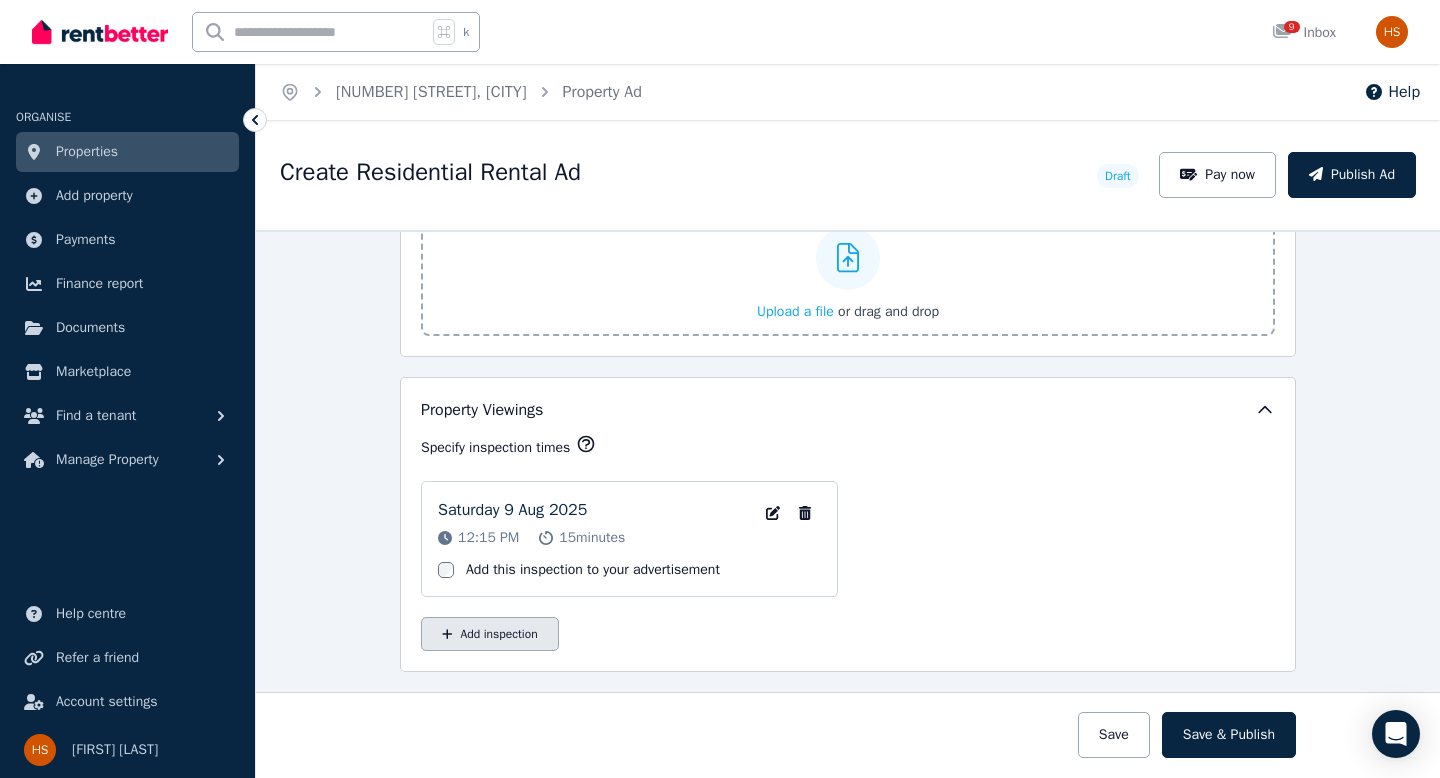 click on "Add inspection" at bounding box center [490, 634] 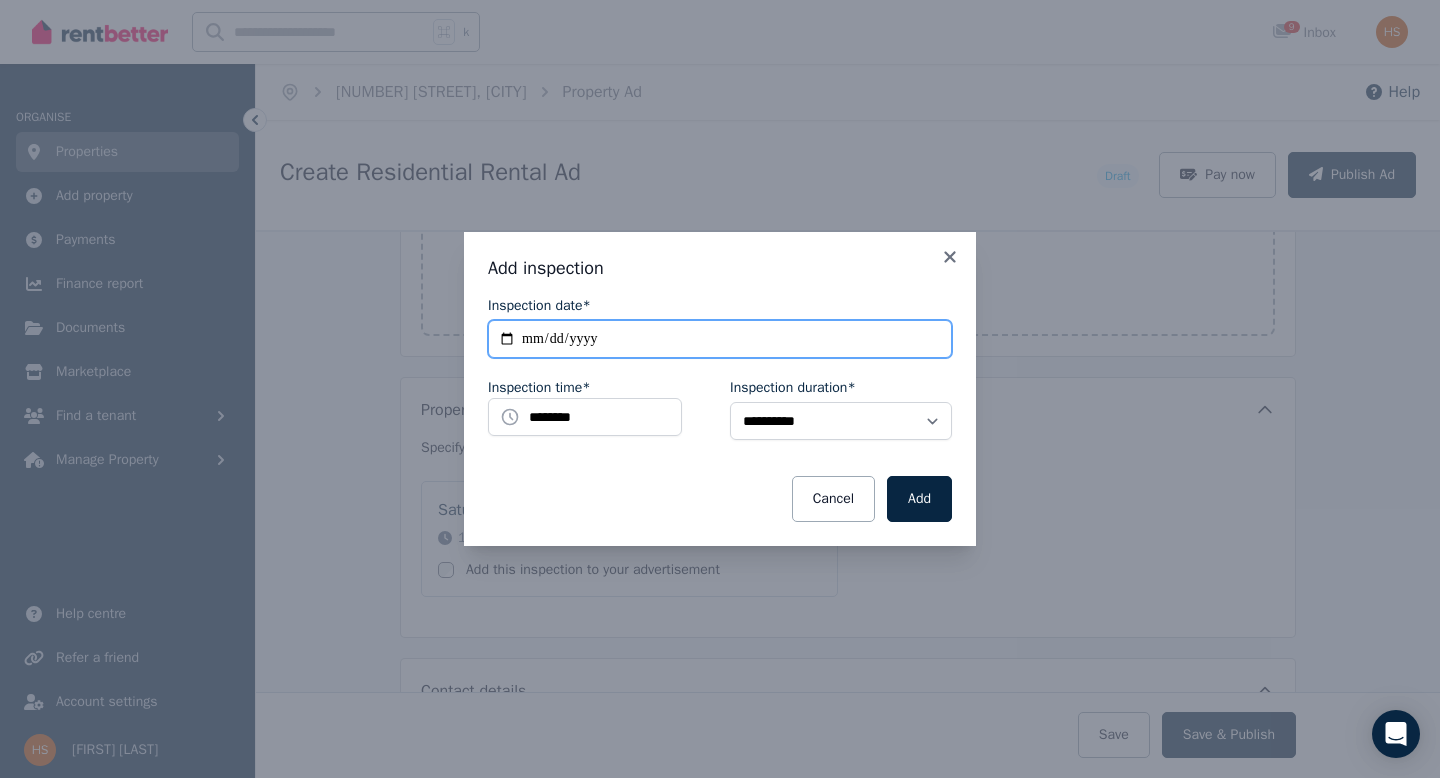 click on "**********" at bounding box center (720, 339) 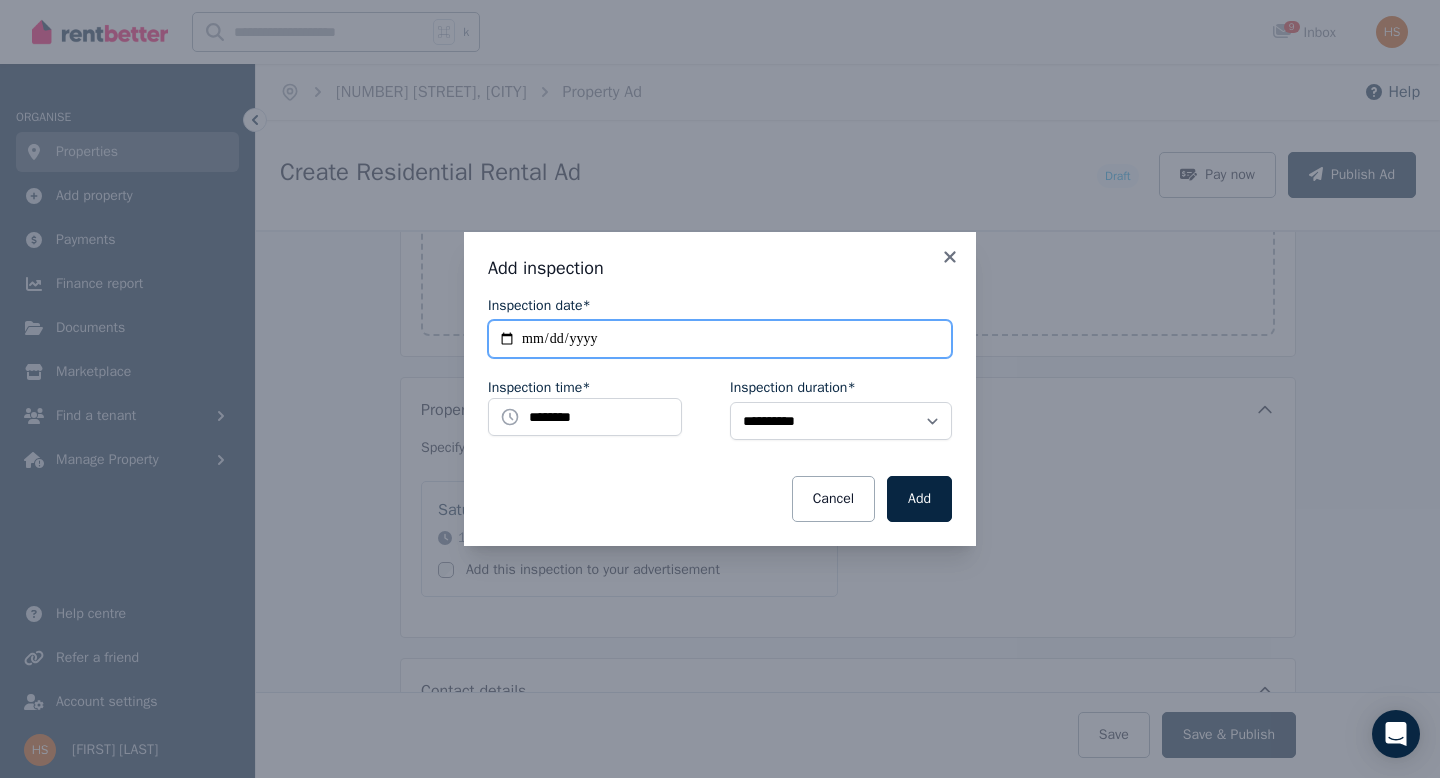 click on "**********" at bounding box center [720, 339] 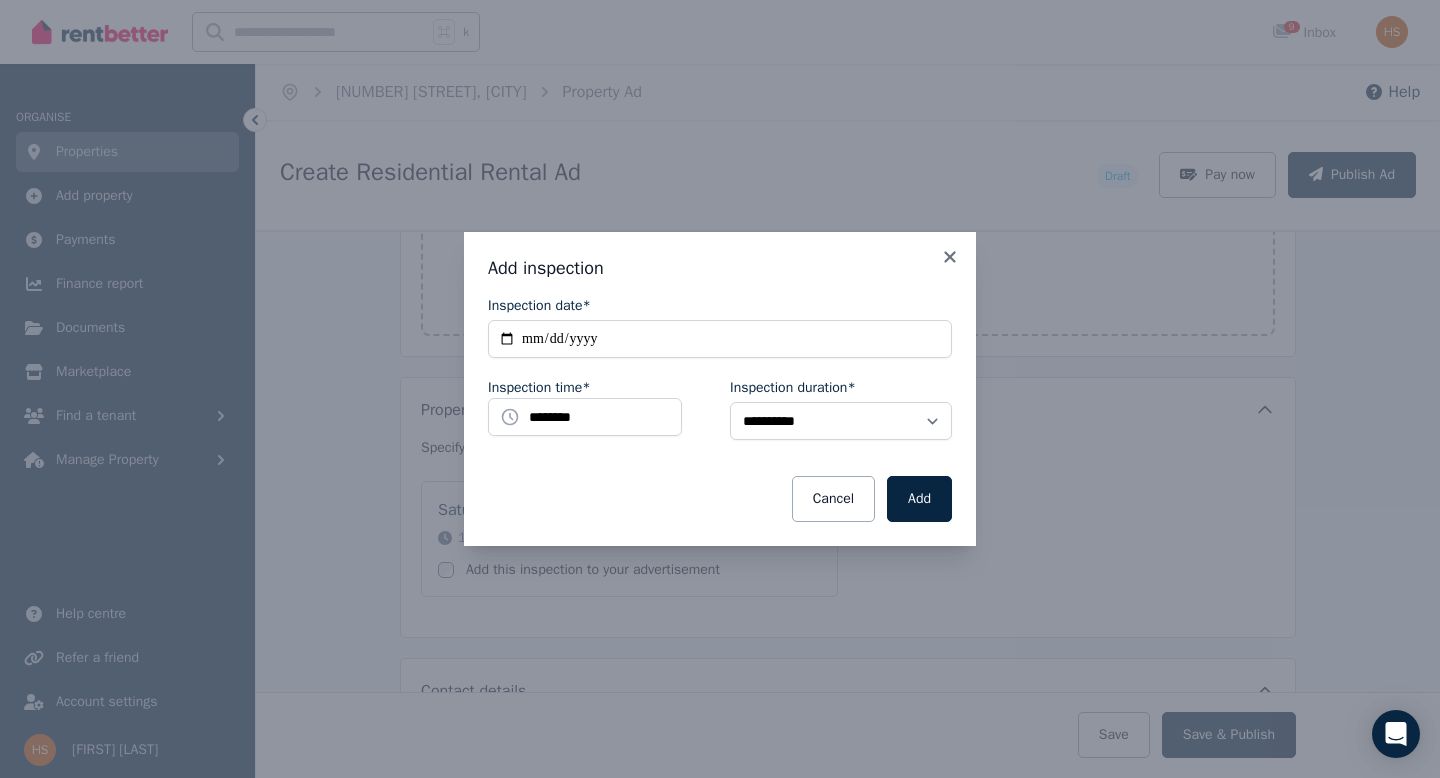 click on "**********" at bounding box center [720, 409] 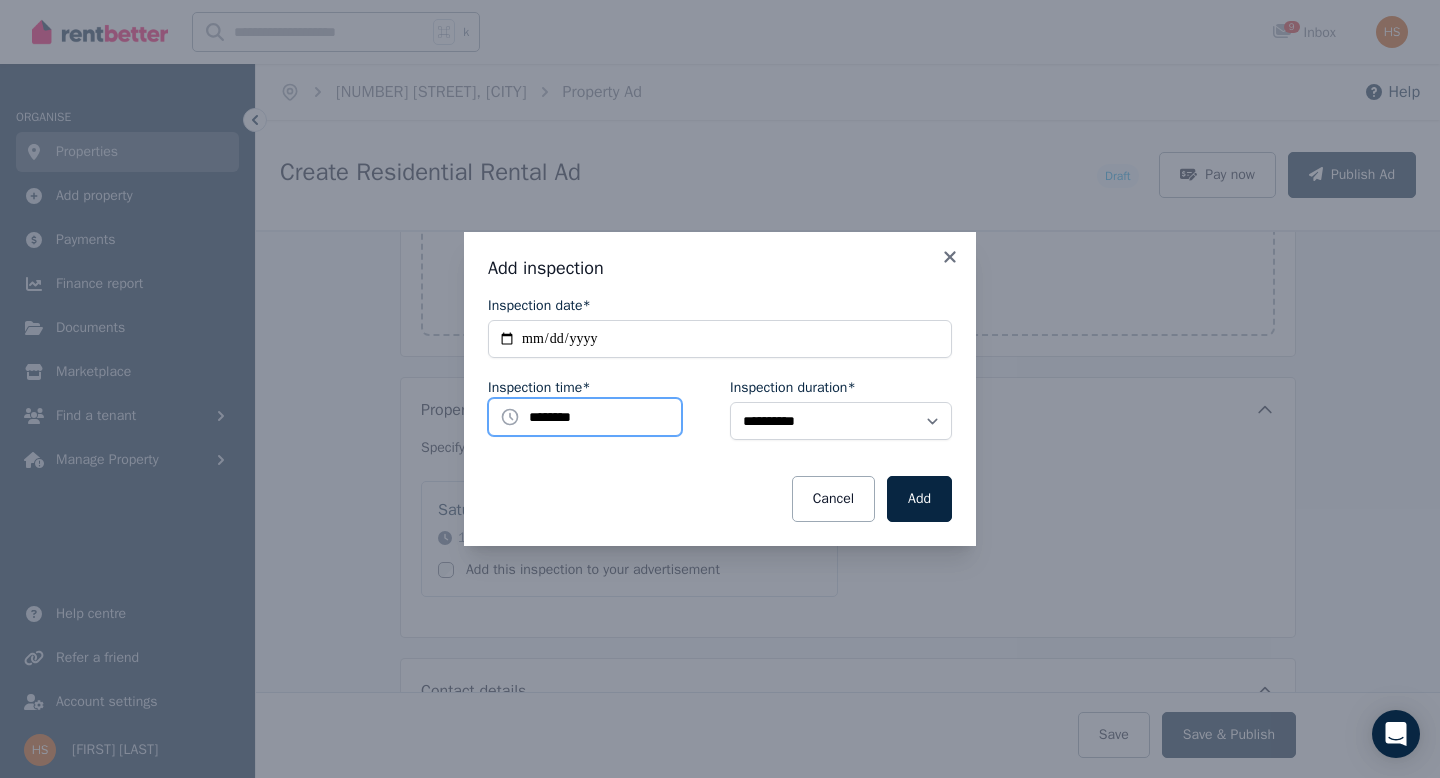 click on "********" at bounding box center (585, 417) 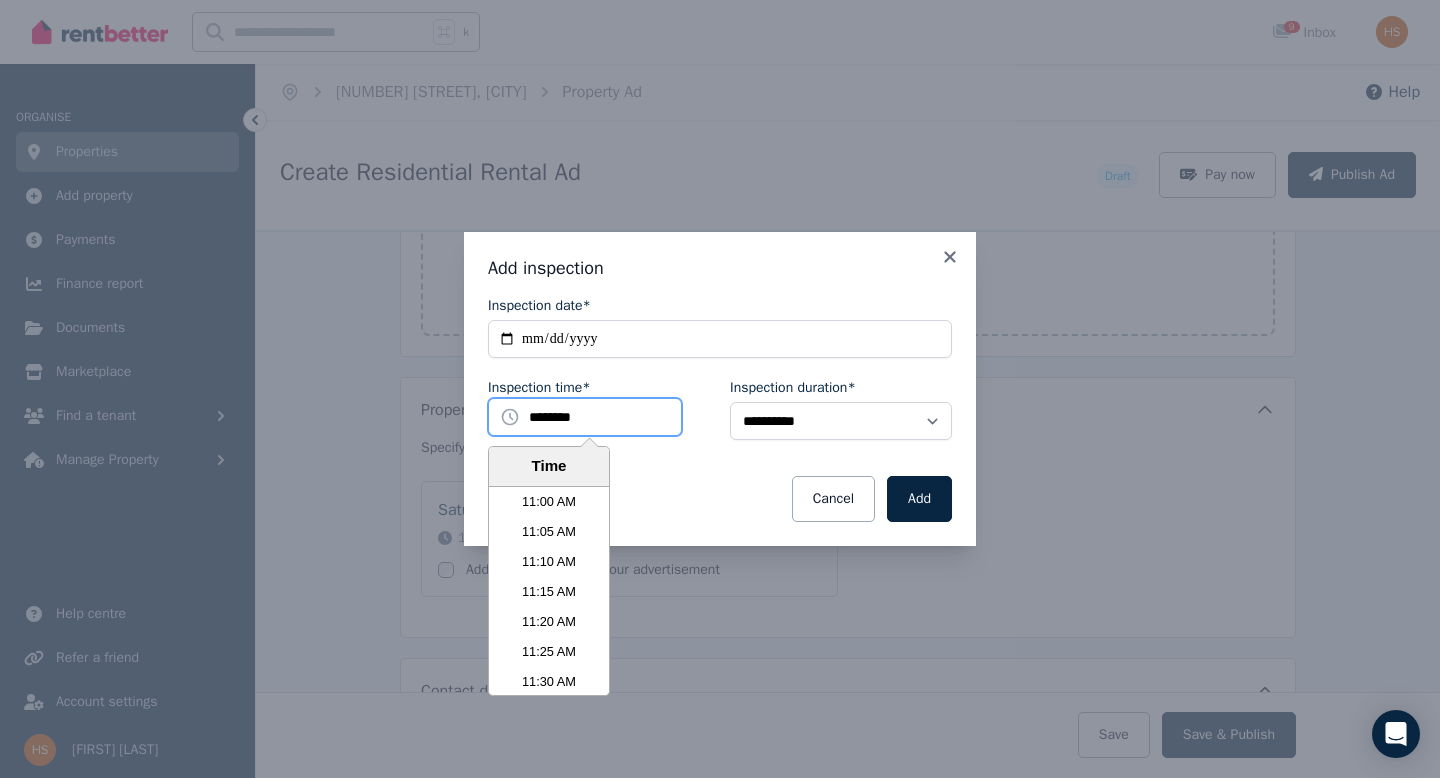 scroll, scrollTop: 3962, scrollLeft: 0, axis: vertical 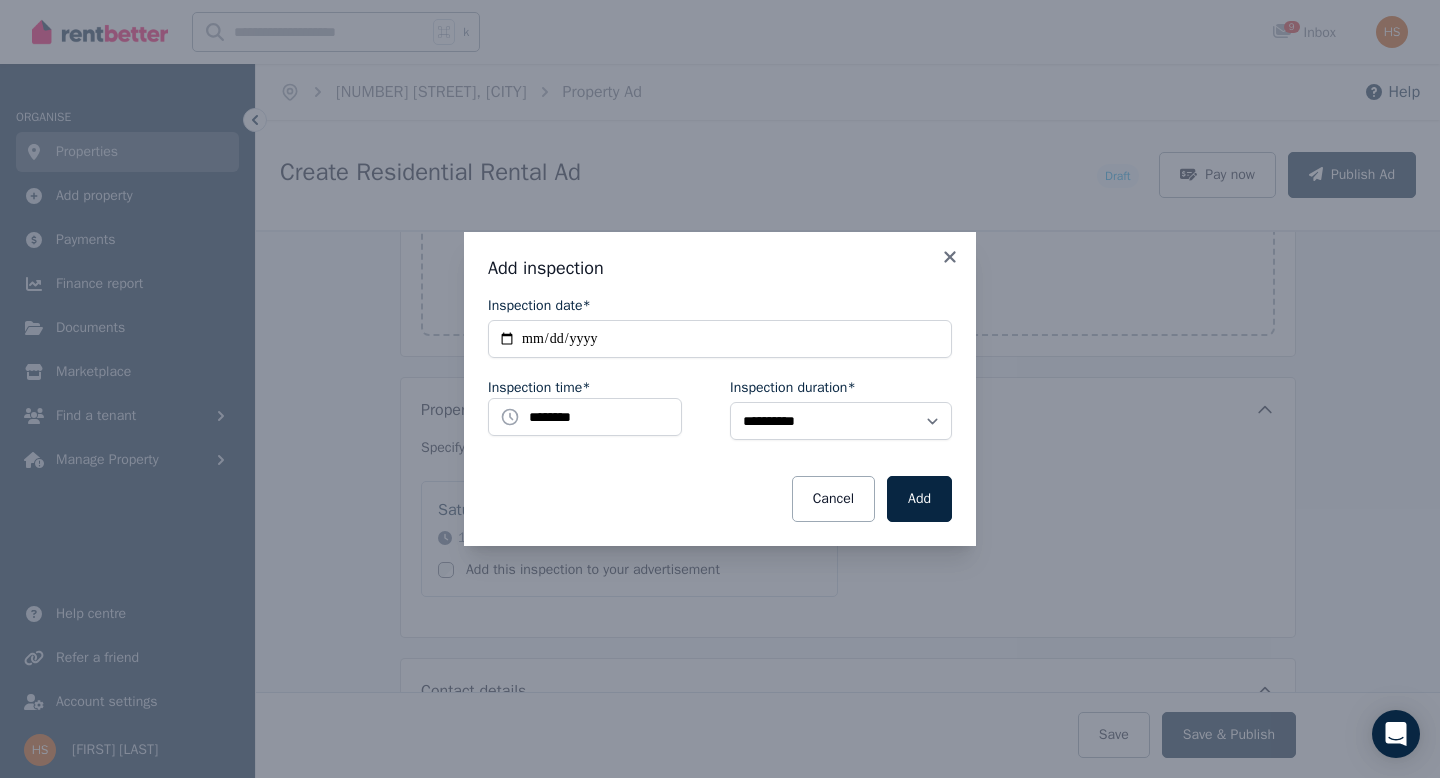 click on "**********" at bounding box center [720, 409] 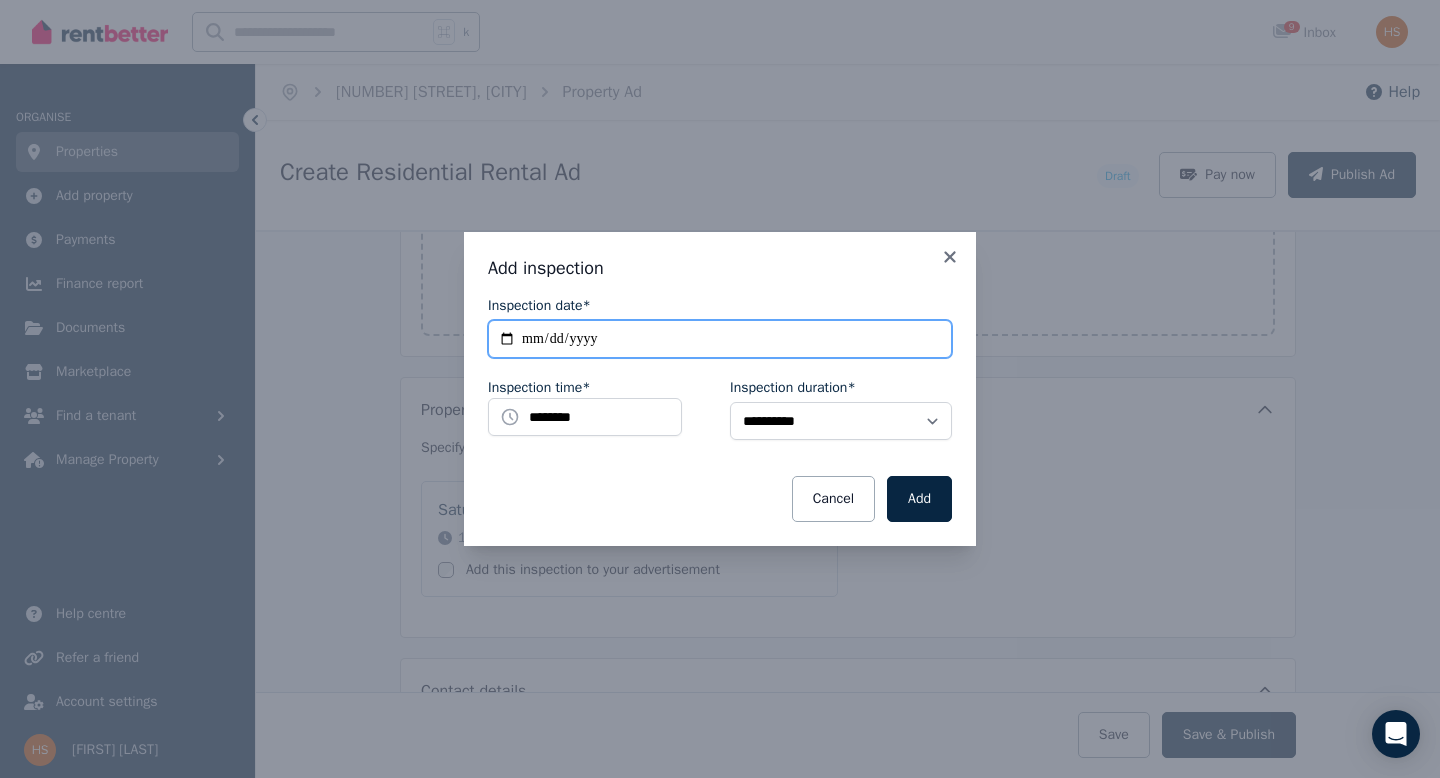 click on "**********" at bounding box center (720, 339) 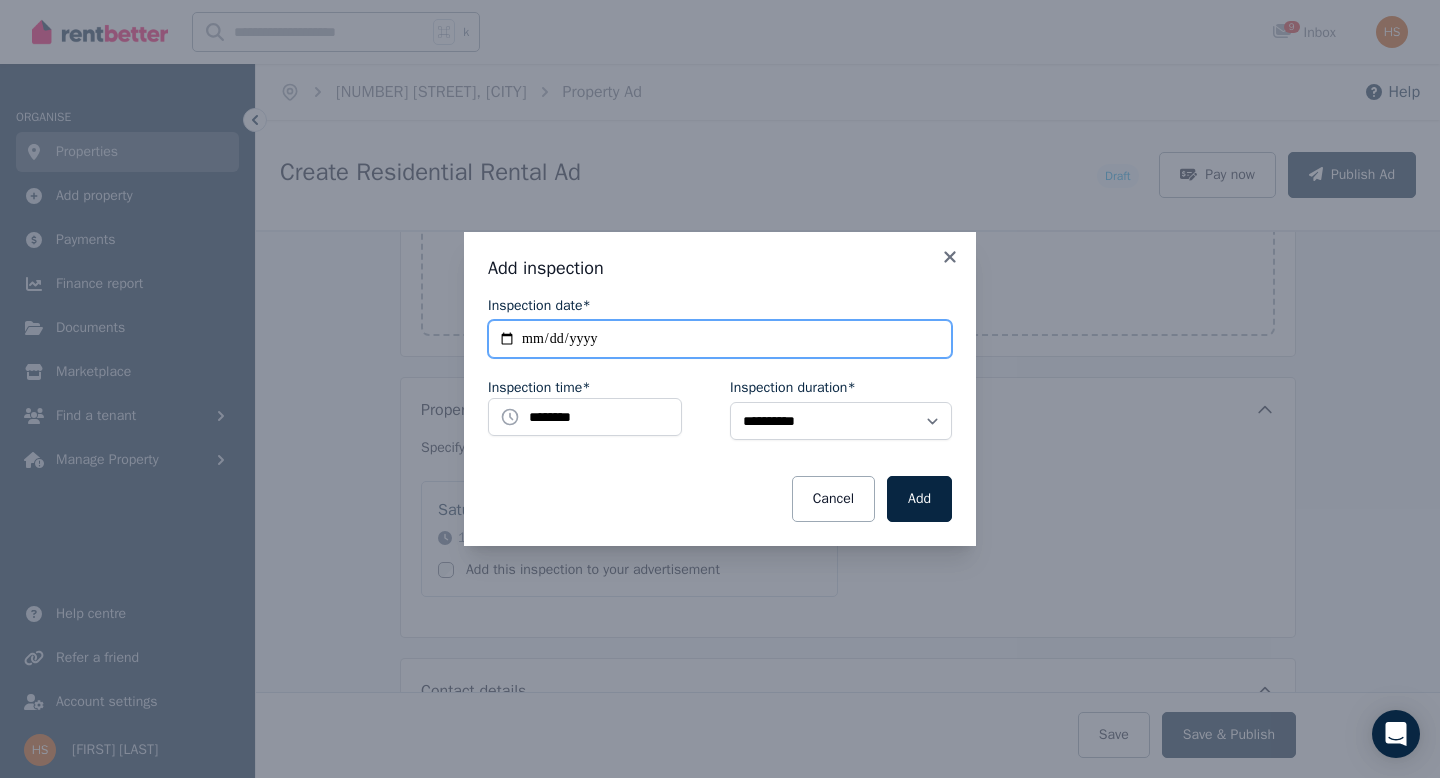 type on "**********" 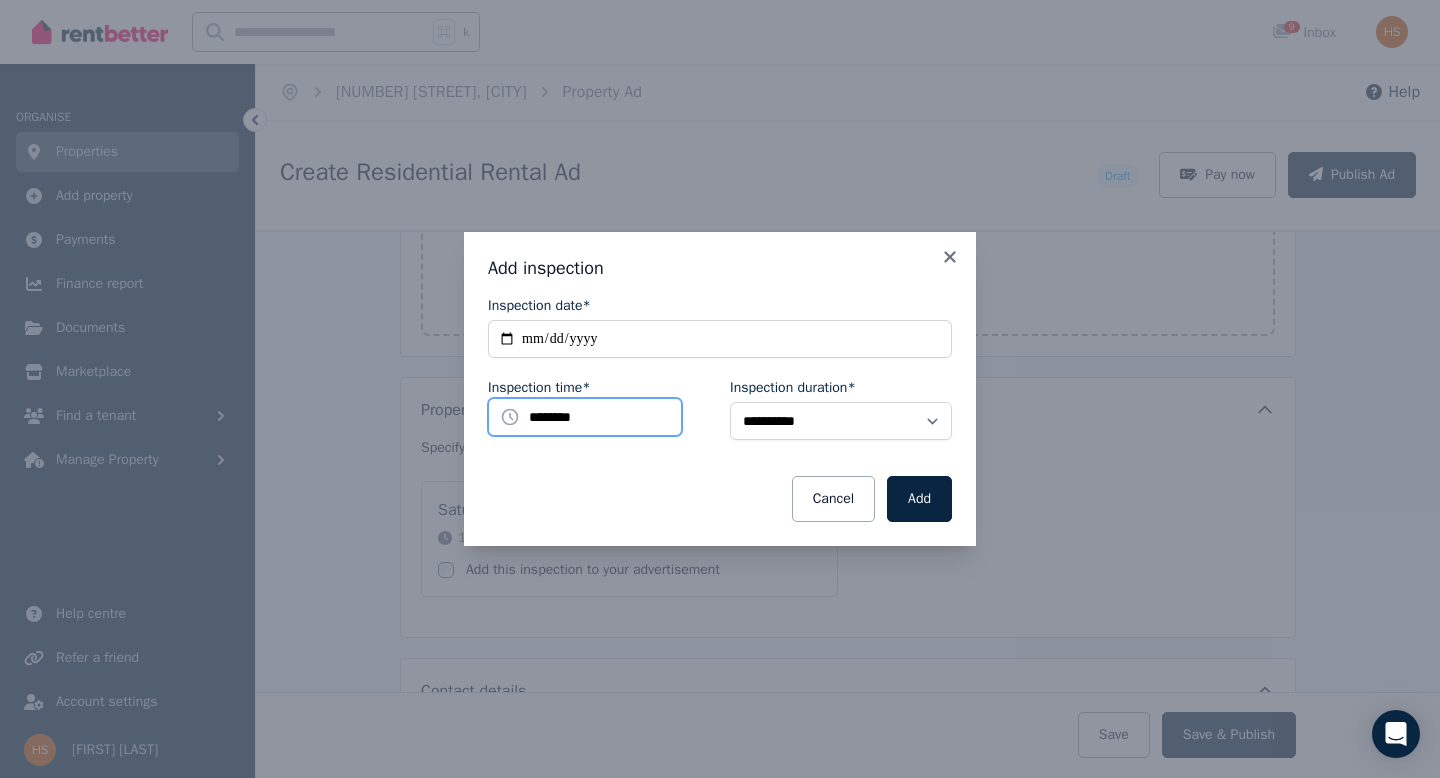 click on "********" at bounding box center [585, 417] 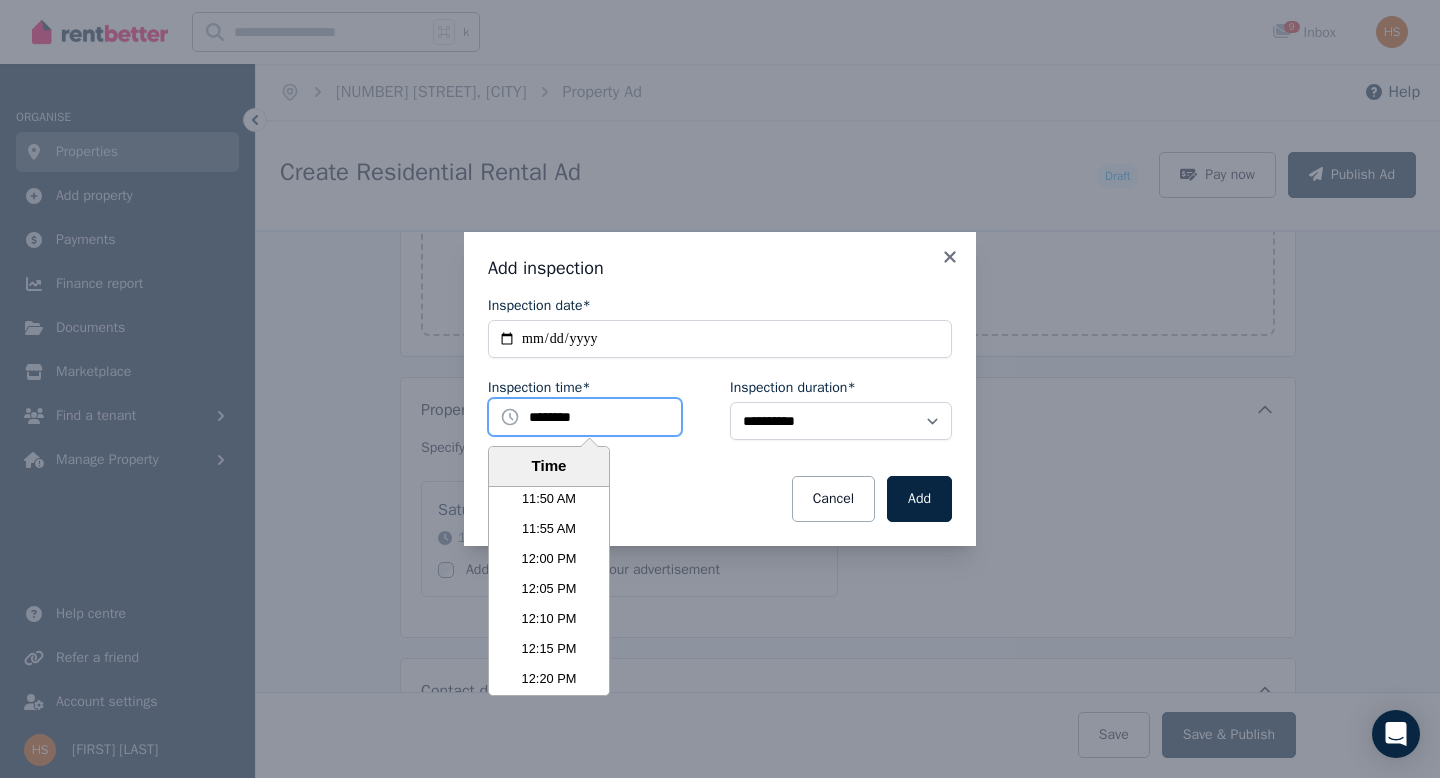 scroll, scrollTop: 4266, scrollLeft: 0, axis: vertical 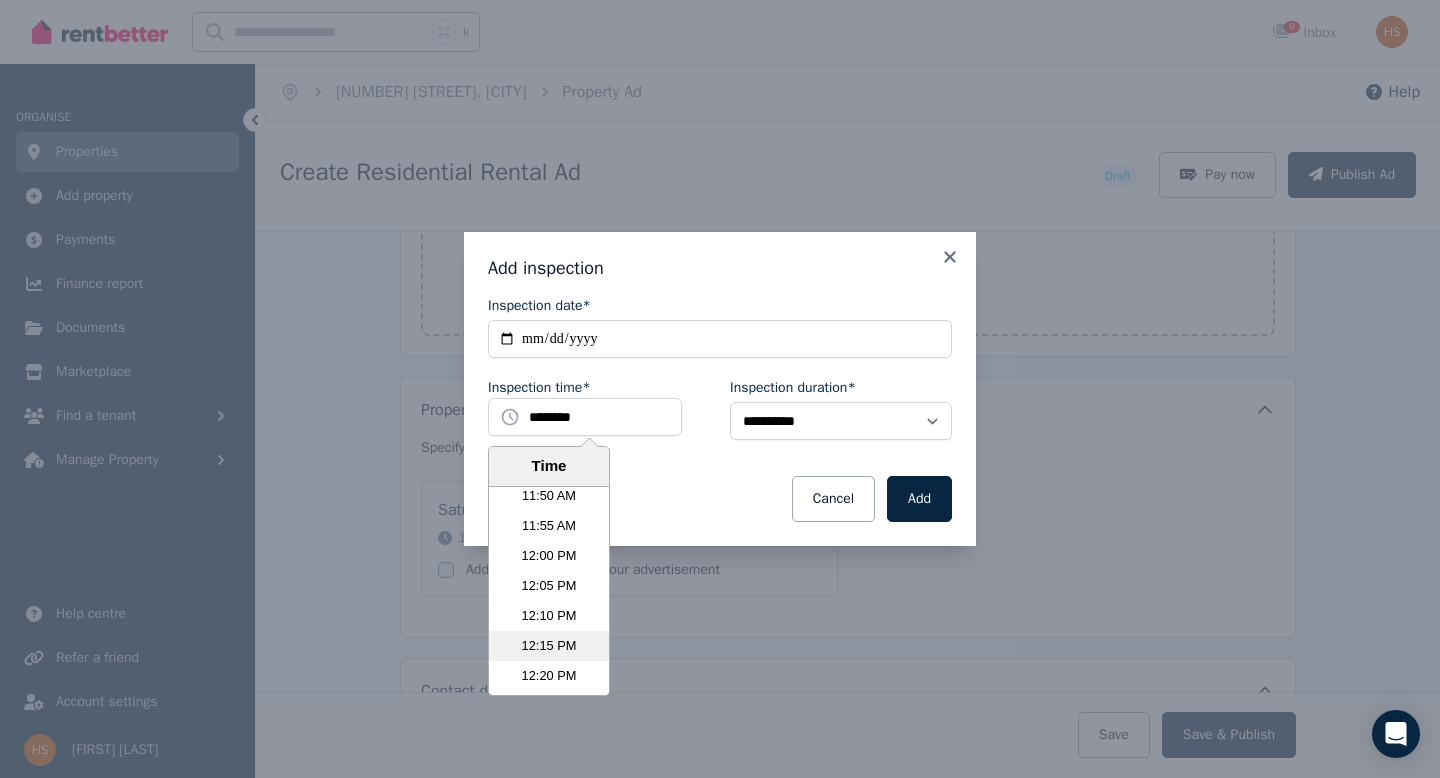click on "12:15 PM" at bounding box center (549, 646) 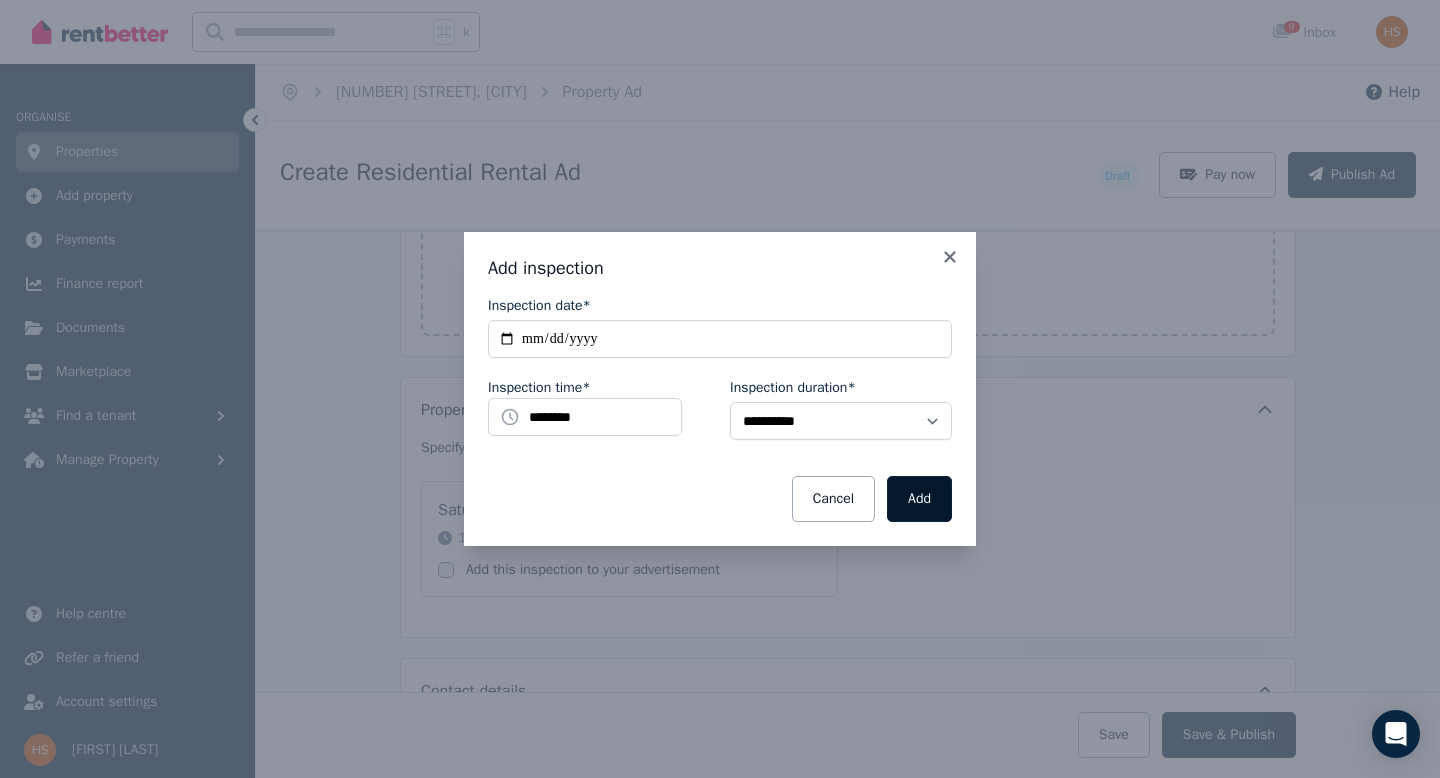 click on "Add" at bounding box center (919, 499) 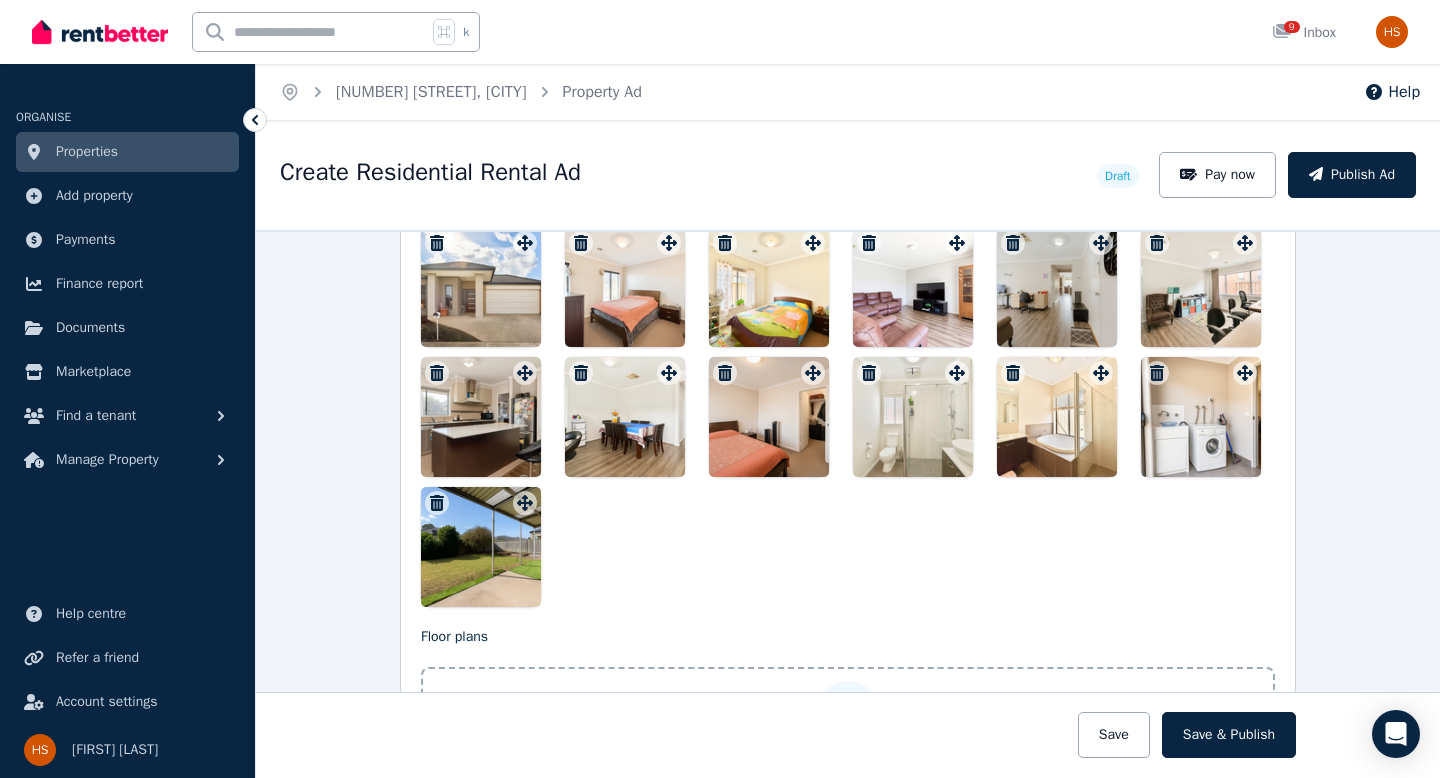 scroll, scrollTop: 2550, scrollLeft: 0, axis: vertical 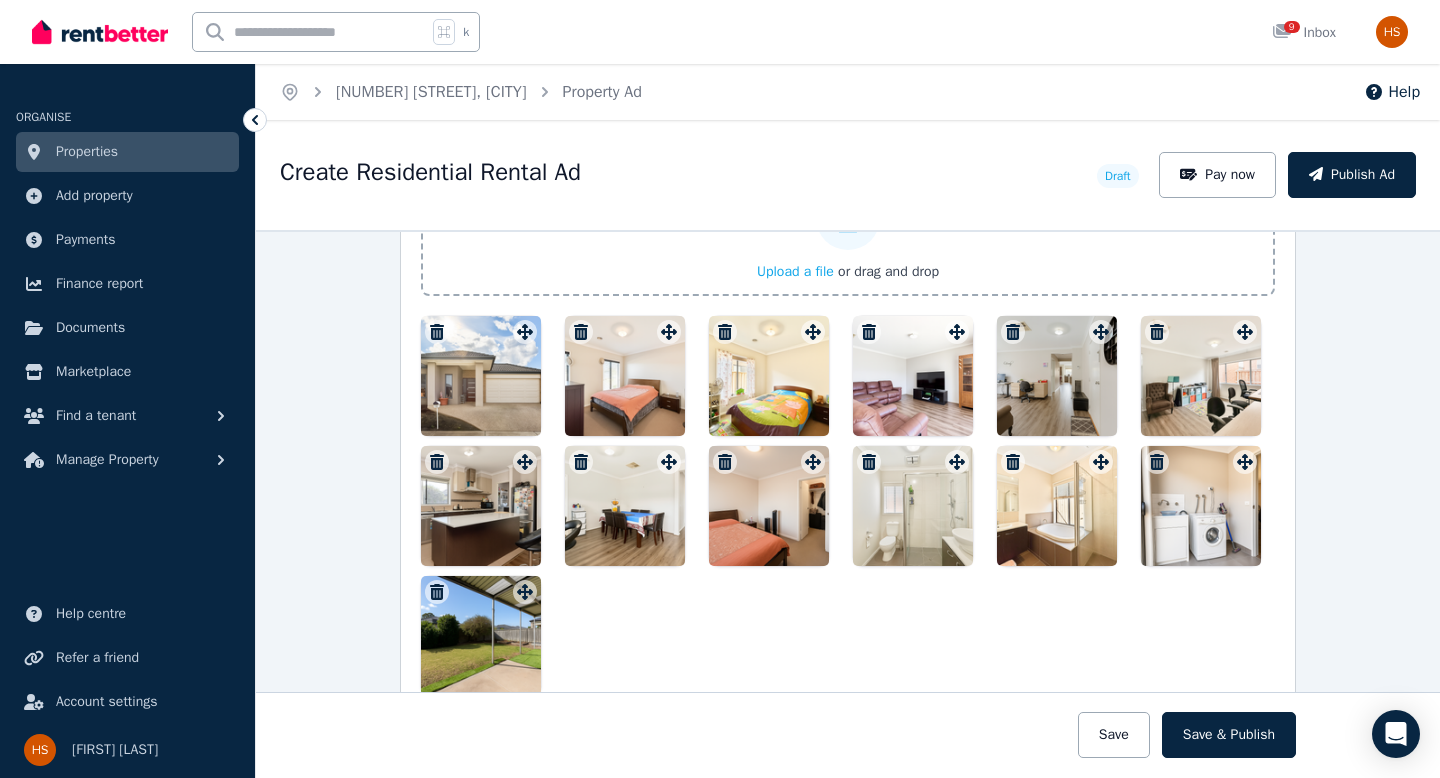 click at bounding box center [481, 636] 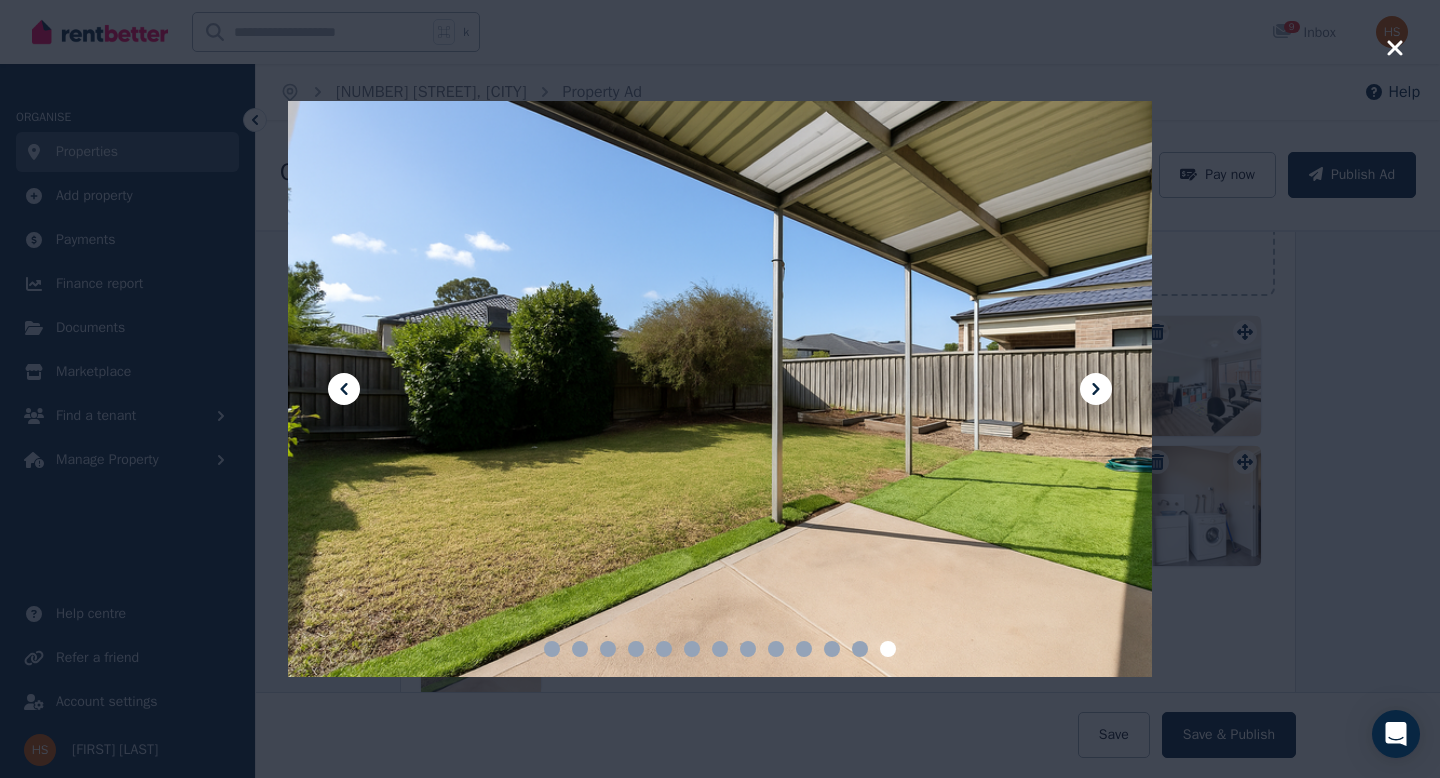 click at bounding box center [720, 389] 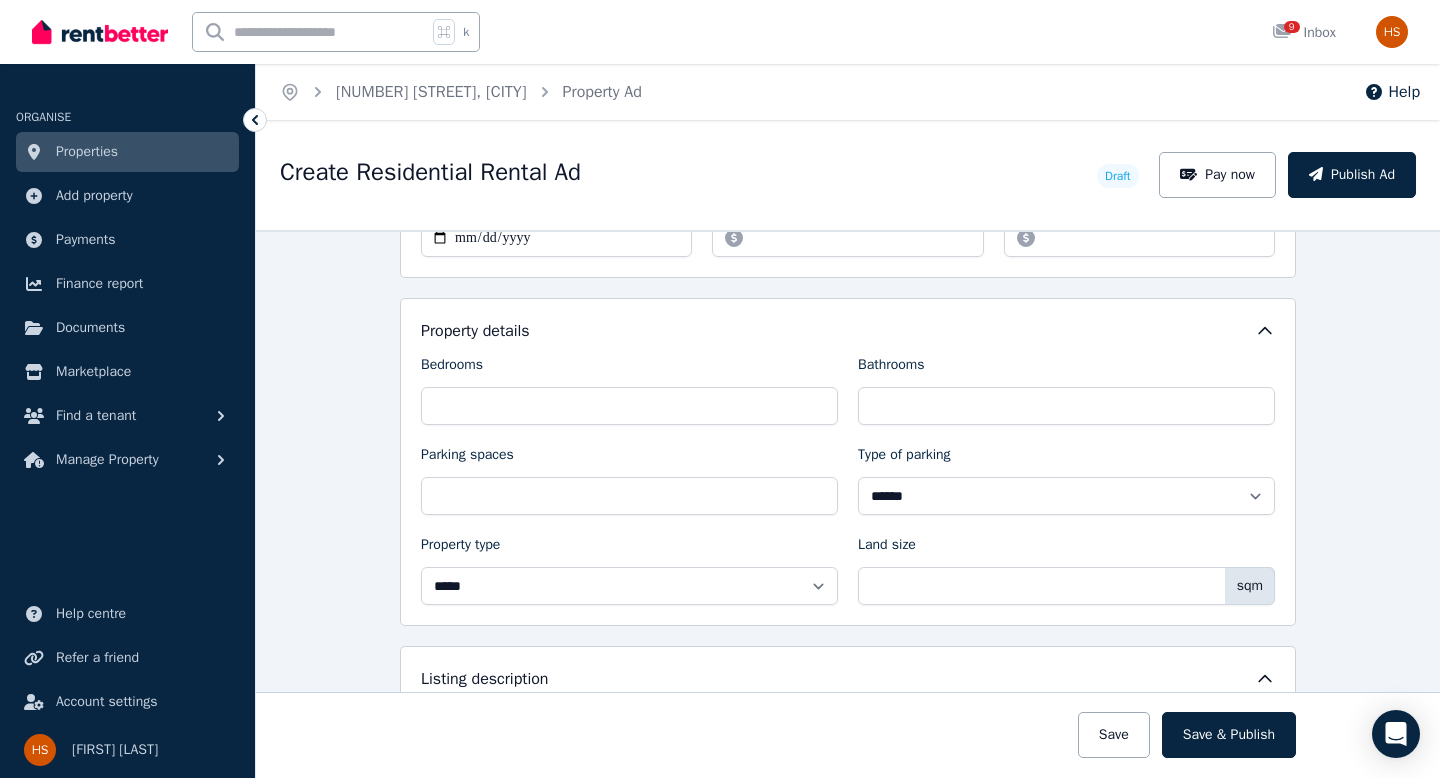 scroll, scrollTop: 753, scrollLeft: 0, axis: vertical 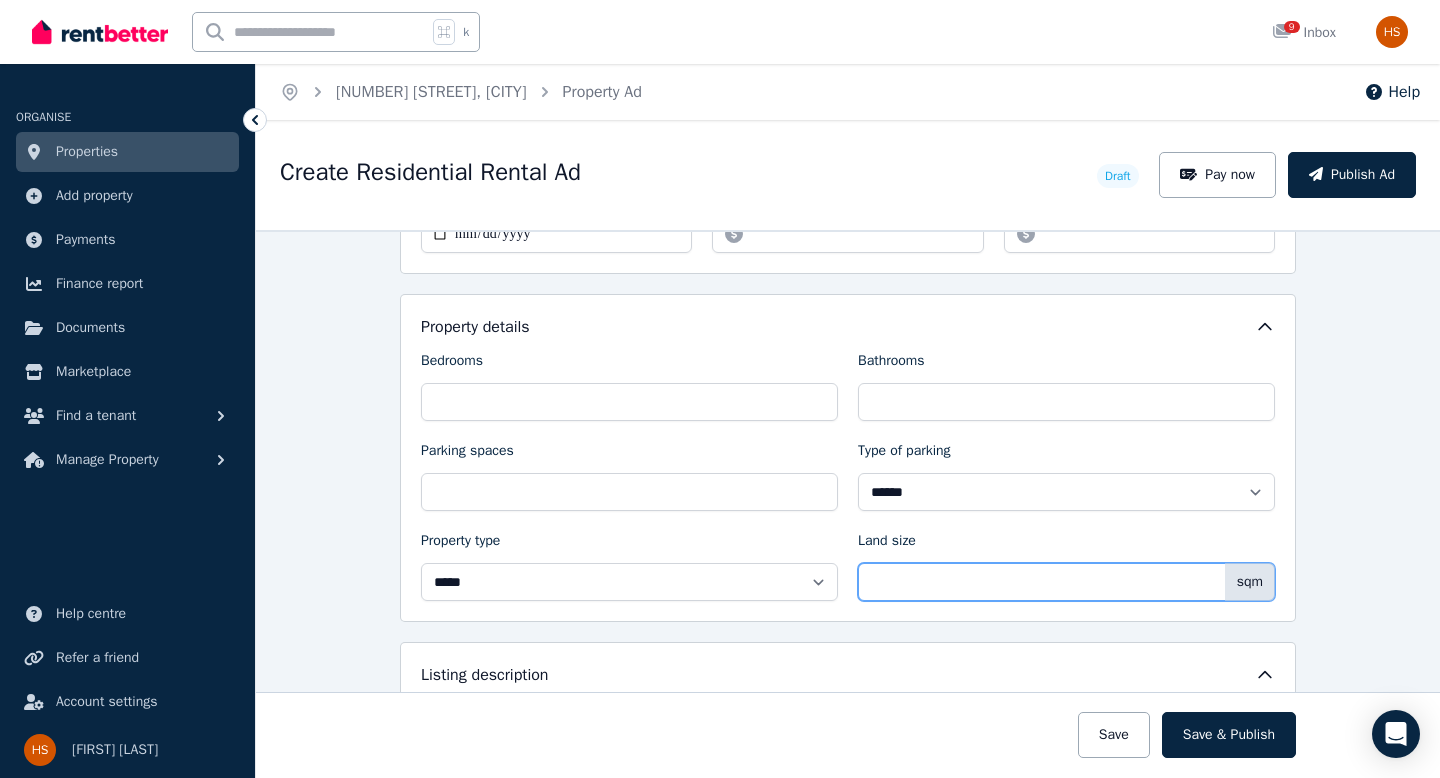 click on "Land size" at bounding box center (1066, 582) 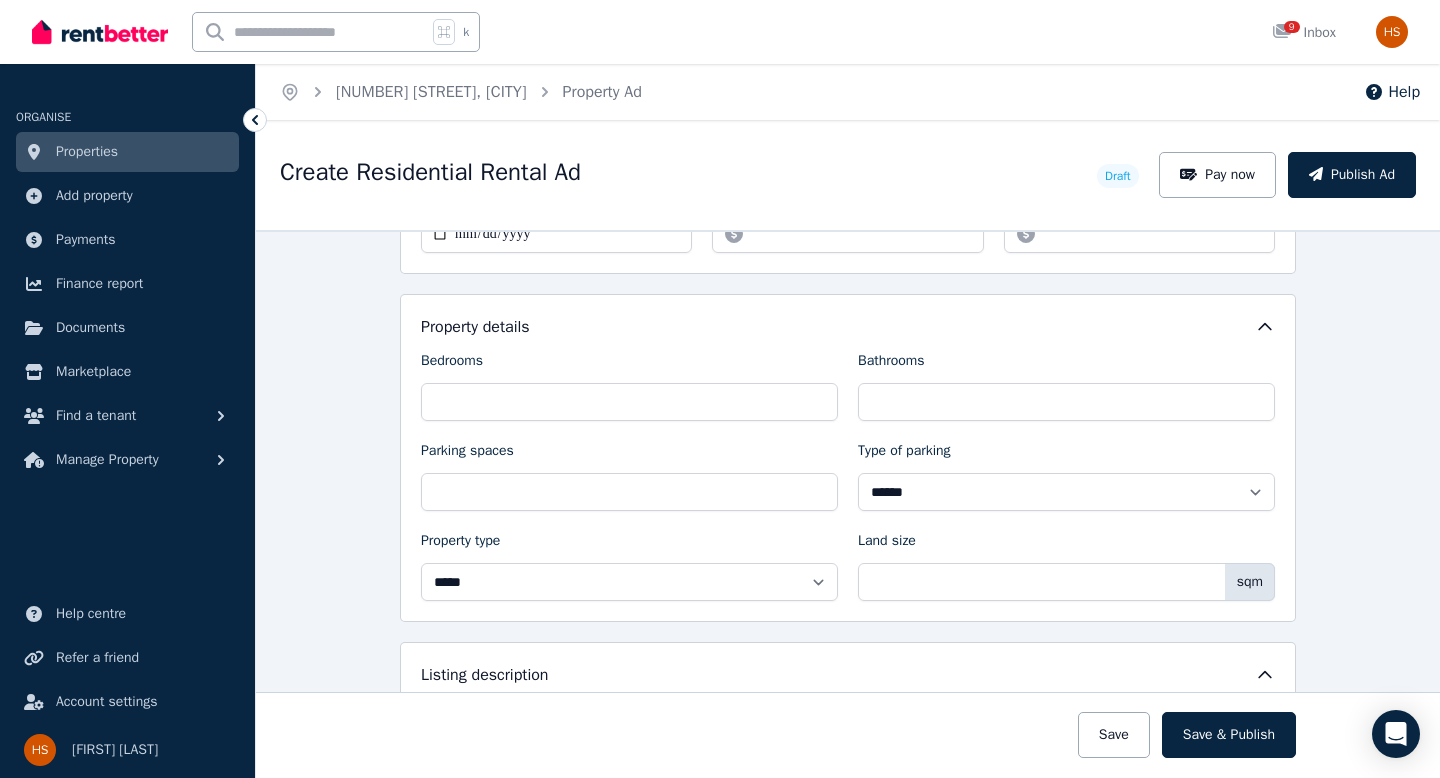 click on "**********" at bounding box center (848, 1485) 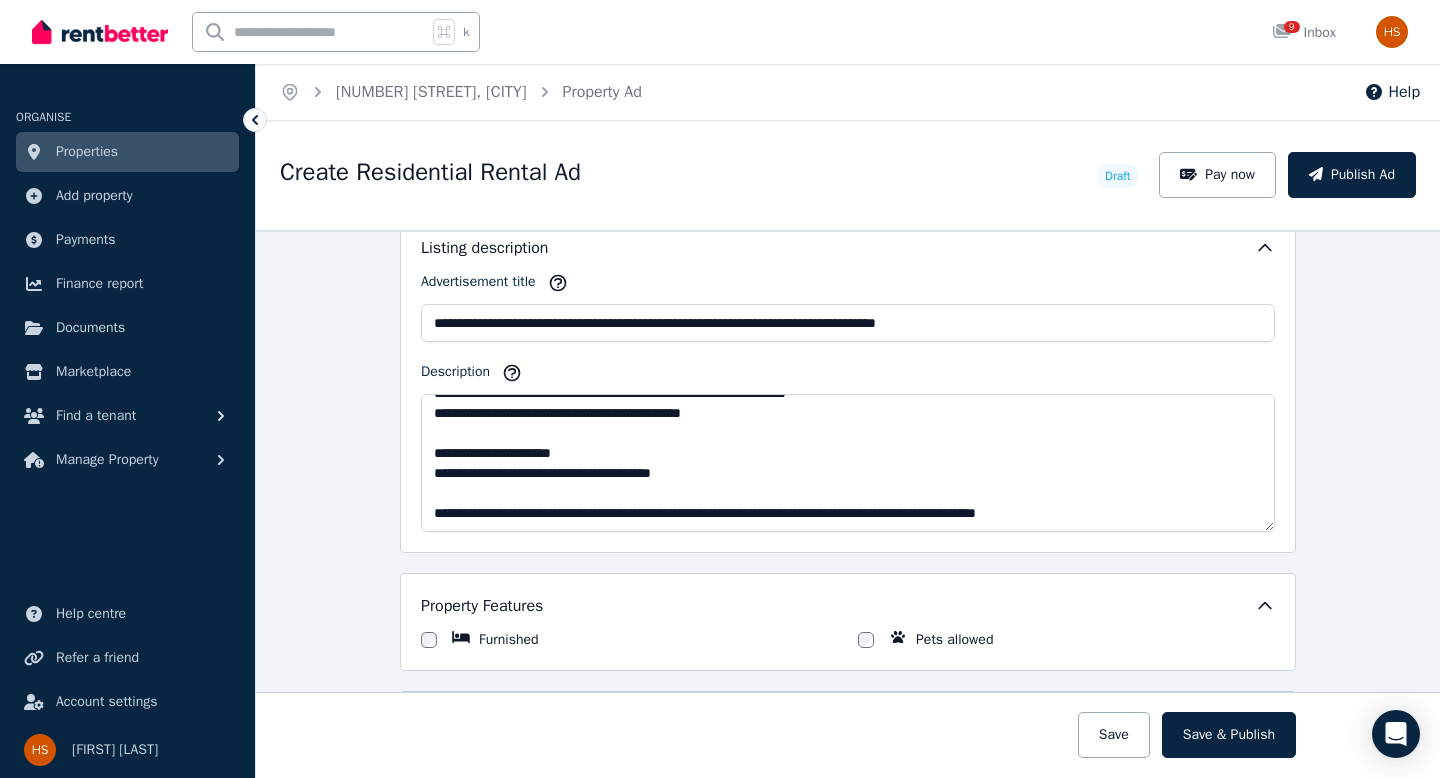 scroll, scrollTop: 1181, scrollLeft: 0, axis: vertical 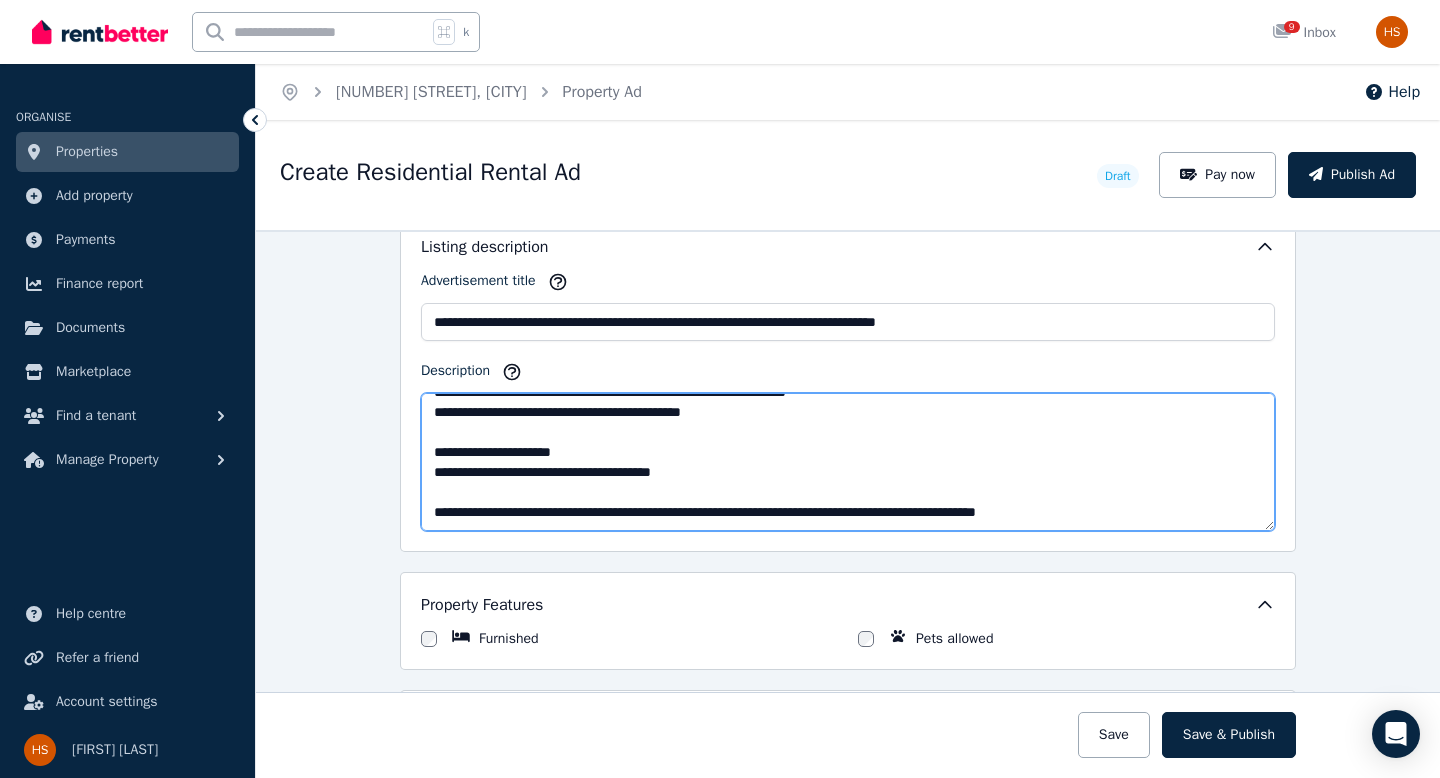 click on "Description" at bounding box center (848, 462) 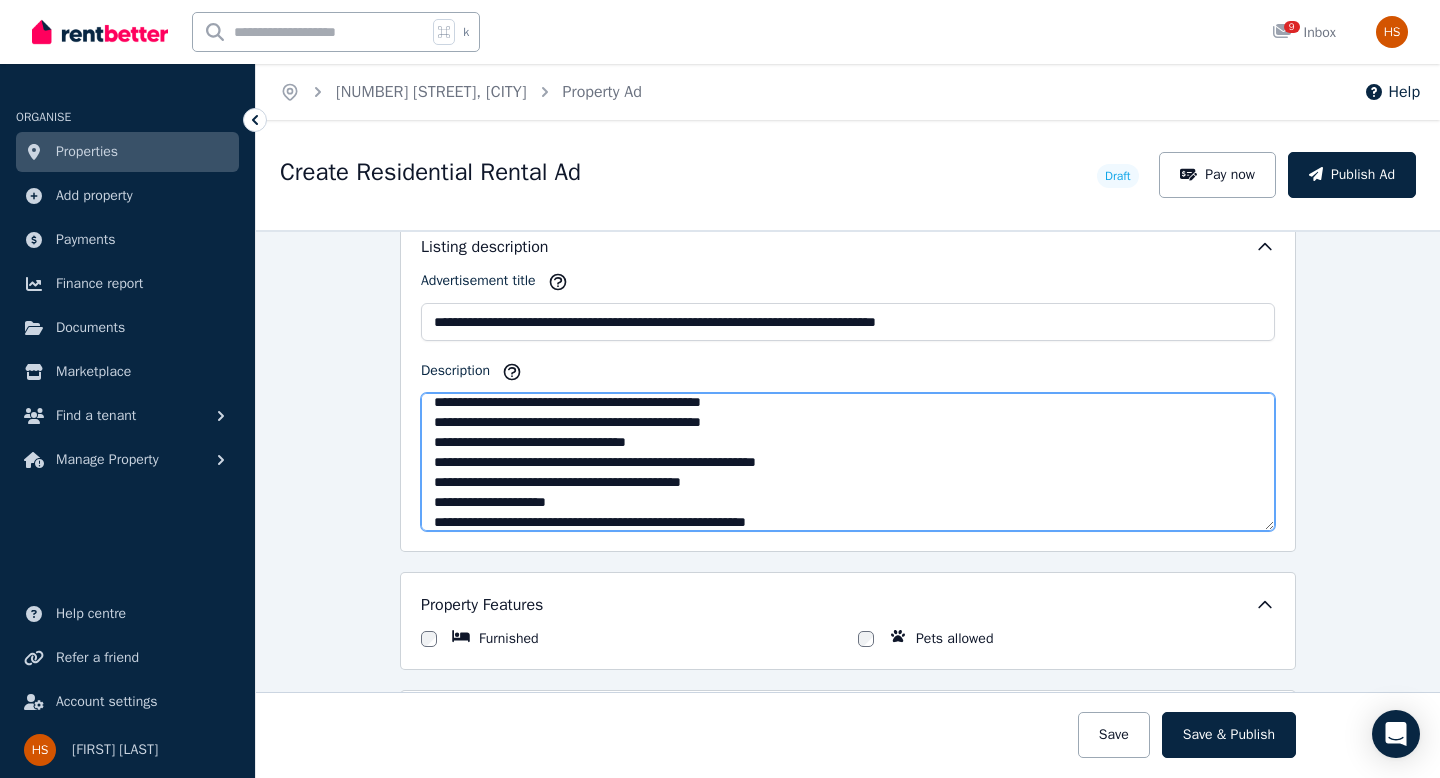 scroll, scrollTop: 77, scrollLeft: 0, axis: vertical 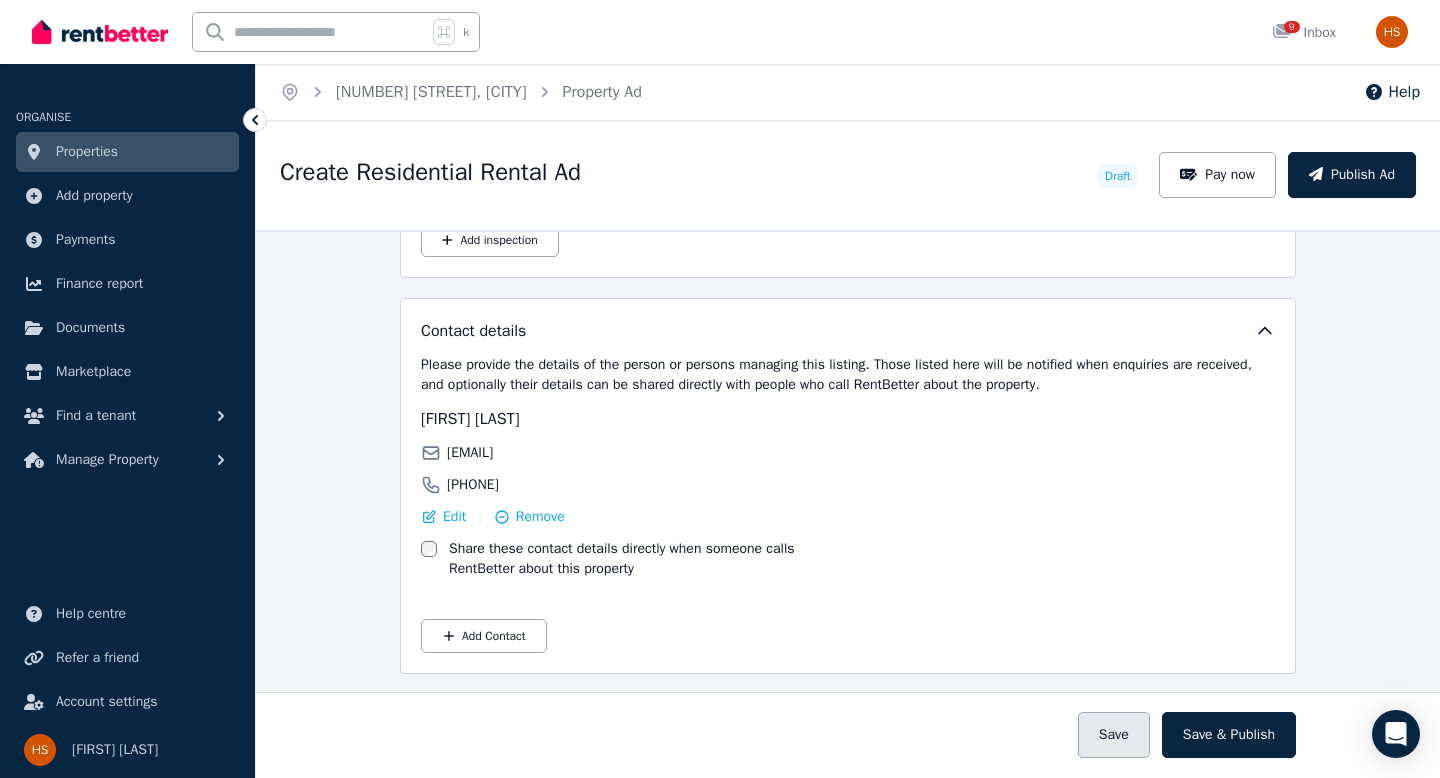 click on "Save" at bounding box center [1114, 735] 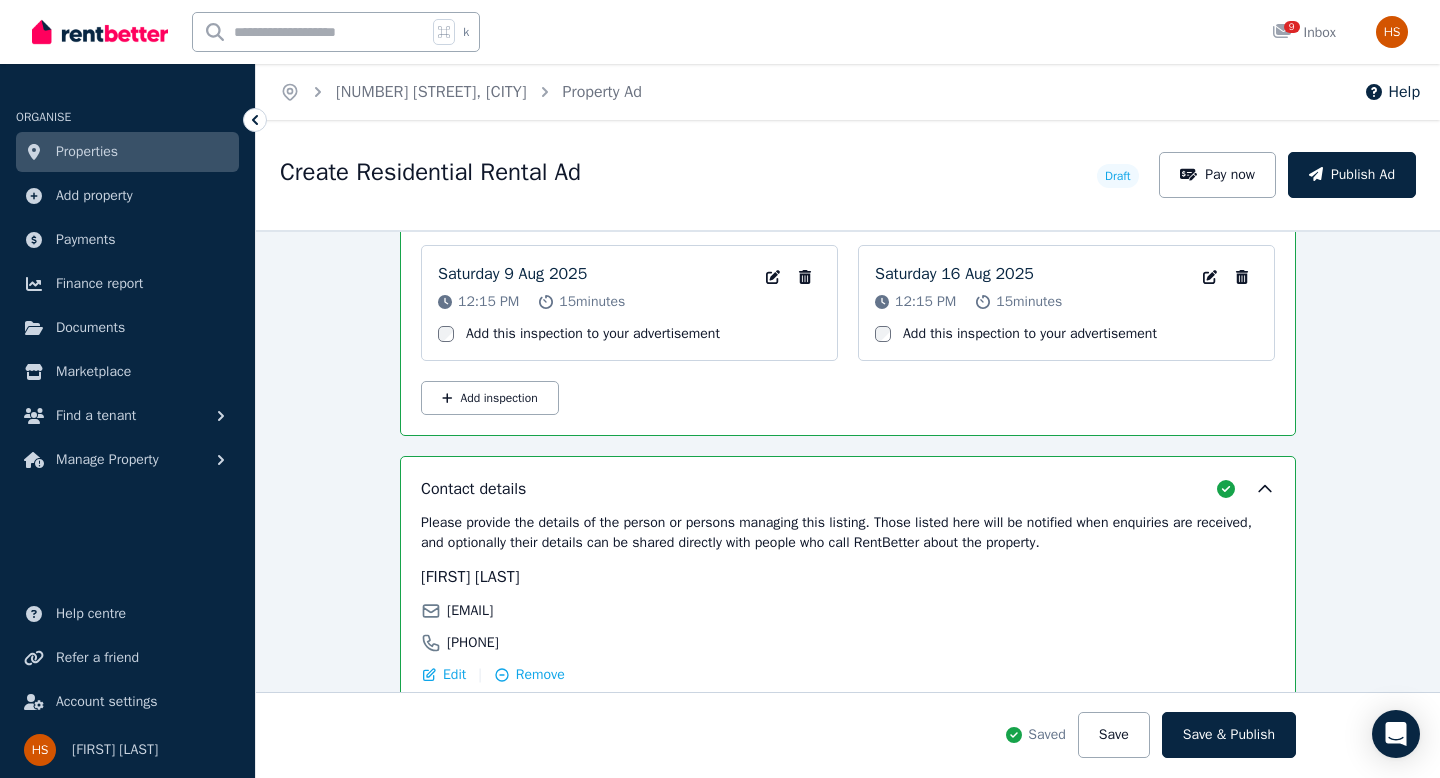 scroll, scrollTop: 3644, scrollLeft: 0, axis: vertical 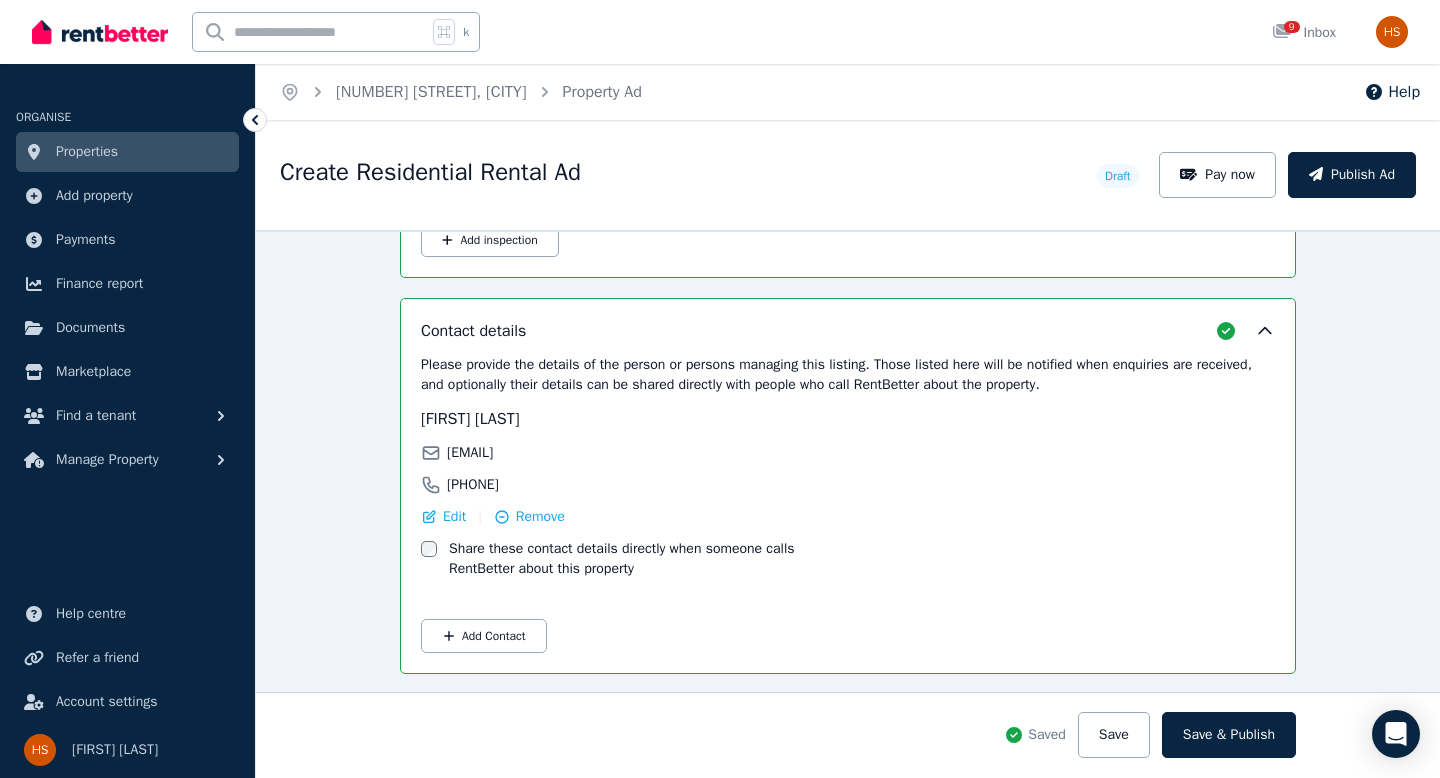 click on "Properties" at bounding box center (87, 152) 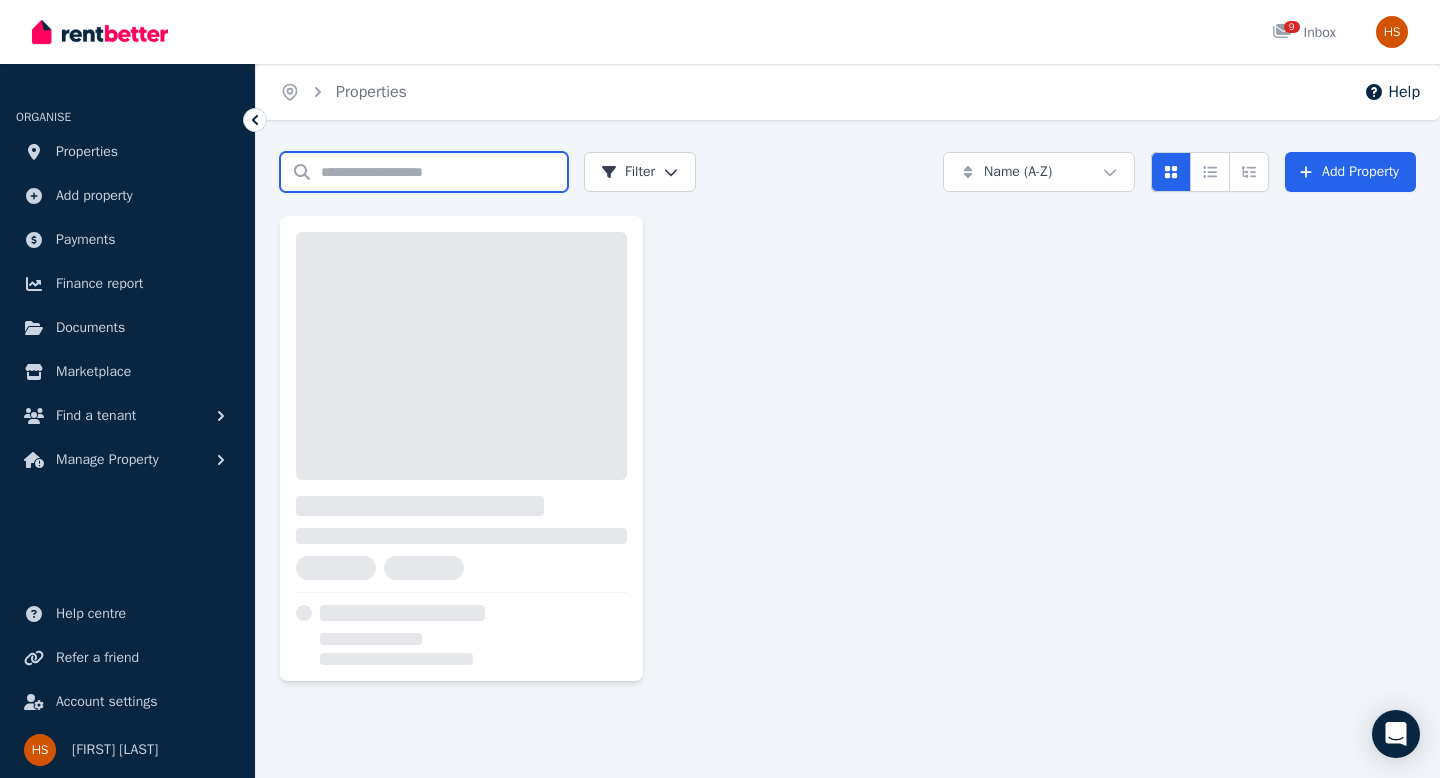 click on "Search properties" at bounding box center [424, 172] 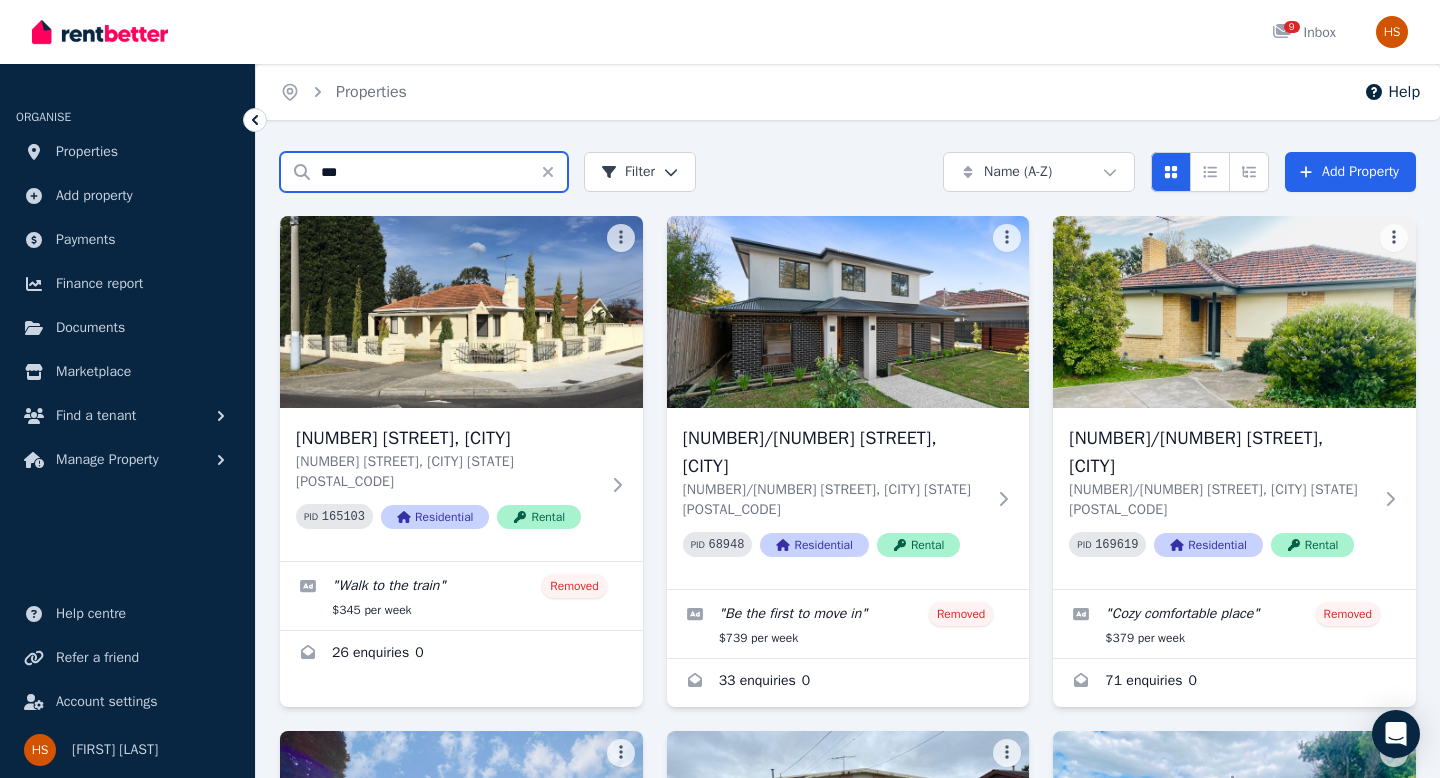 type on "***" 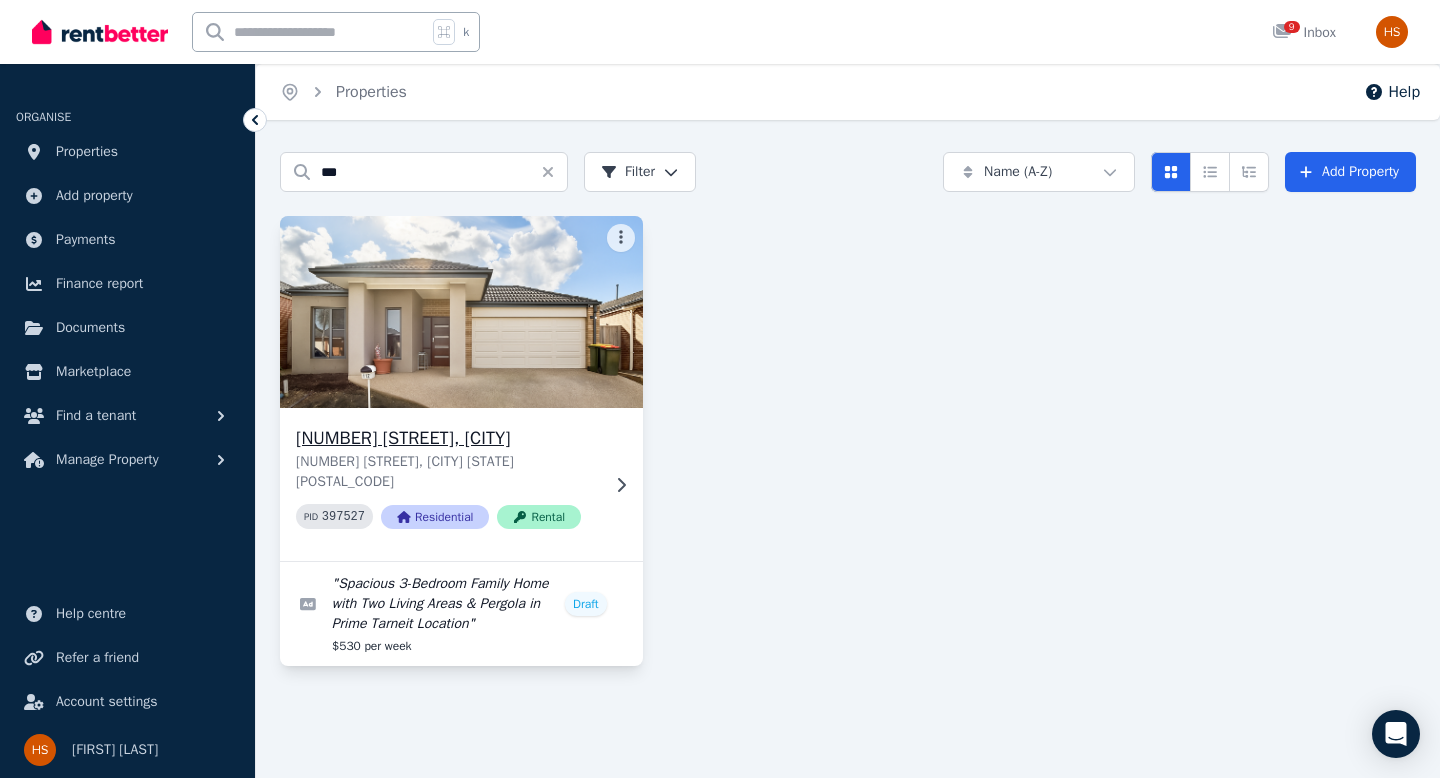 click at bounding box center (461, 312) 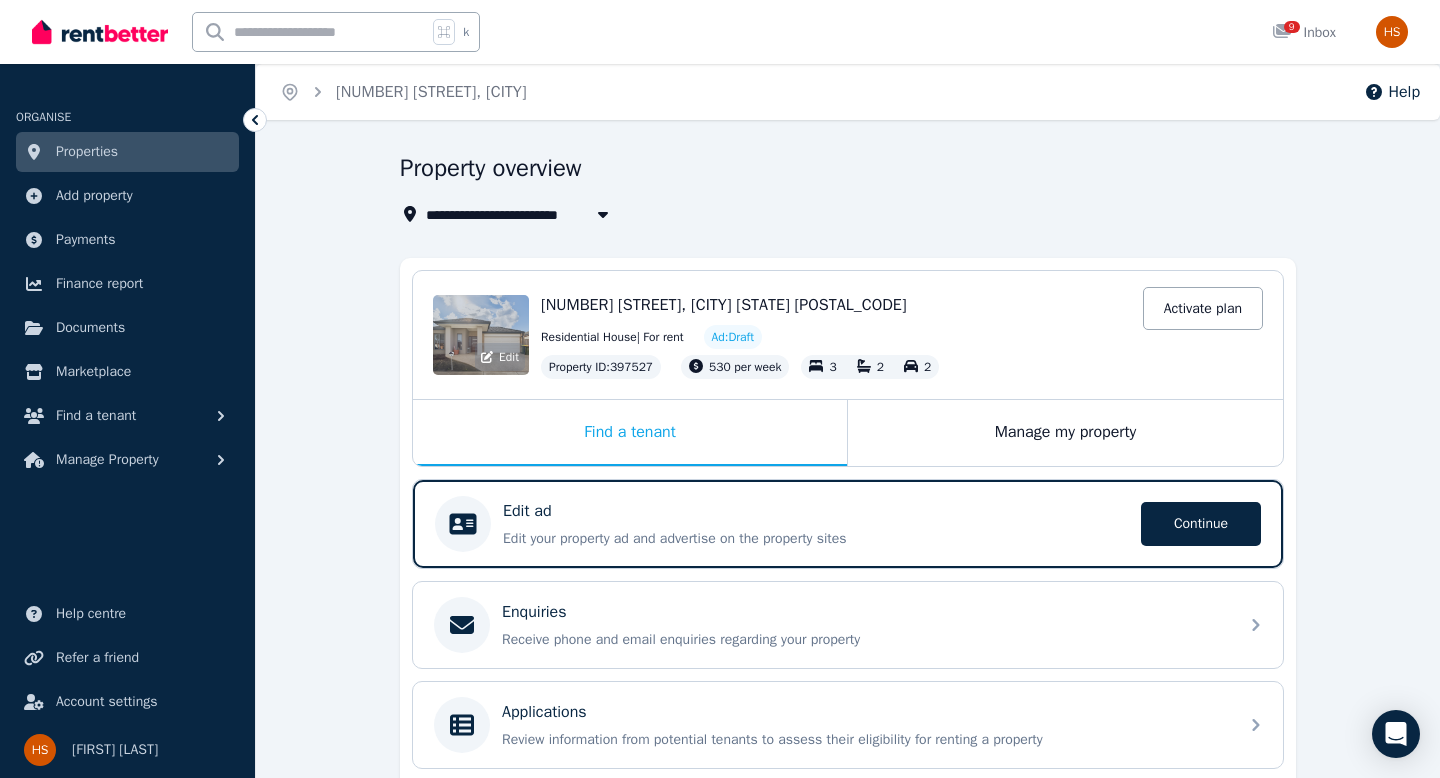 click on "Edit" at bounding box center [481, 335] 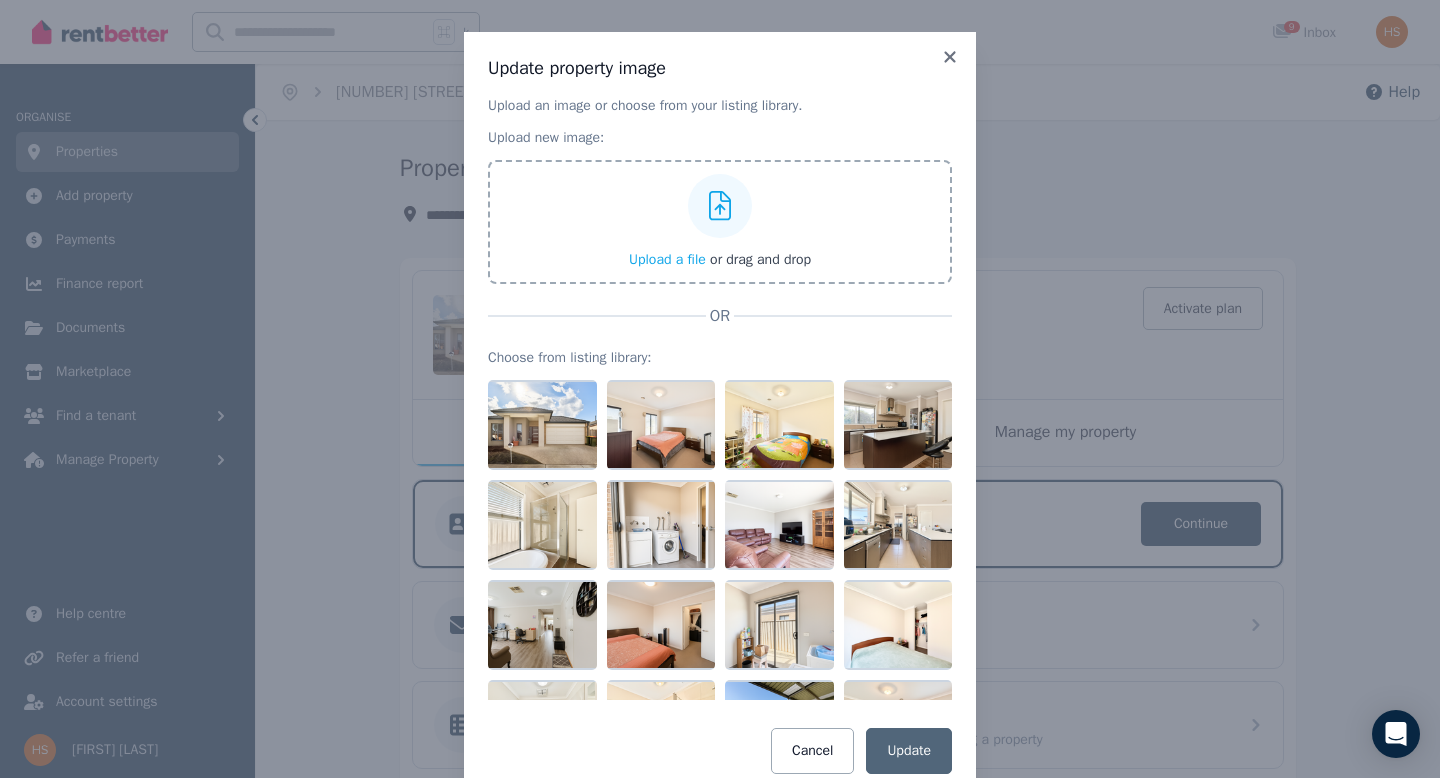 click on "Update property image Upload an image or choose from your listing library. Upload new image: Upload a file   or drag and drop OR Choose from listing library: Cancel Update" at bounding box center (720, 415) 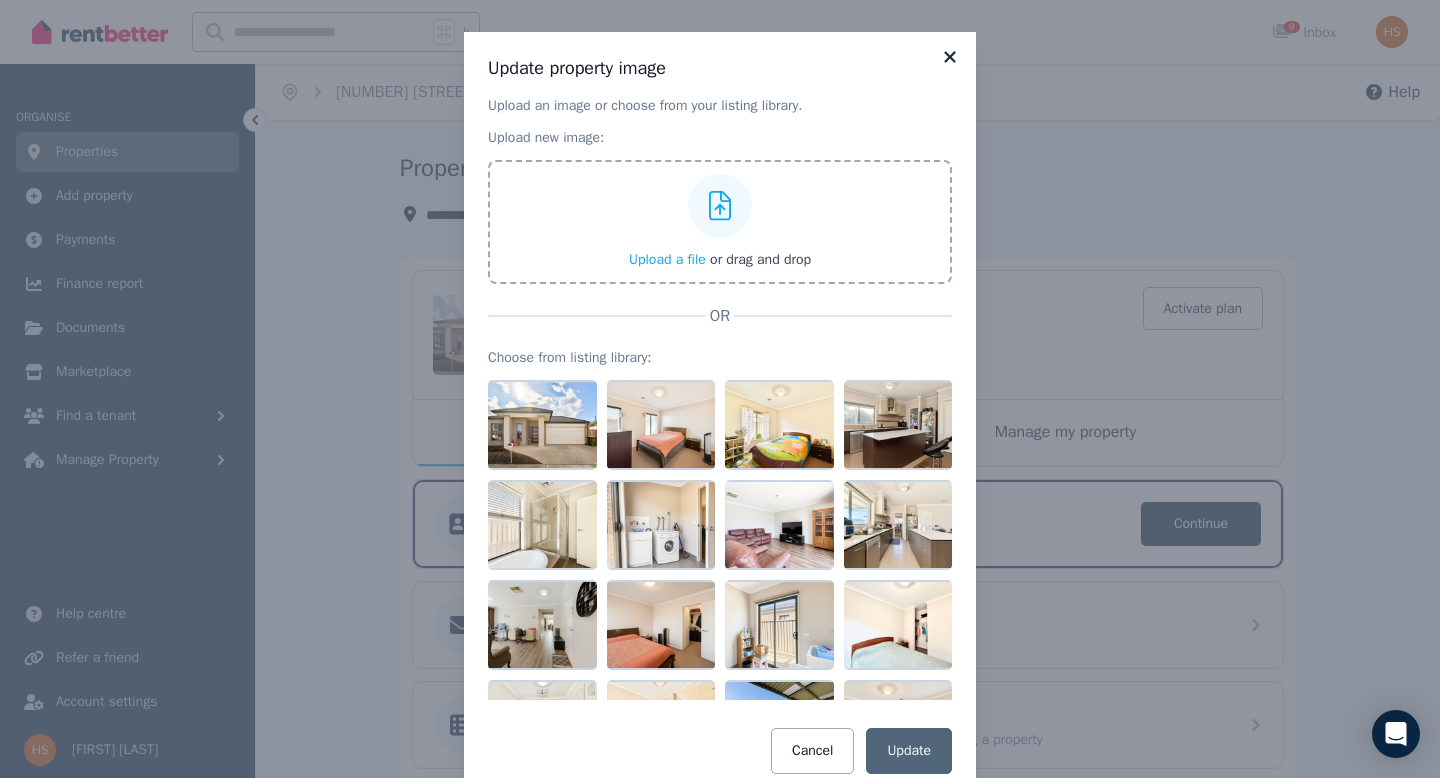 click 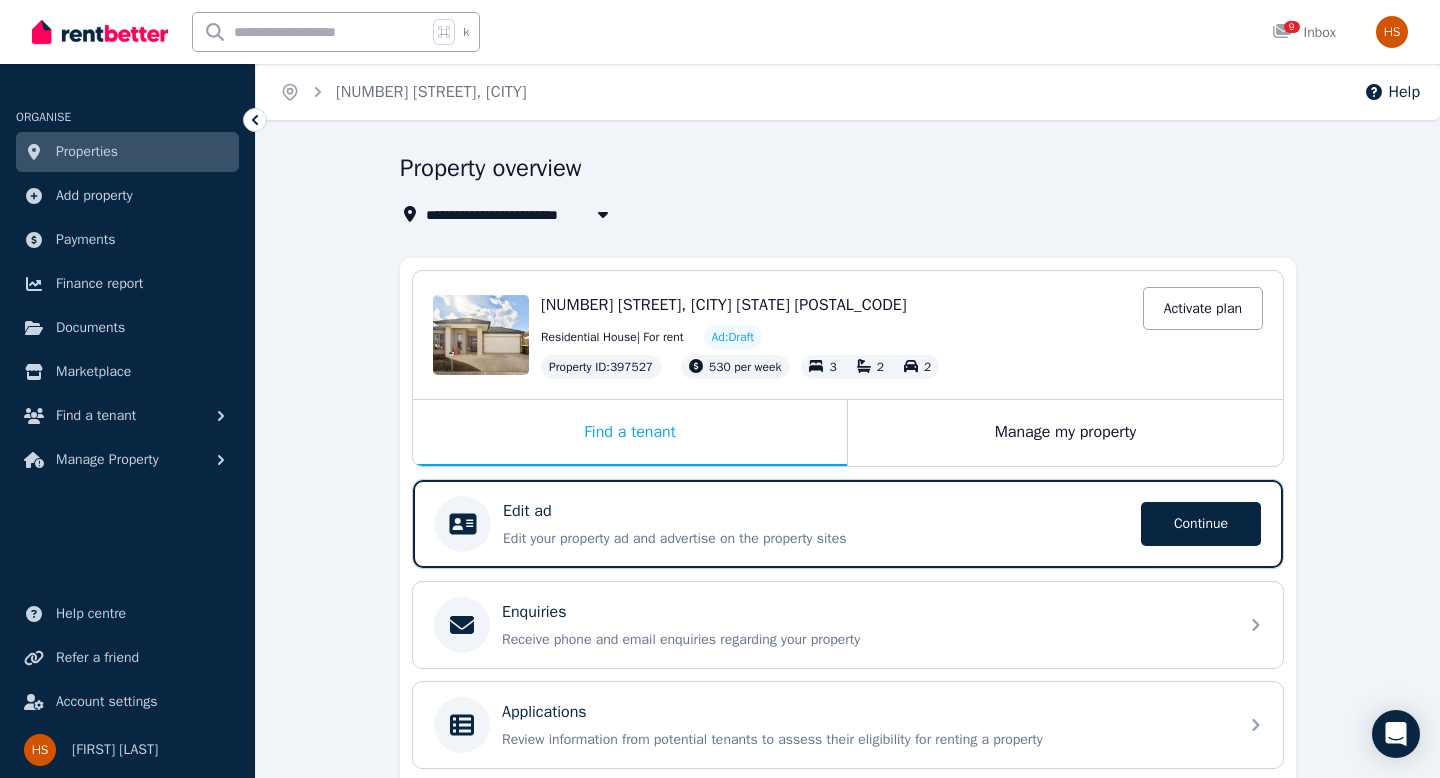 click at bounding box center (100, 32) 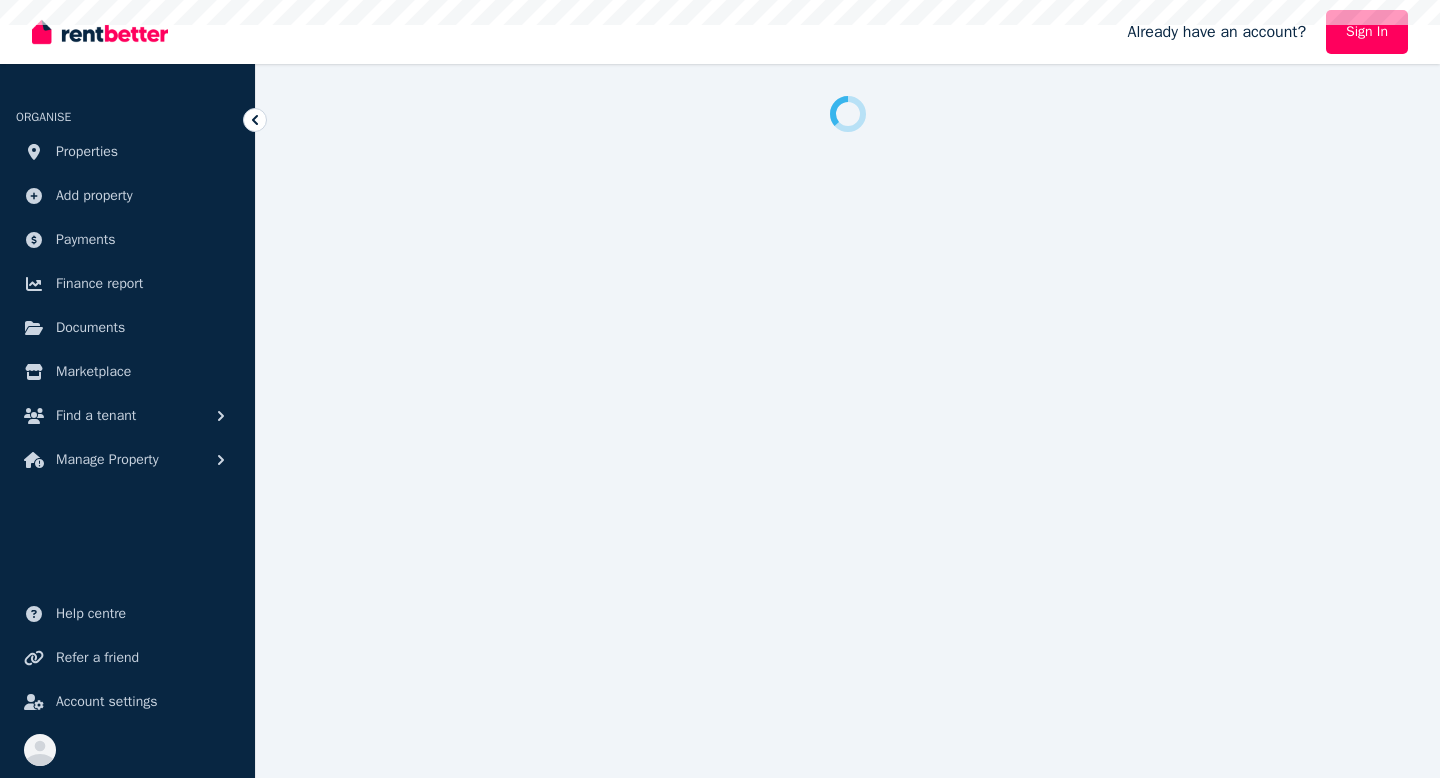 scroll, scrollTop: 0, scrollLeft: 0, axis: both 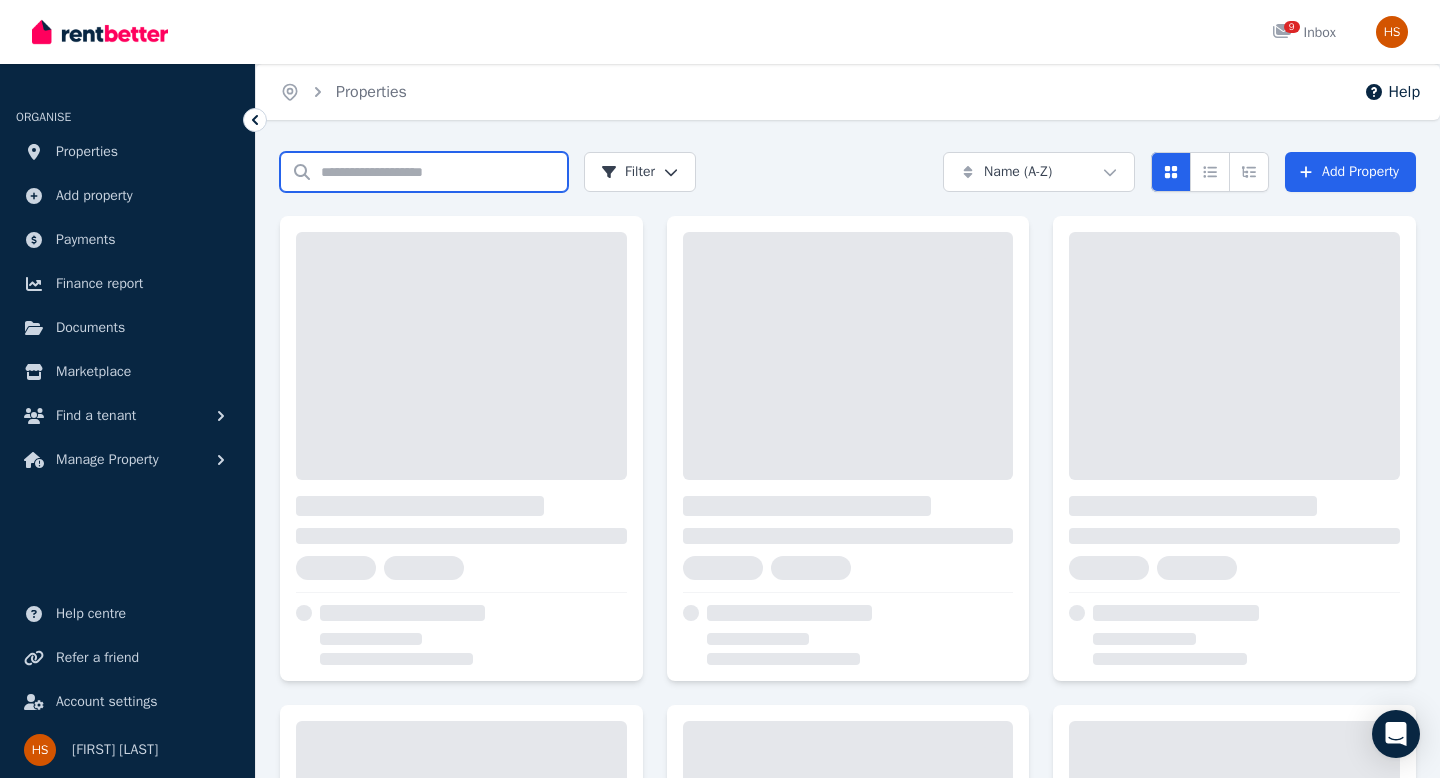 click on "Search properties" at bounding box center (424, 172) 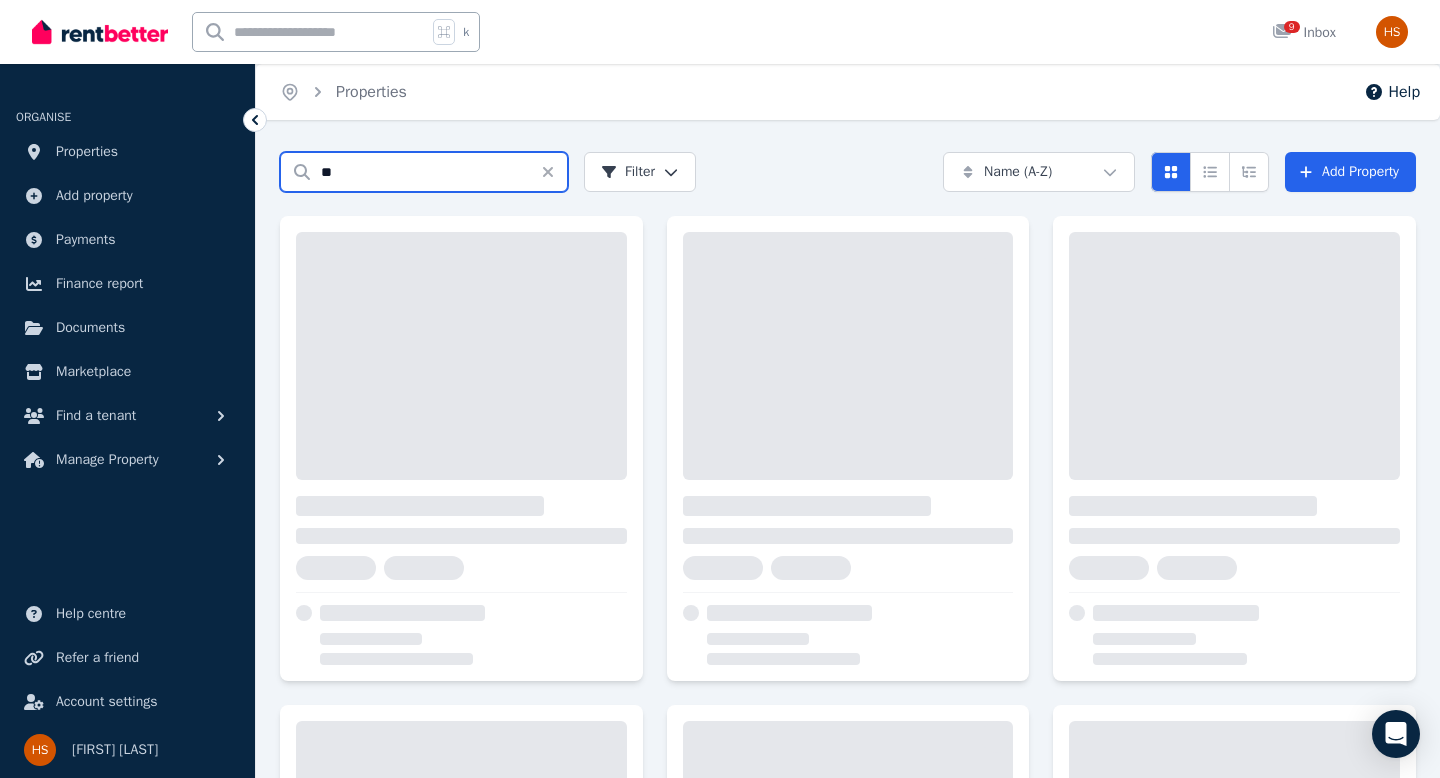 type on "*" 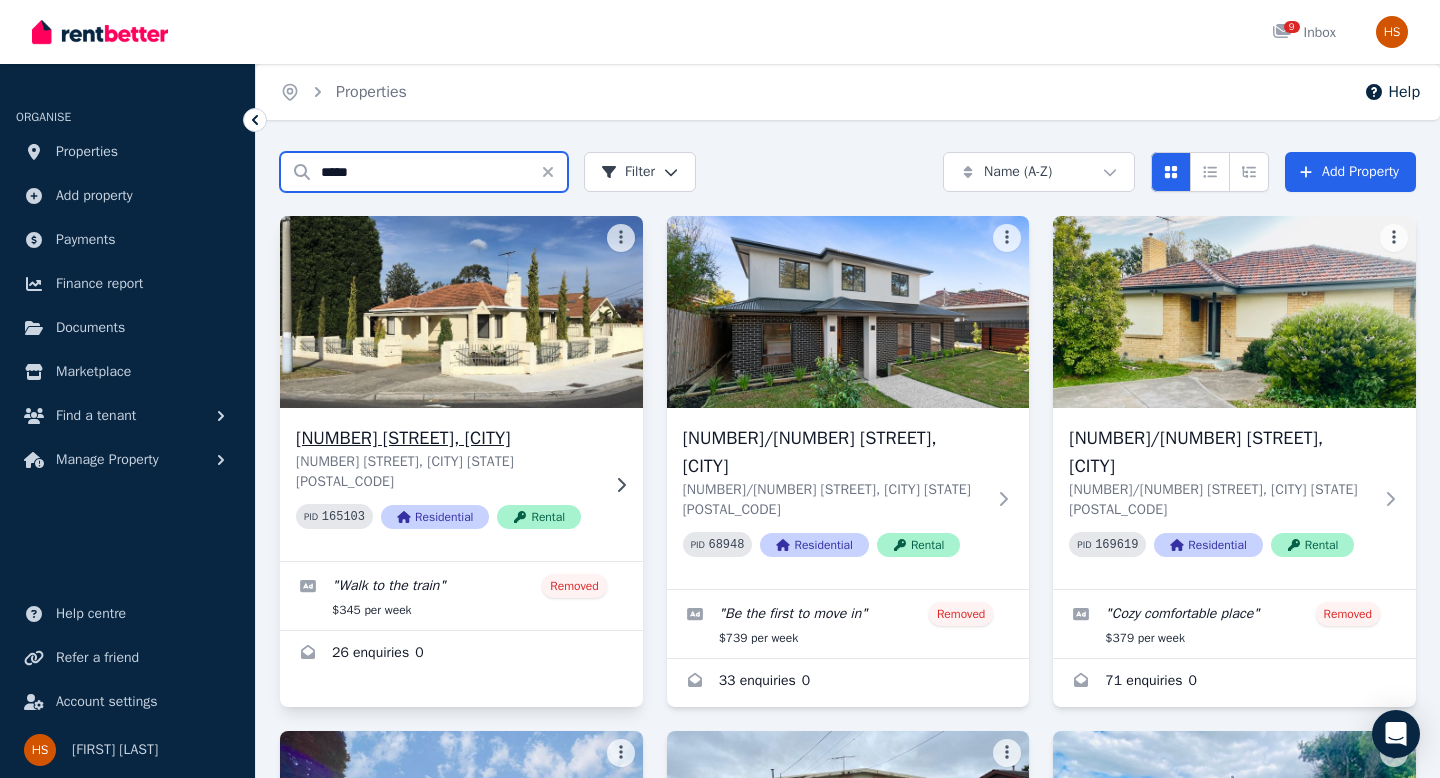 type on "*****" 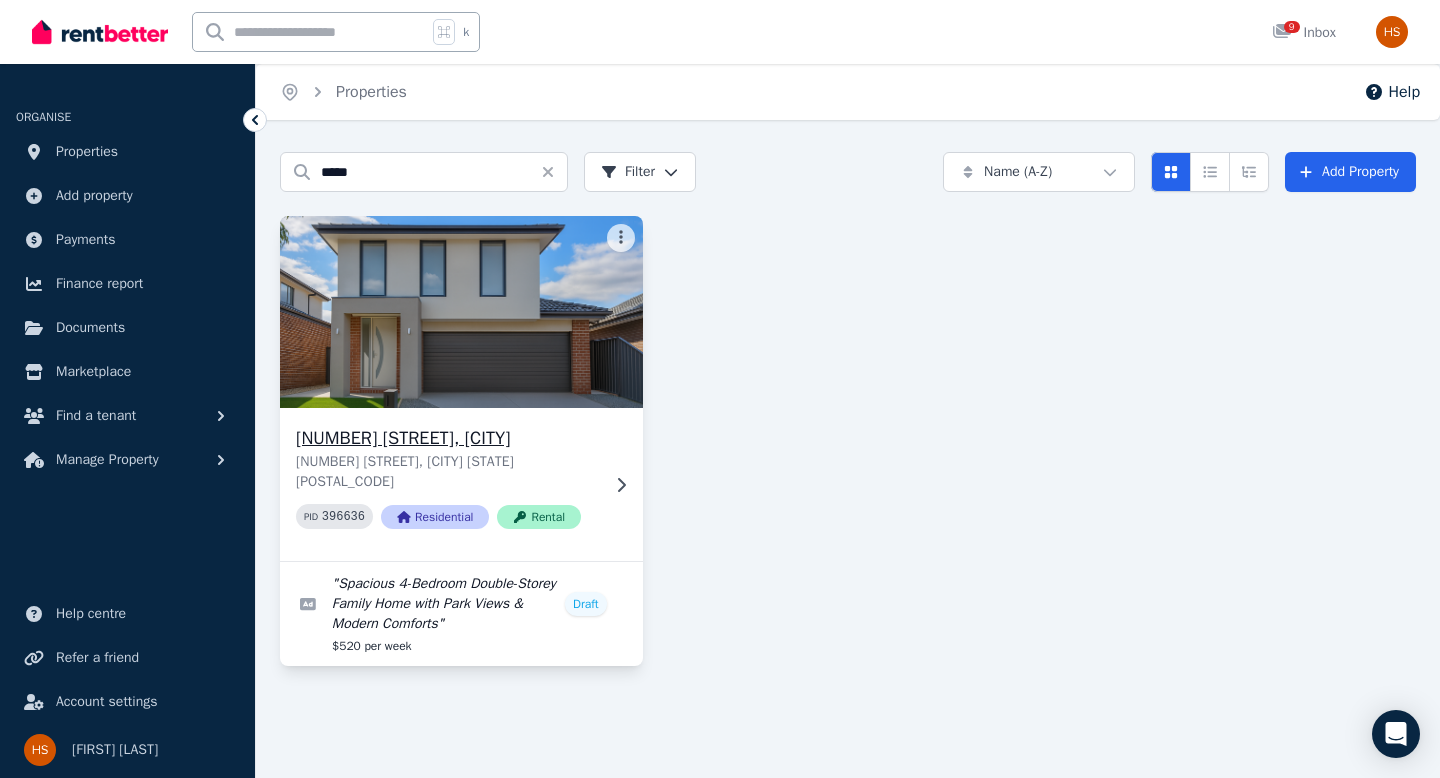 click on "[NUMBER] [STREET], [CITY]" at bounding box center [447, 438] 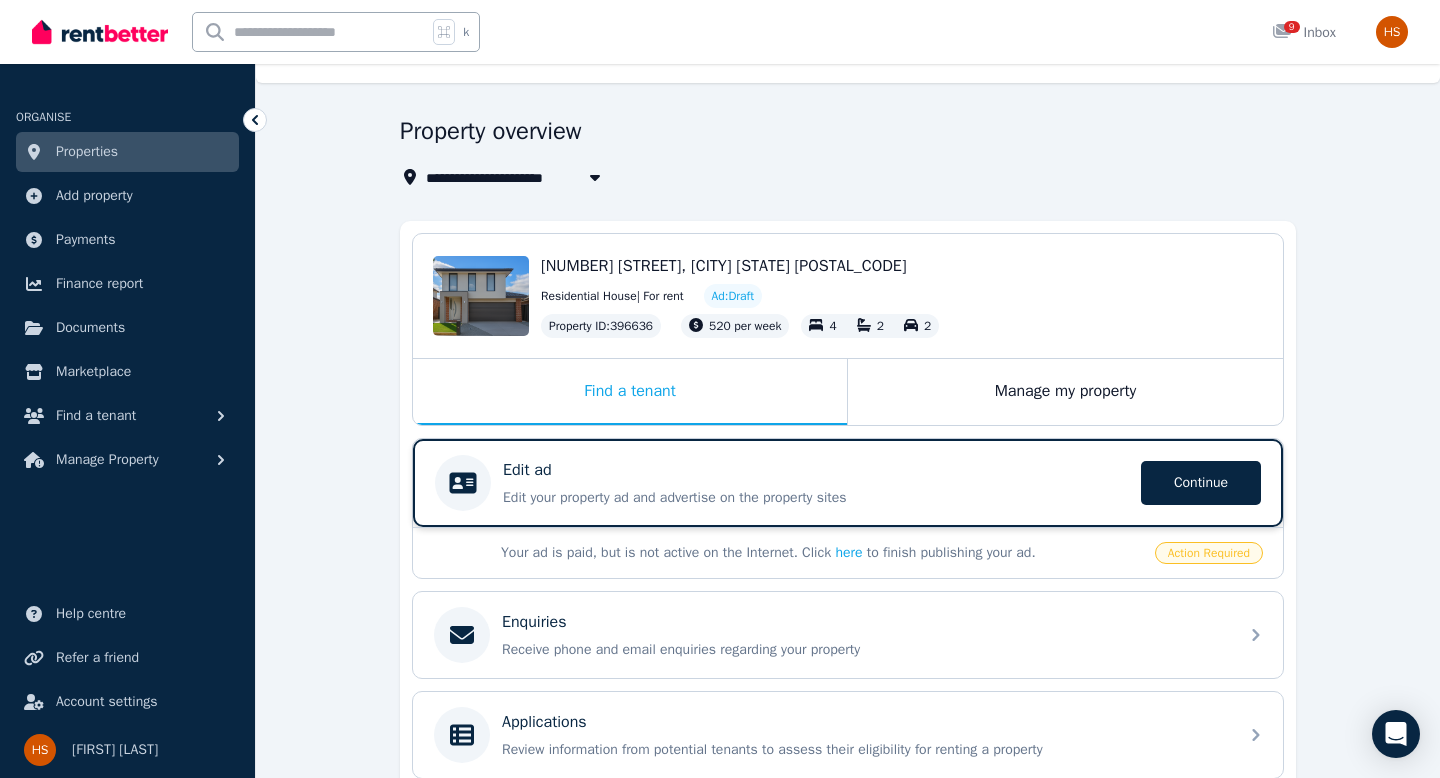 scroll, scrollTop: 64, scrollLeft: 0, axis: vertical 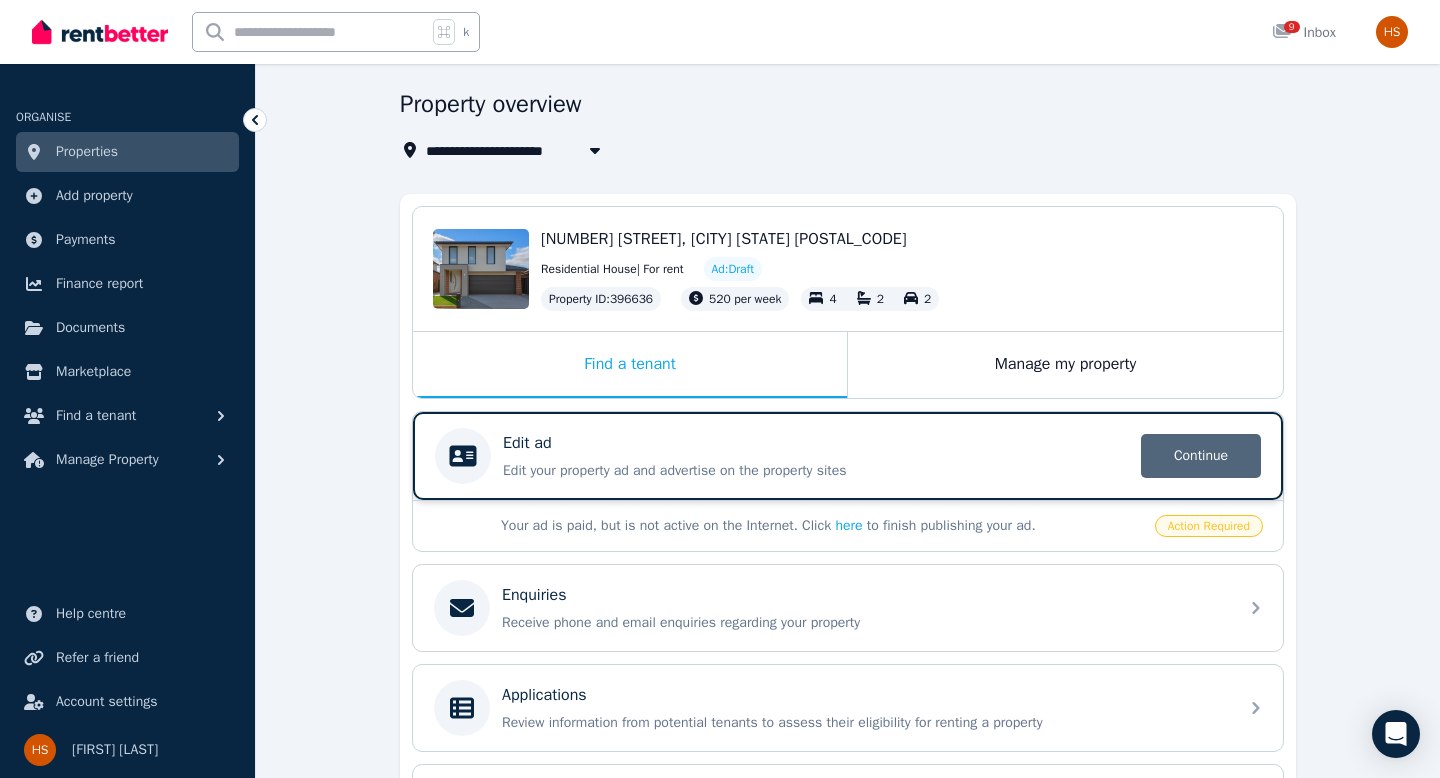 click on "Continue" at bounding box center [1201, 456] 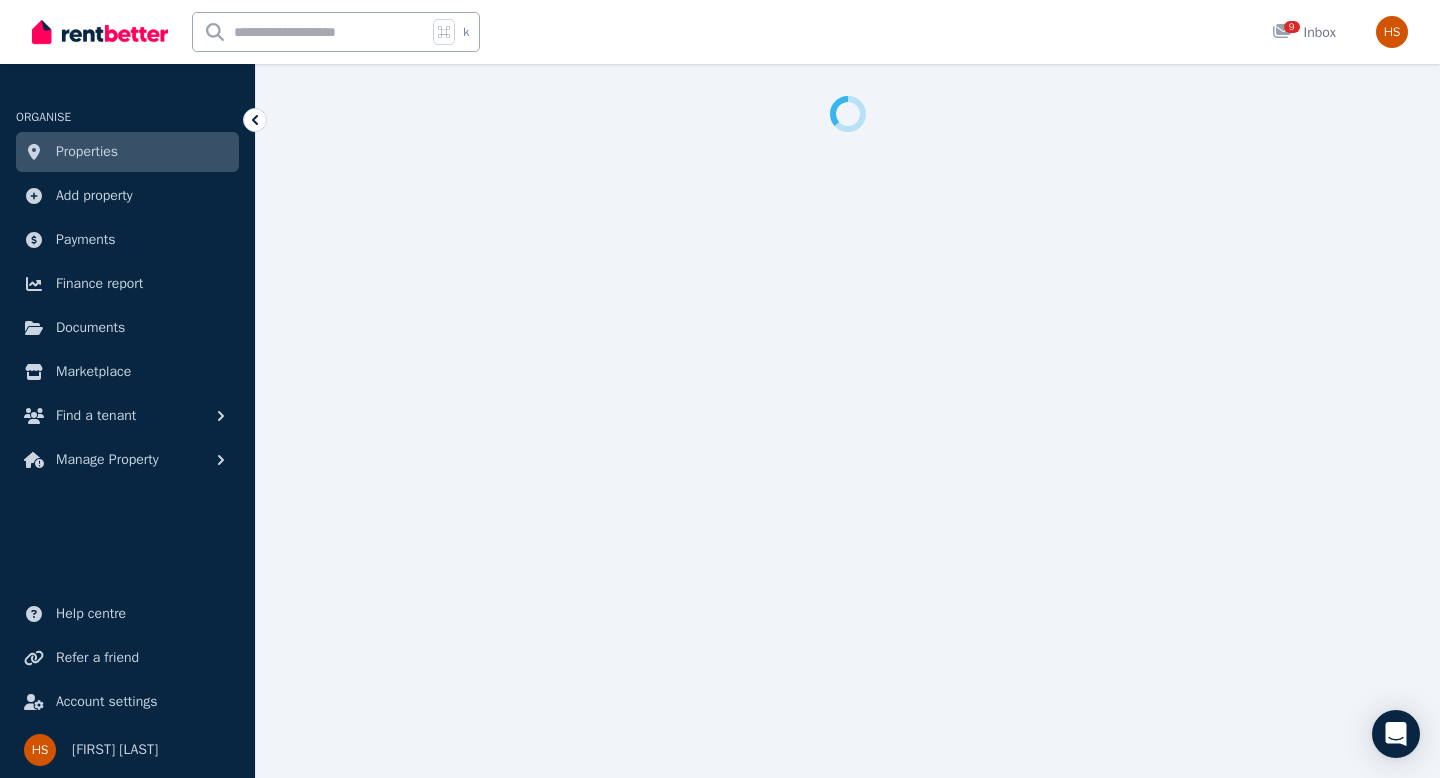 select on "***" 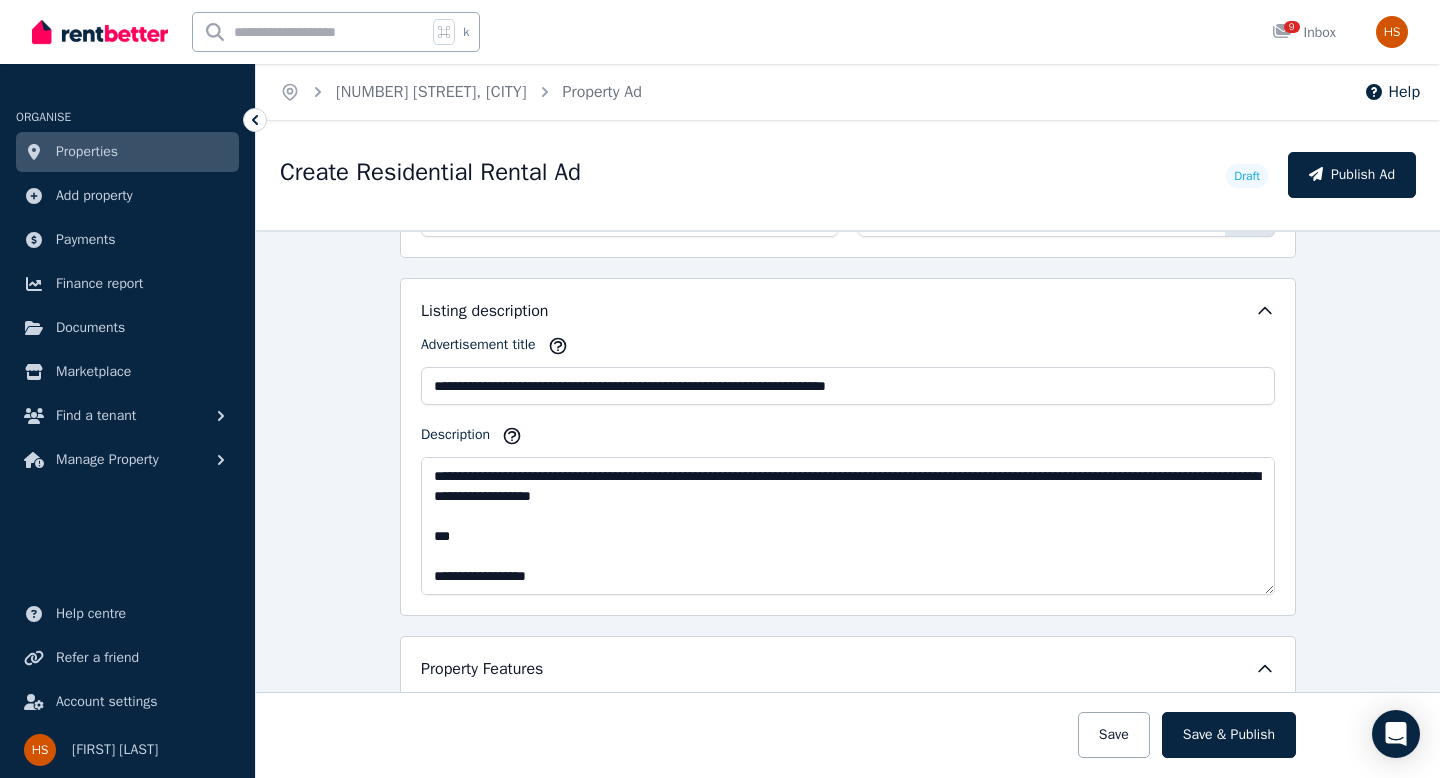 scroll, scrollTop: 1124, scrollLeft: 0, axis: vertical 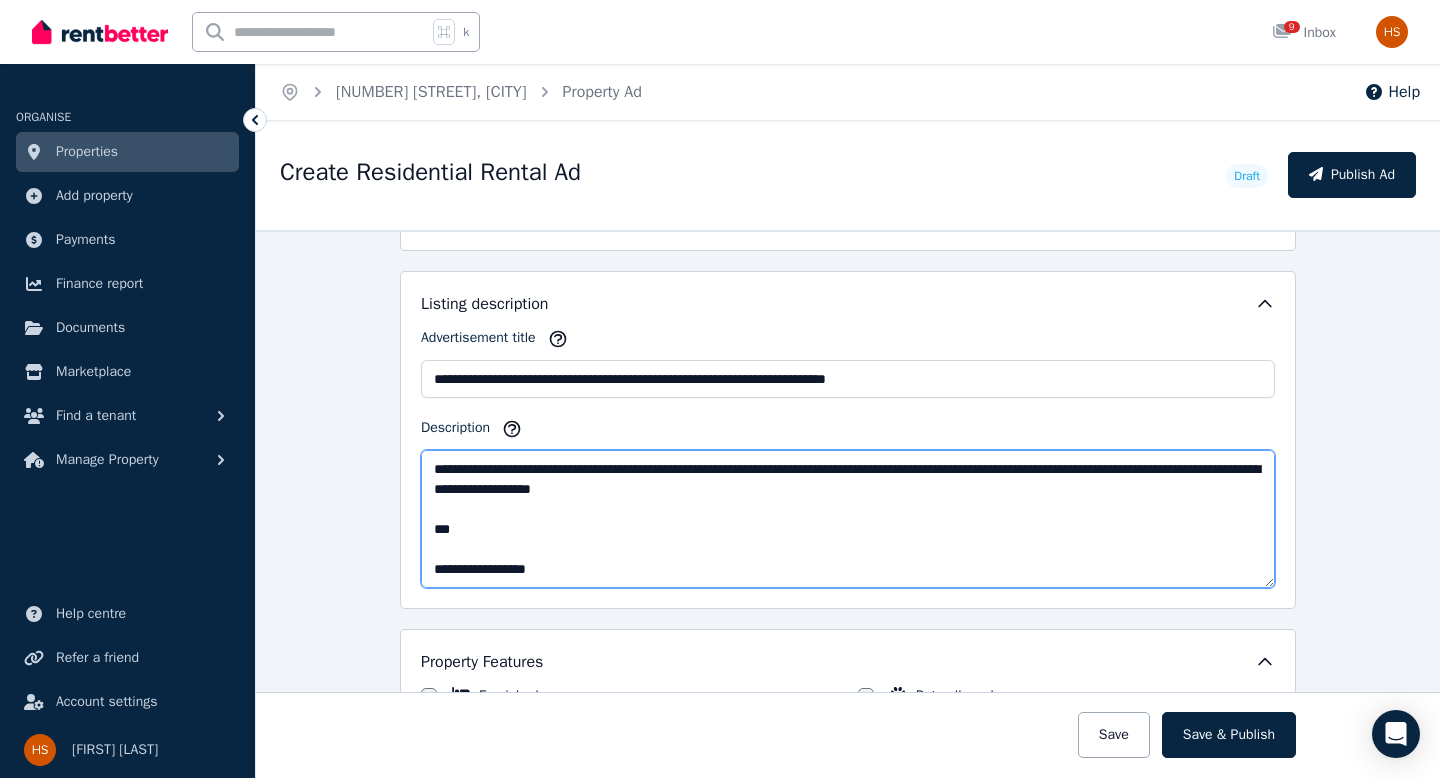 click on "**********" at bounding box center [848, 519] 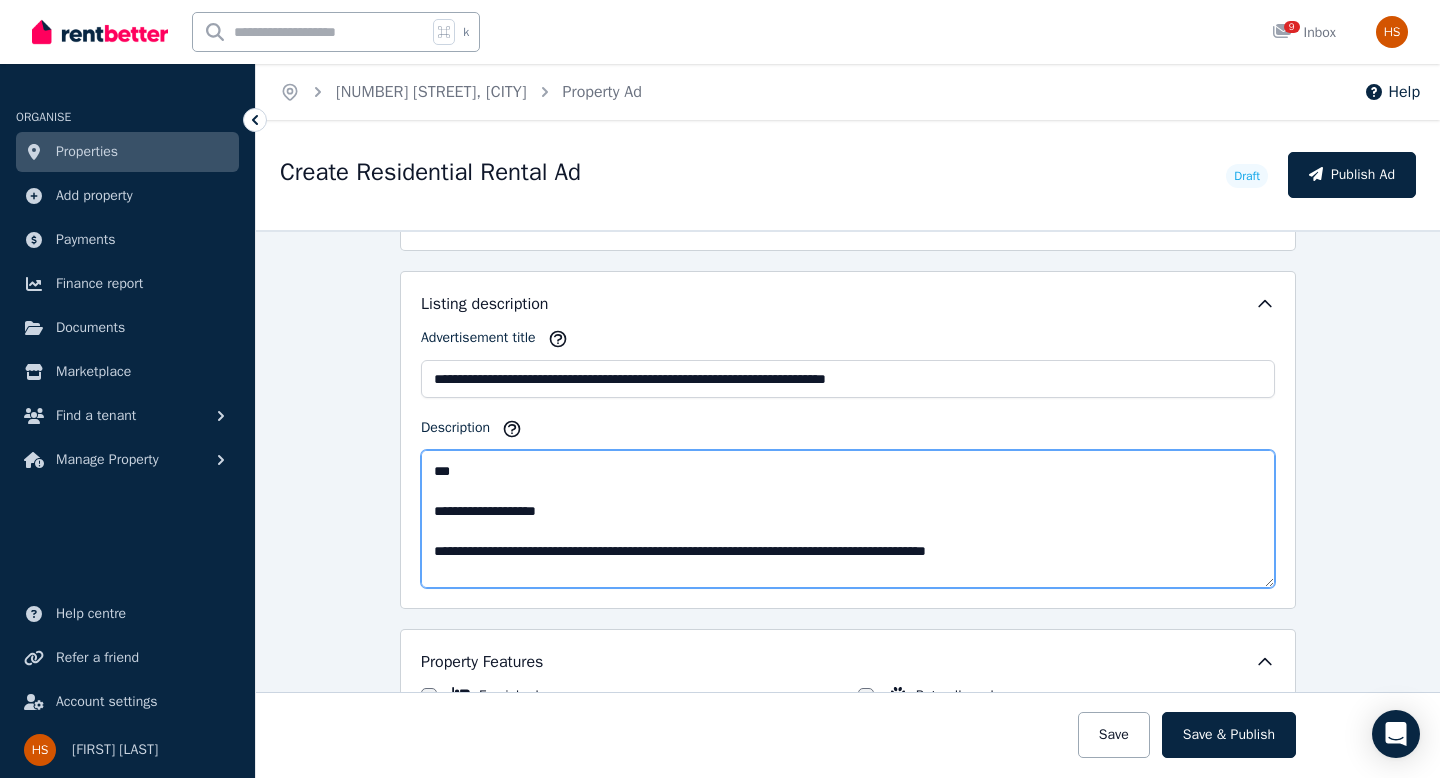 scroll, scrollTop: 560, scrollLeft: 0, axis: vertical 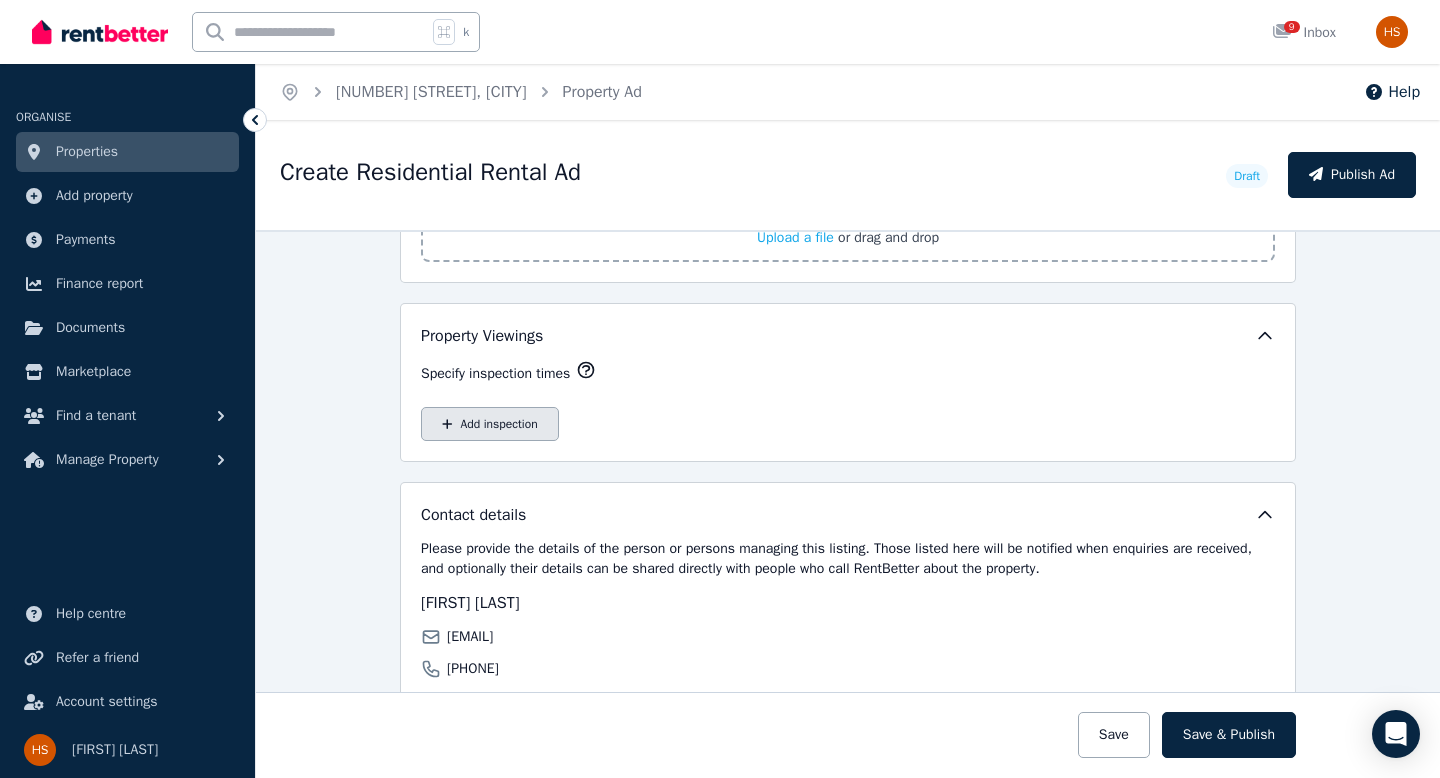 click on "Add inspection" at bounding box center [490, 424] 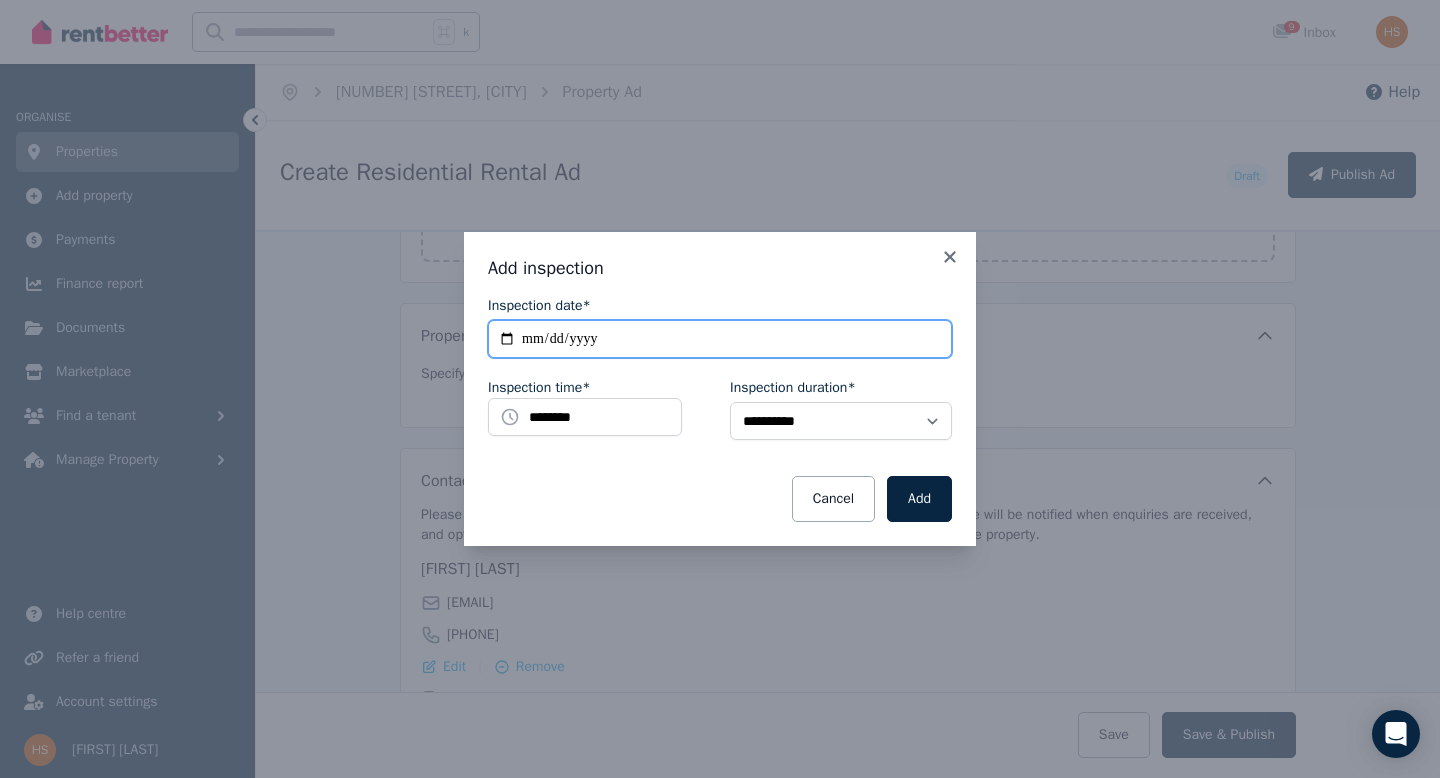 click on "**********" at bounding box center (720, 339) 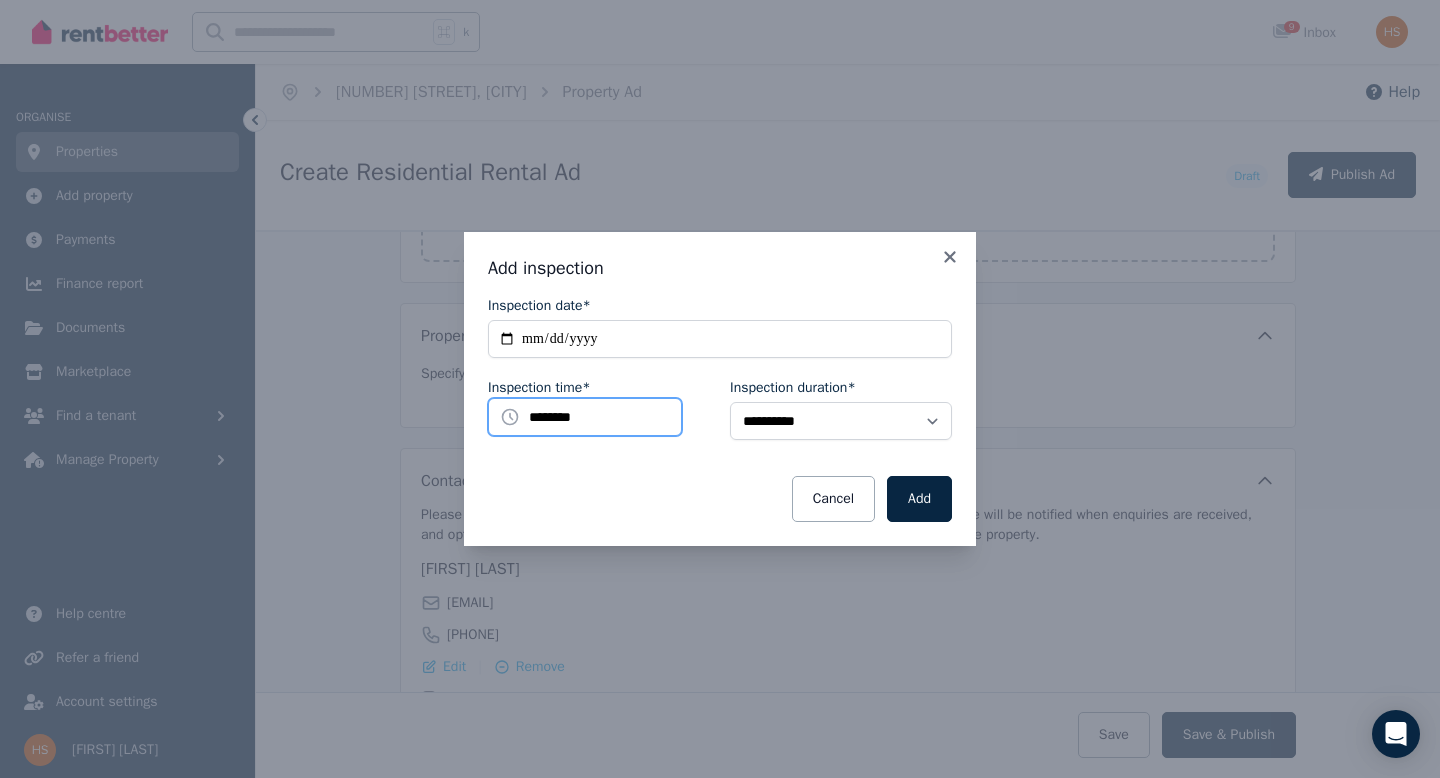 click on "********" at bounding box center (585, 417) 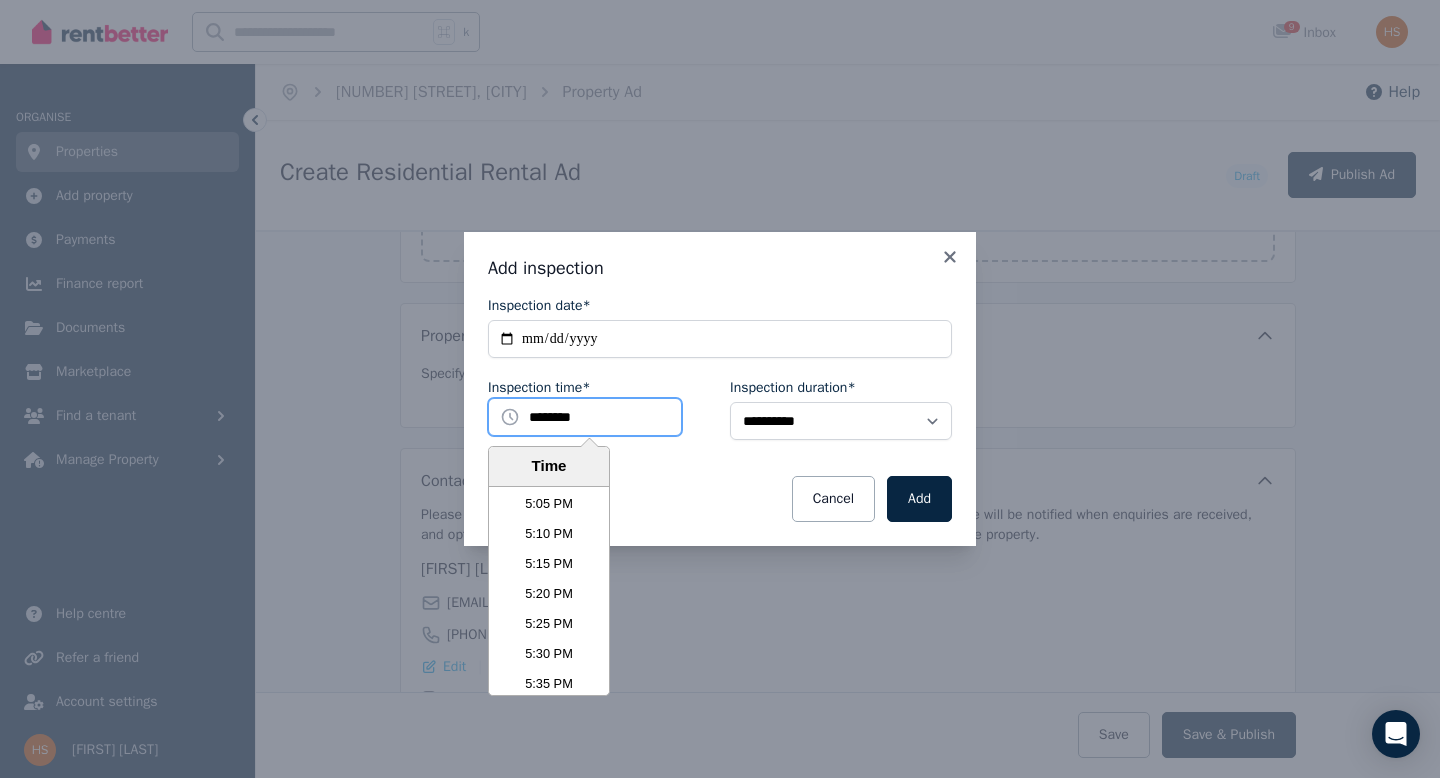 scroll, scrollTop: 6158, scrollLeft: 0, axis: vertical 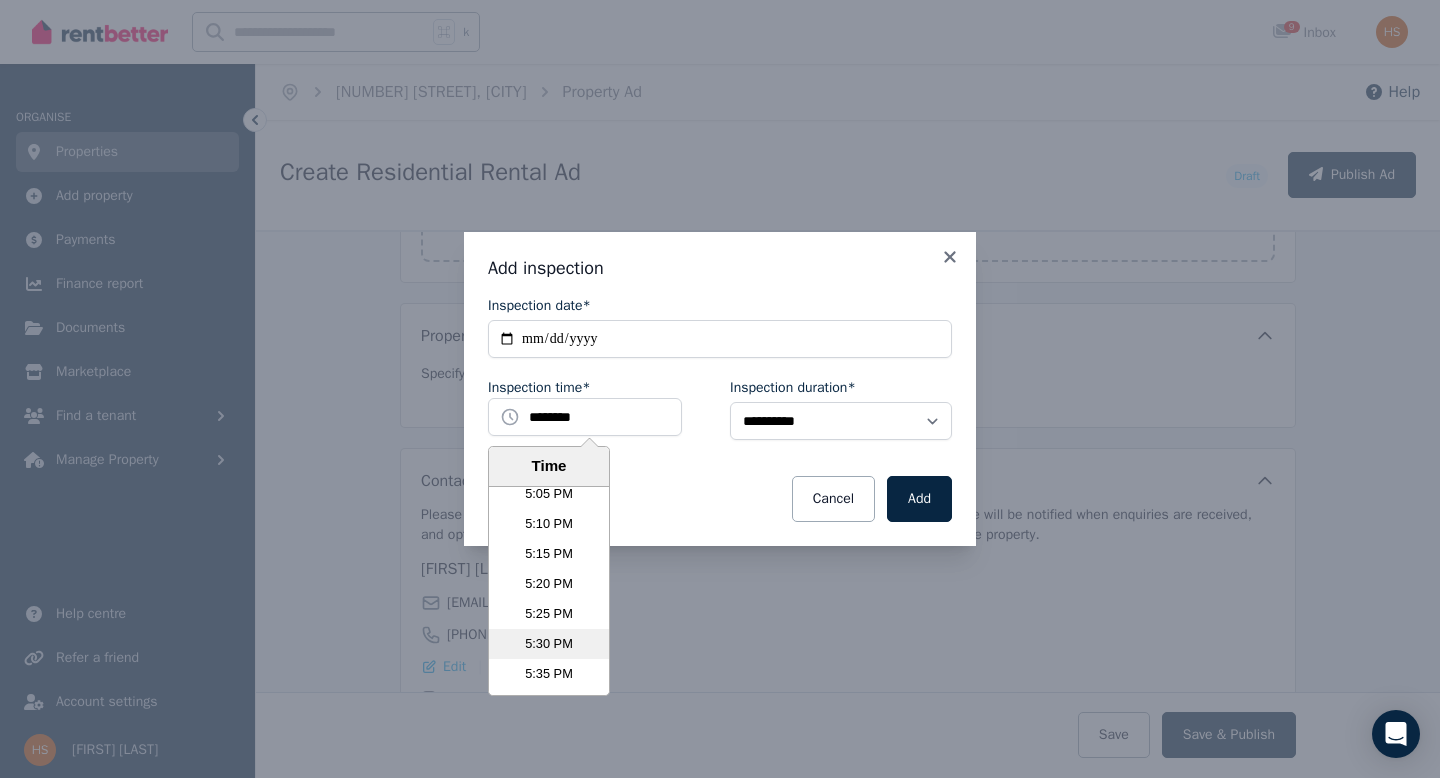 click on "5:30 PM" at bounding box center [549, 644] 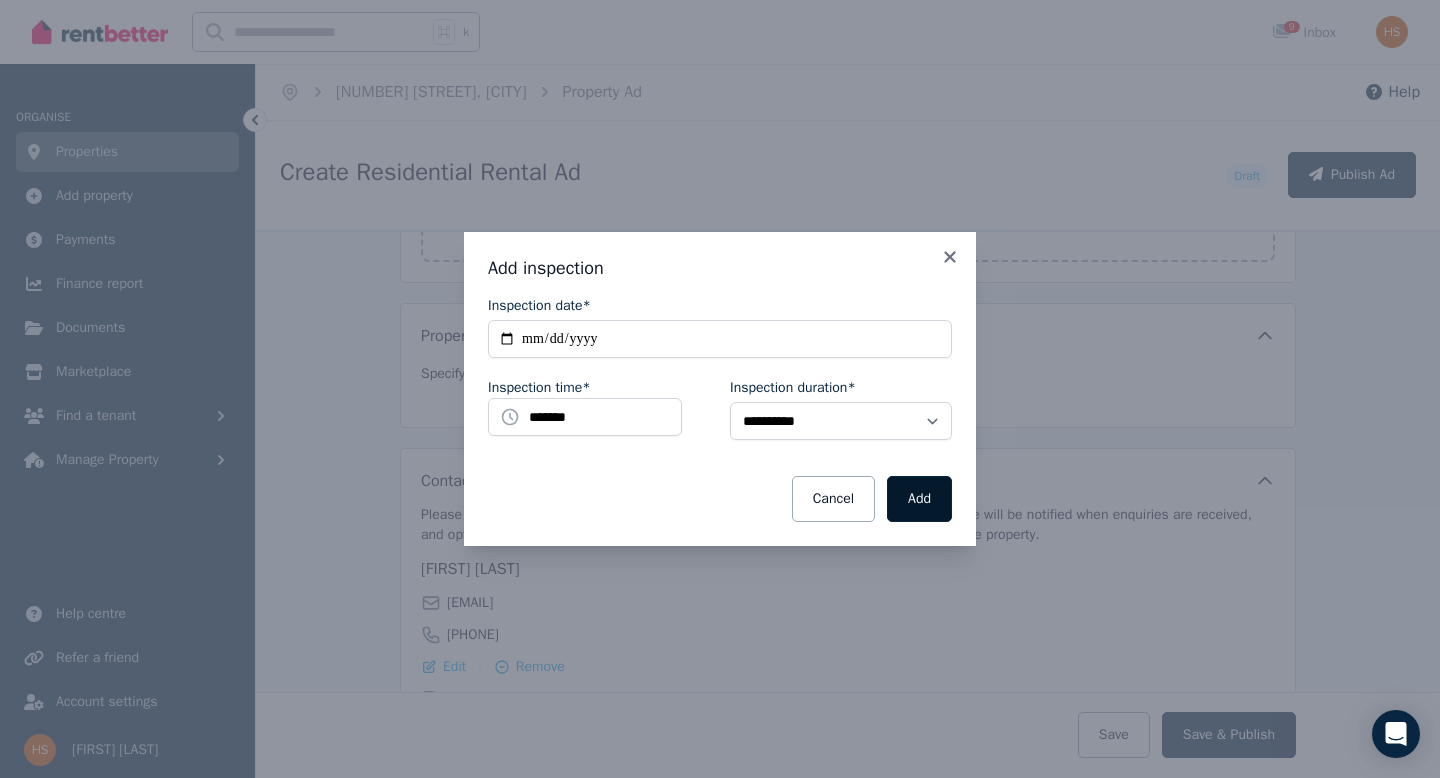 click on "Add" at bounding box center [919, 499] 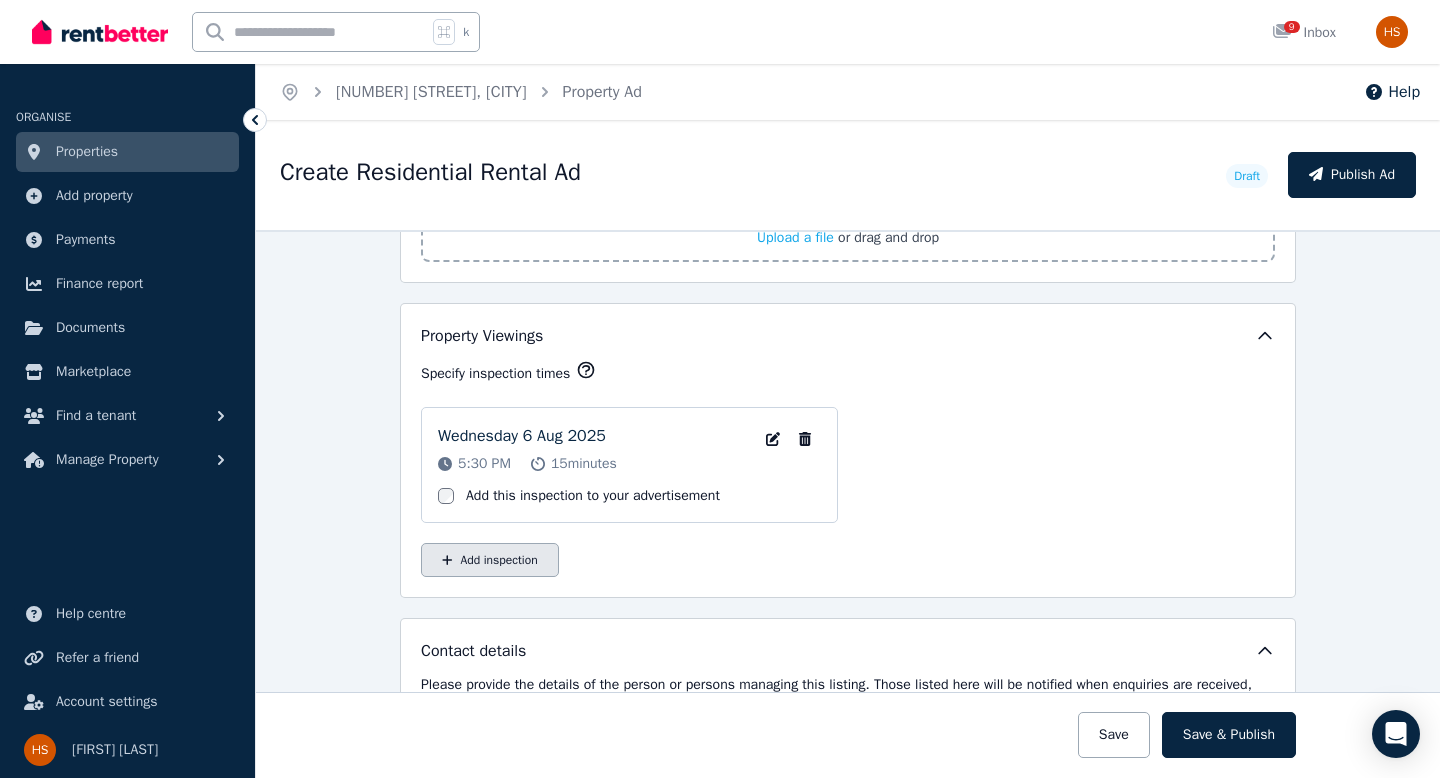 click on "Add inspection" at bounding box center [490, 560] 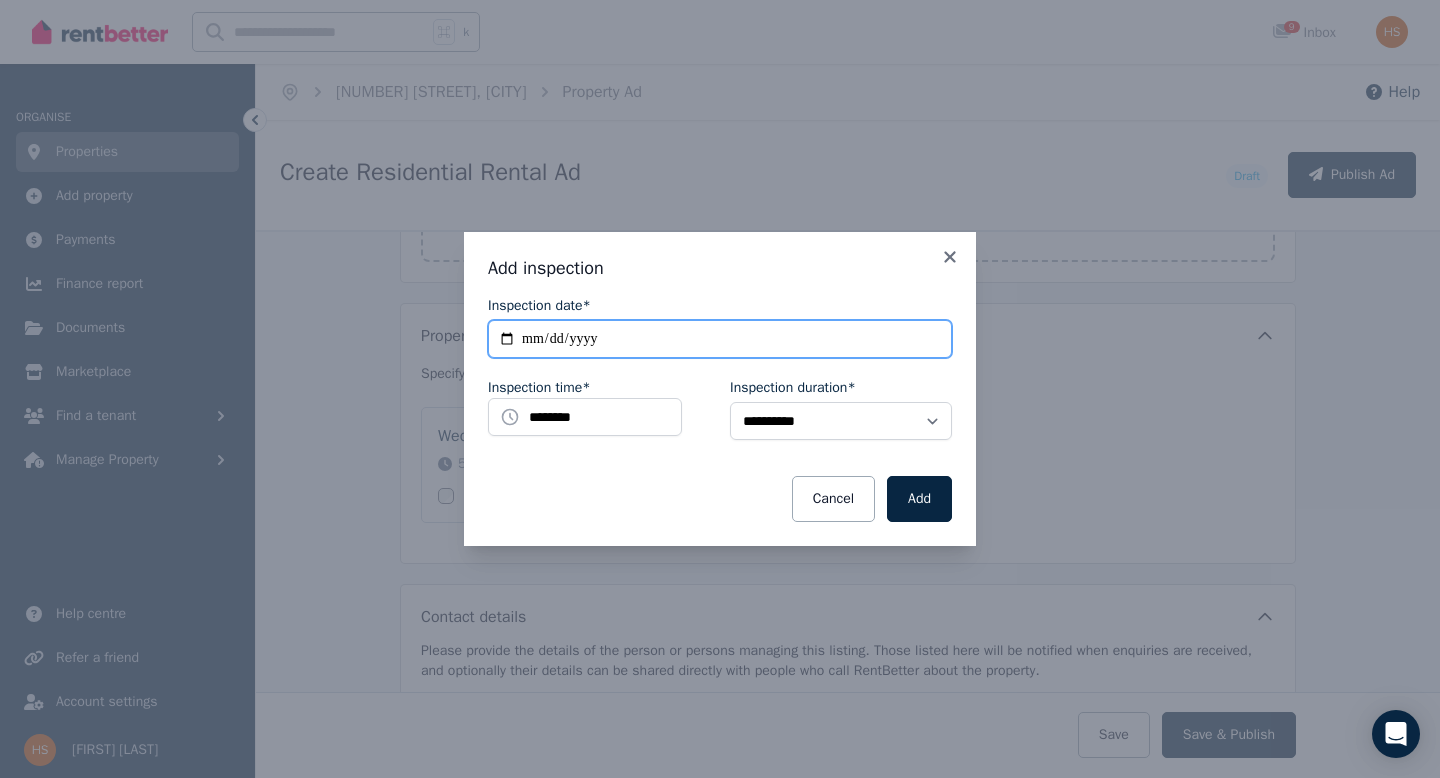 click on "**********" at bounding box center (720, 339) 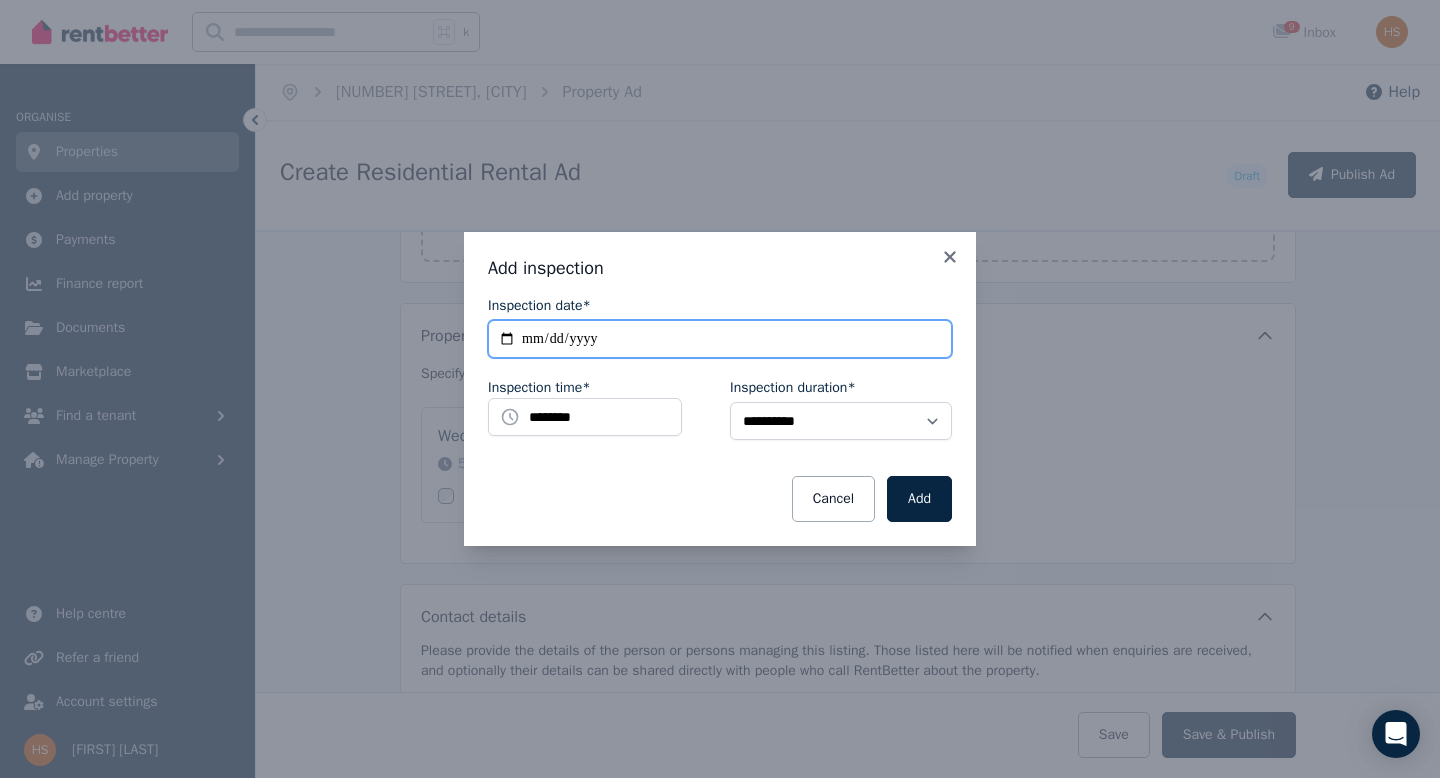 type on "**********" 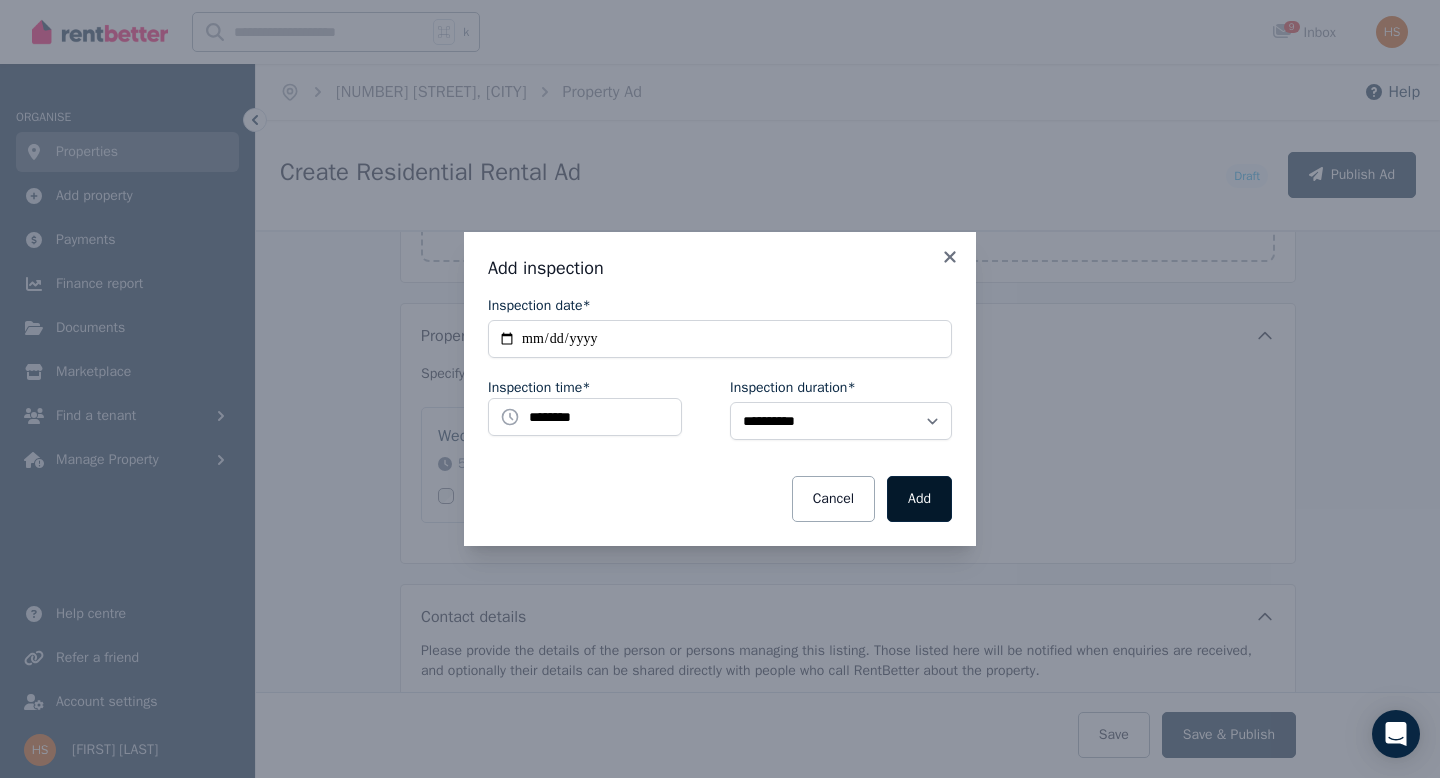 click on "Add" at bounding box center [919, 499] 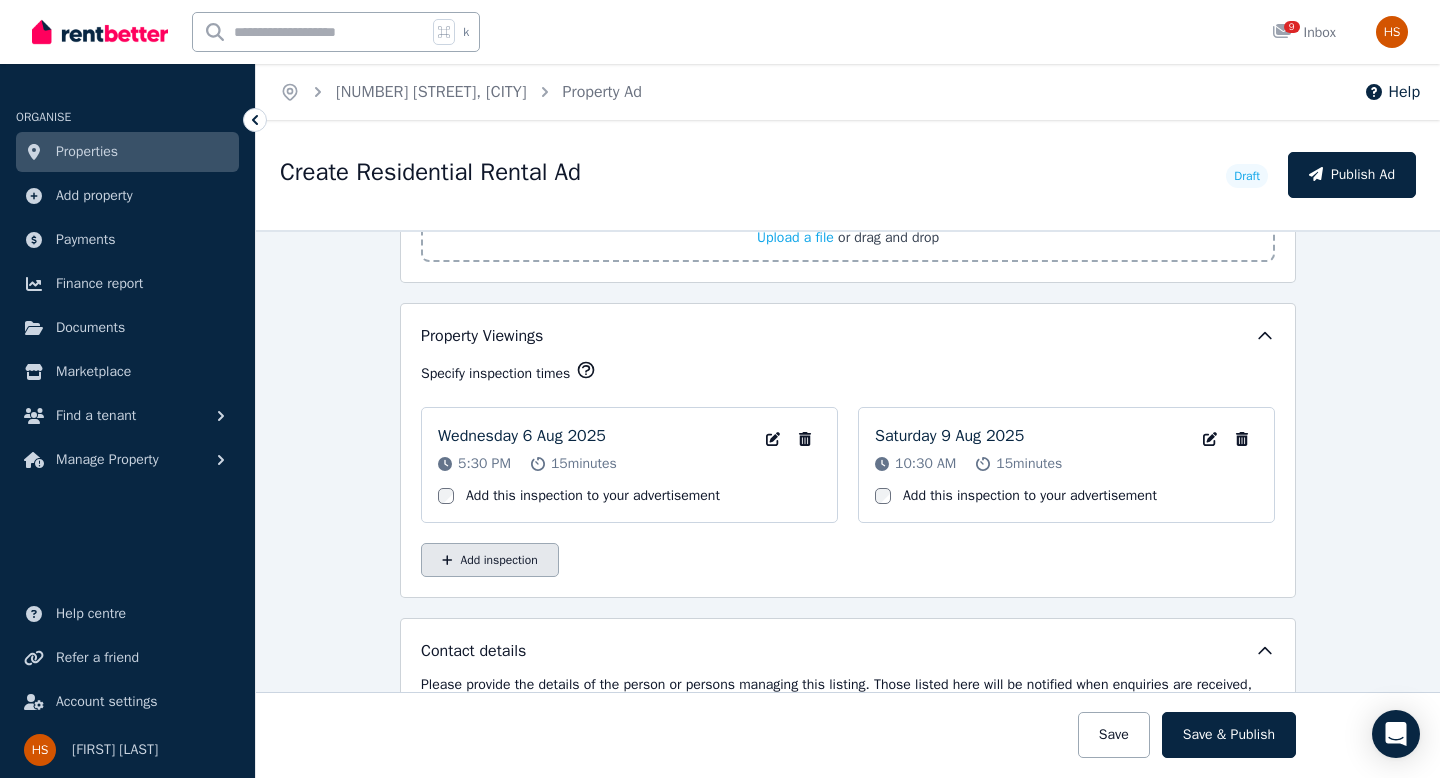 click on "Add inspection" at bounding box center [490, 560] 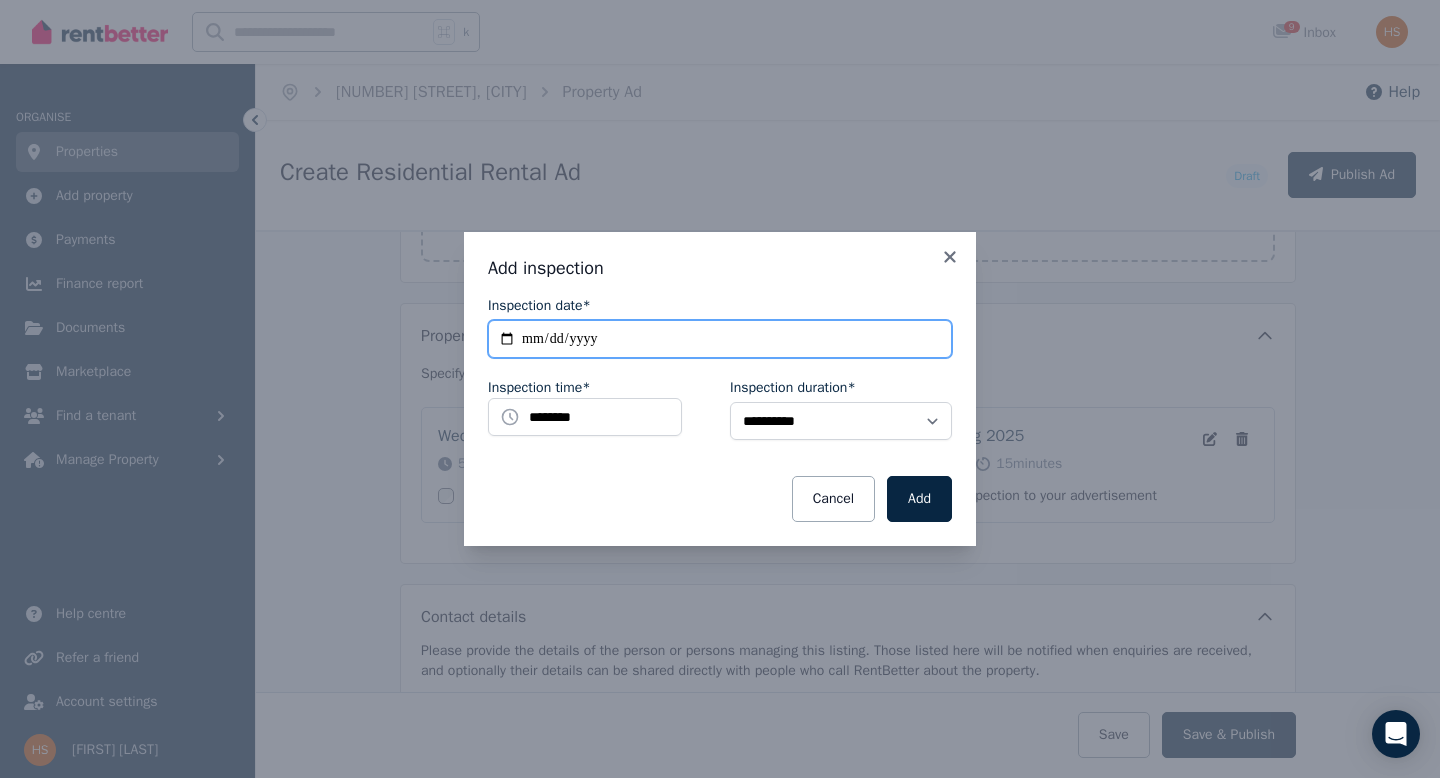 click on "**********" at bounding box center (720, 339) 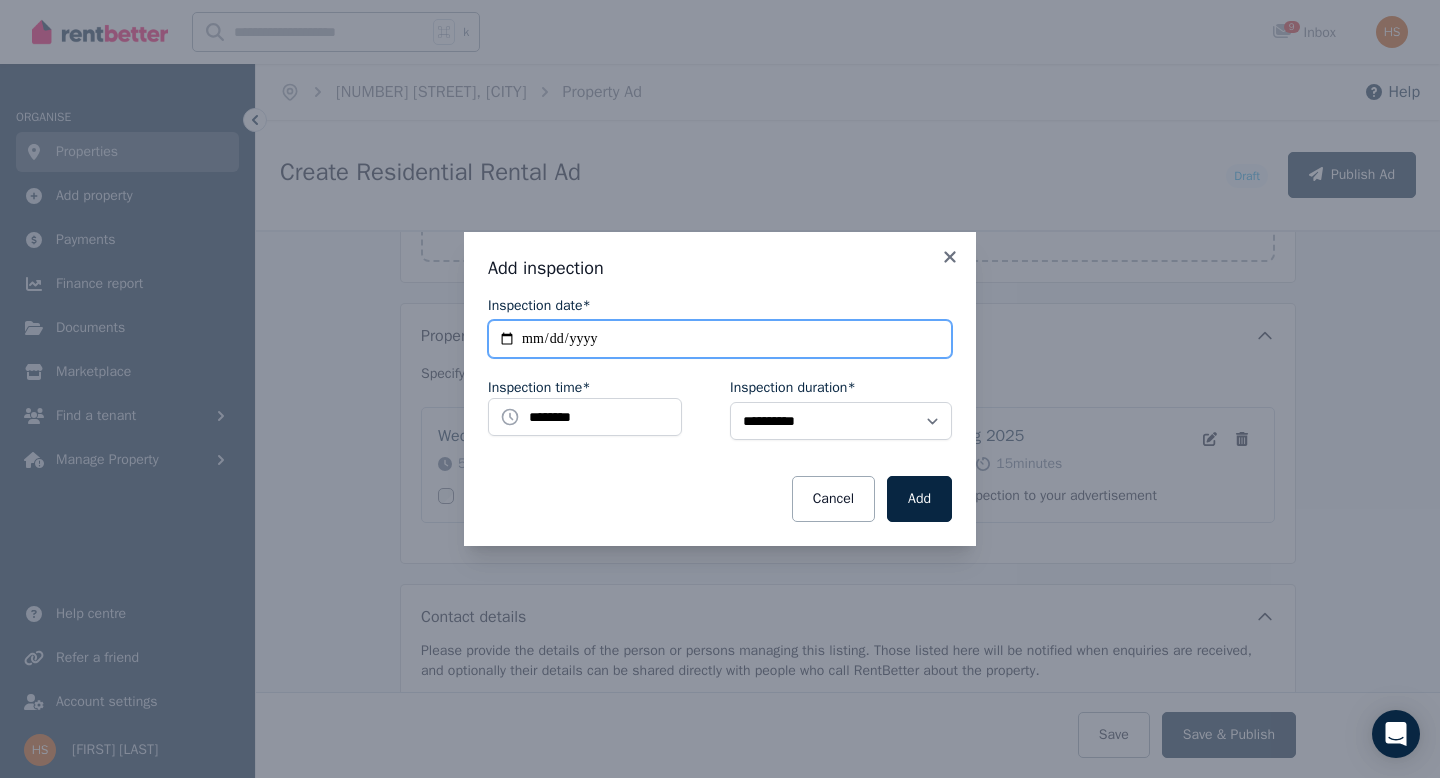 type on "**********" 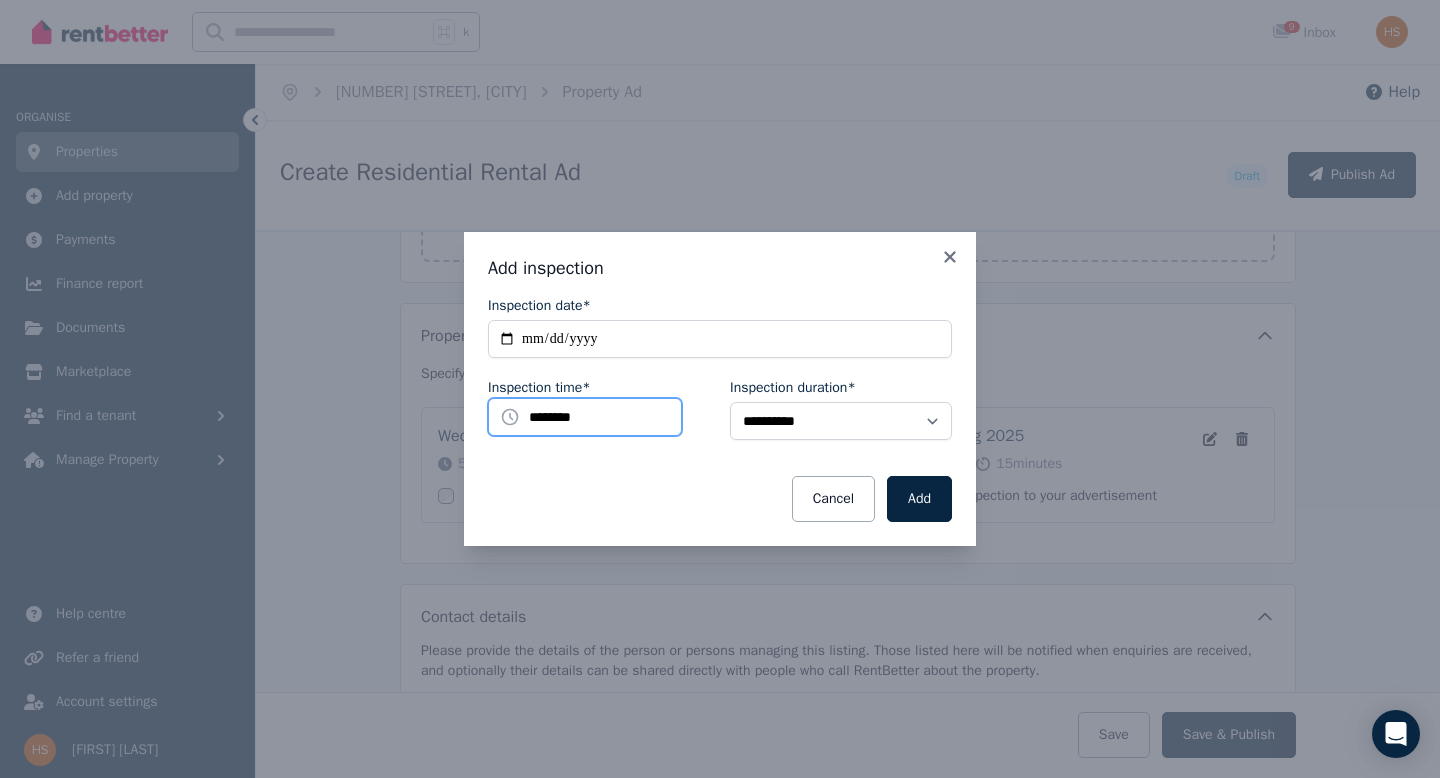 click on "********" at bounding box center [585, 417] 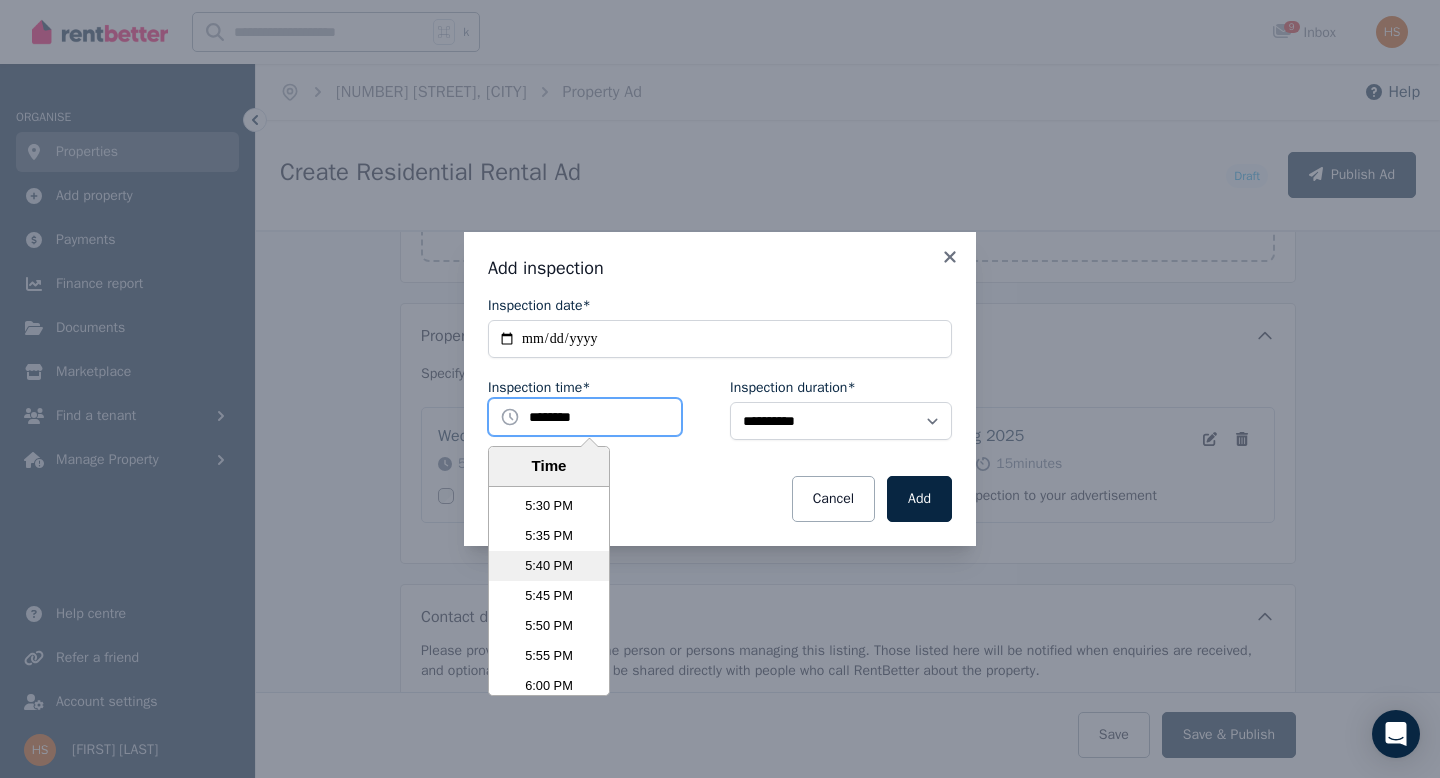 scroll, scrollTop: 6262, scrollLeft: 0, axis: vertical 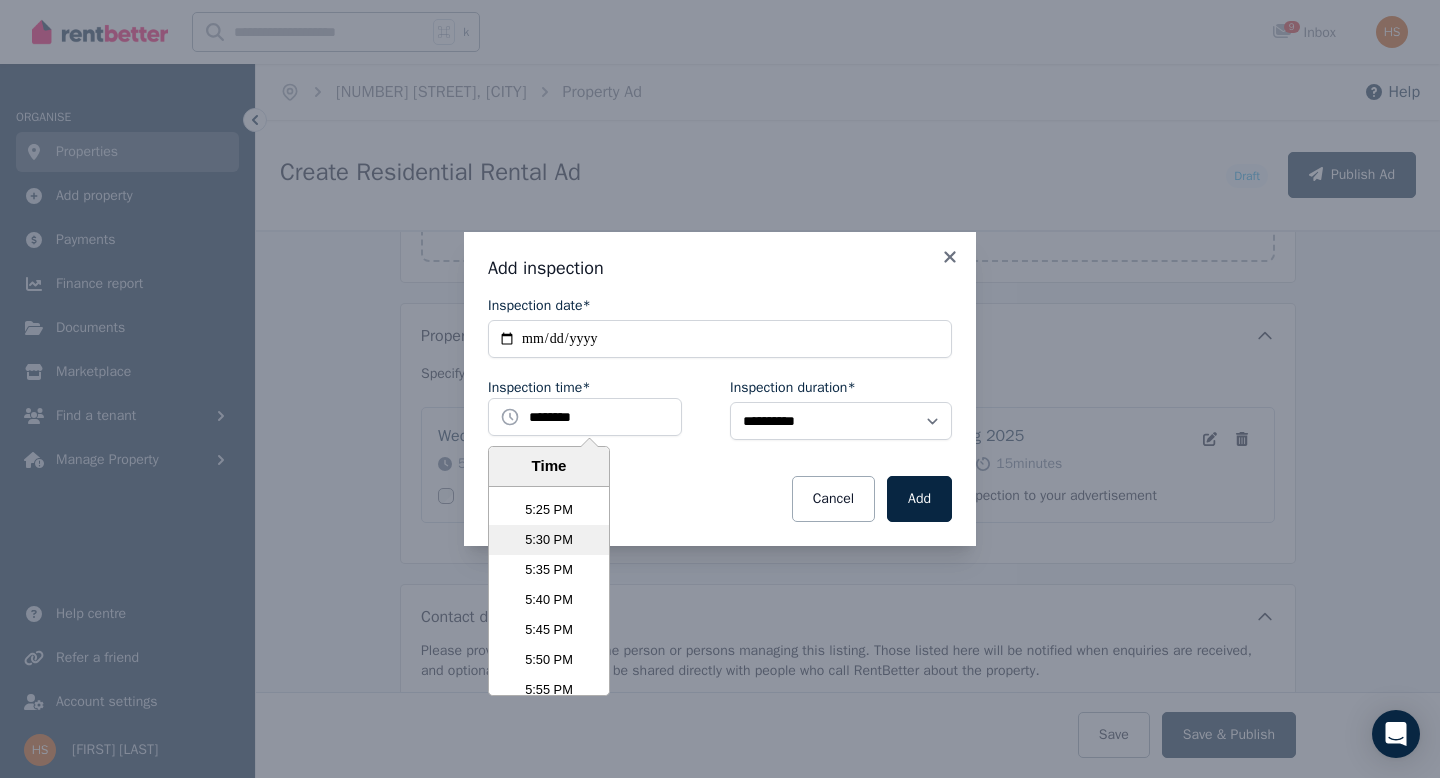 click on "5:30 PM" at bounding box center (549, 540) 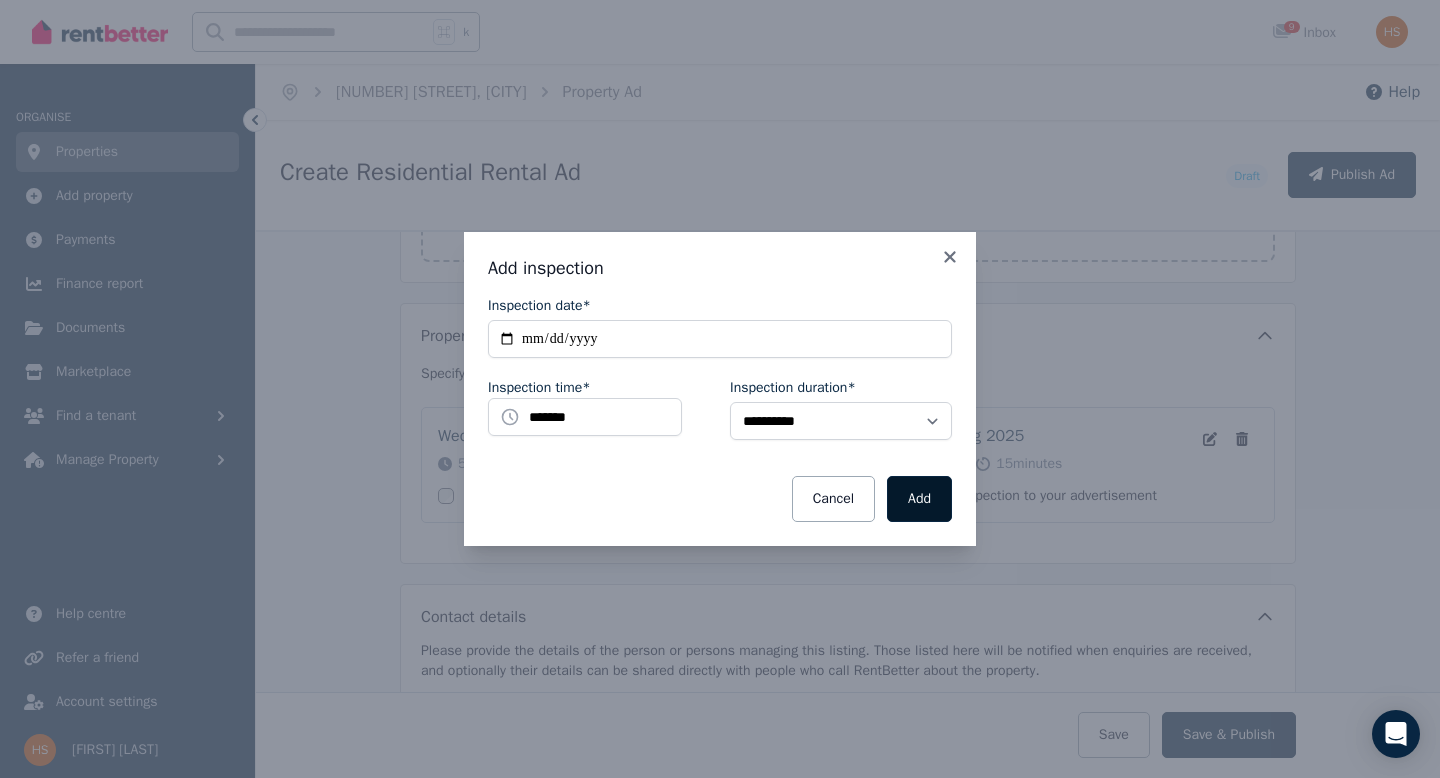 click on "Add" at bounding box center (919, 499) 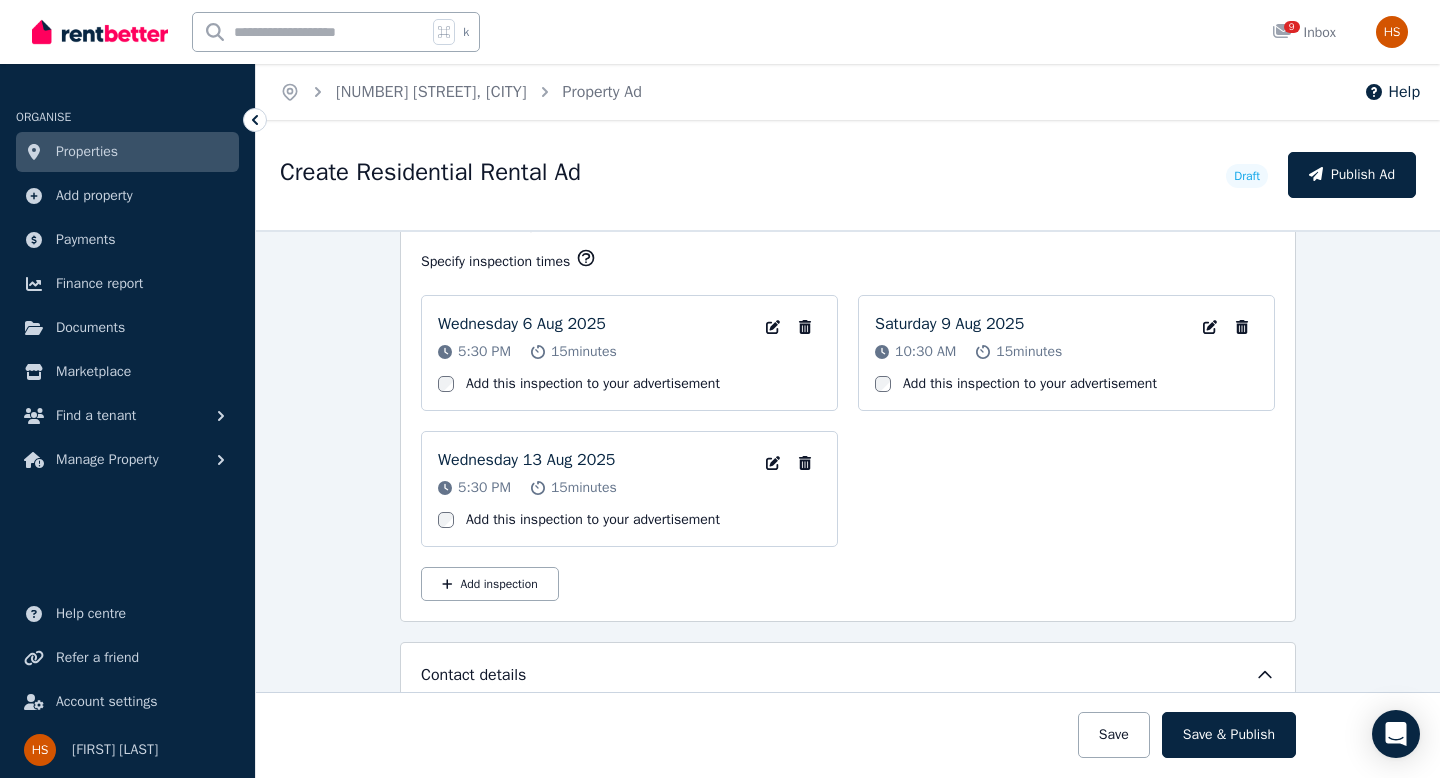 scroll, scrollTop: 3175, scrollLeft: 0, axis: vertical 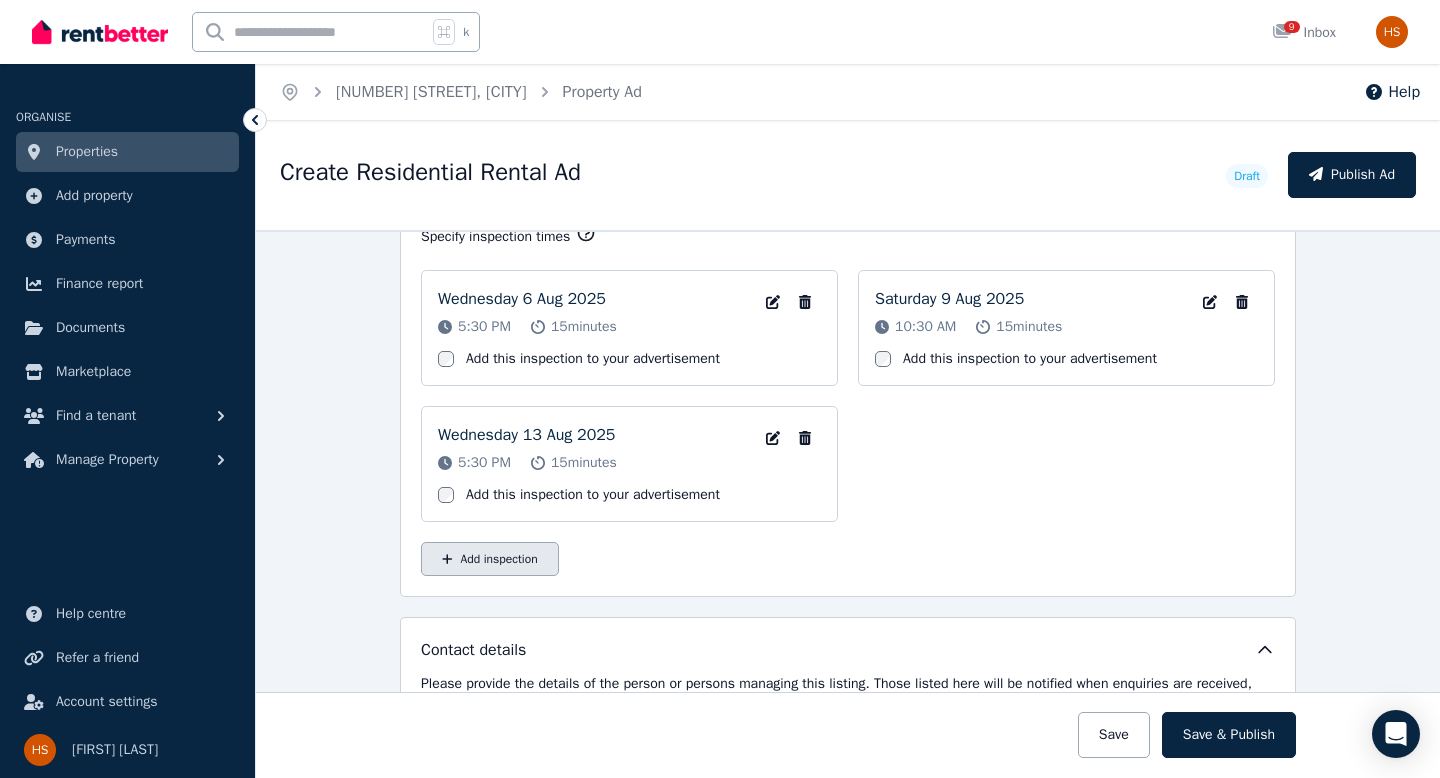 click on "Add inspection" at bounding box center (490, 559) 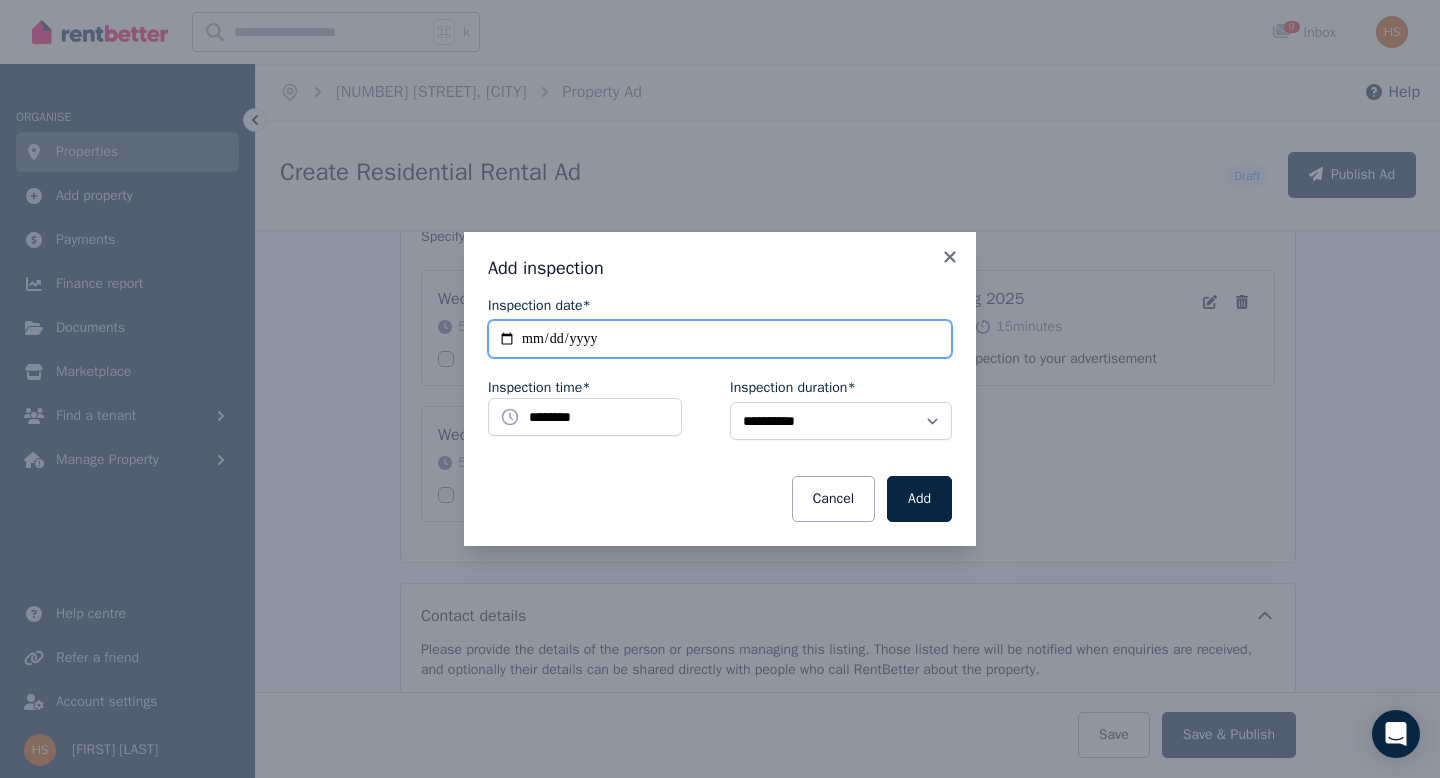click on "**********" at bounding box center [720, 339] 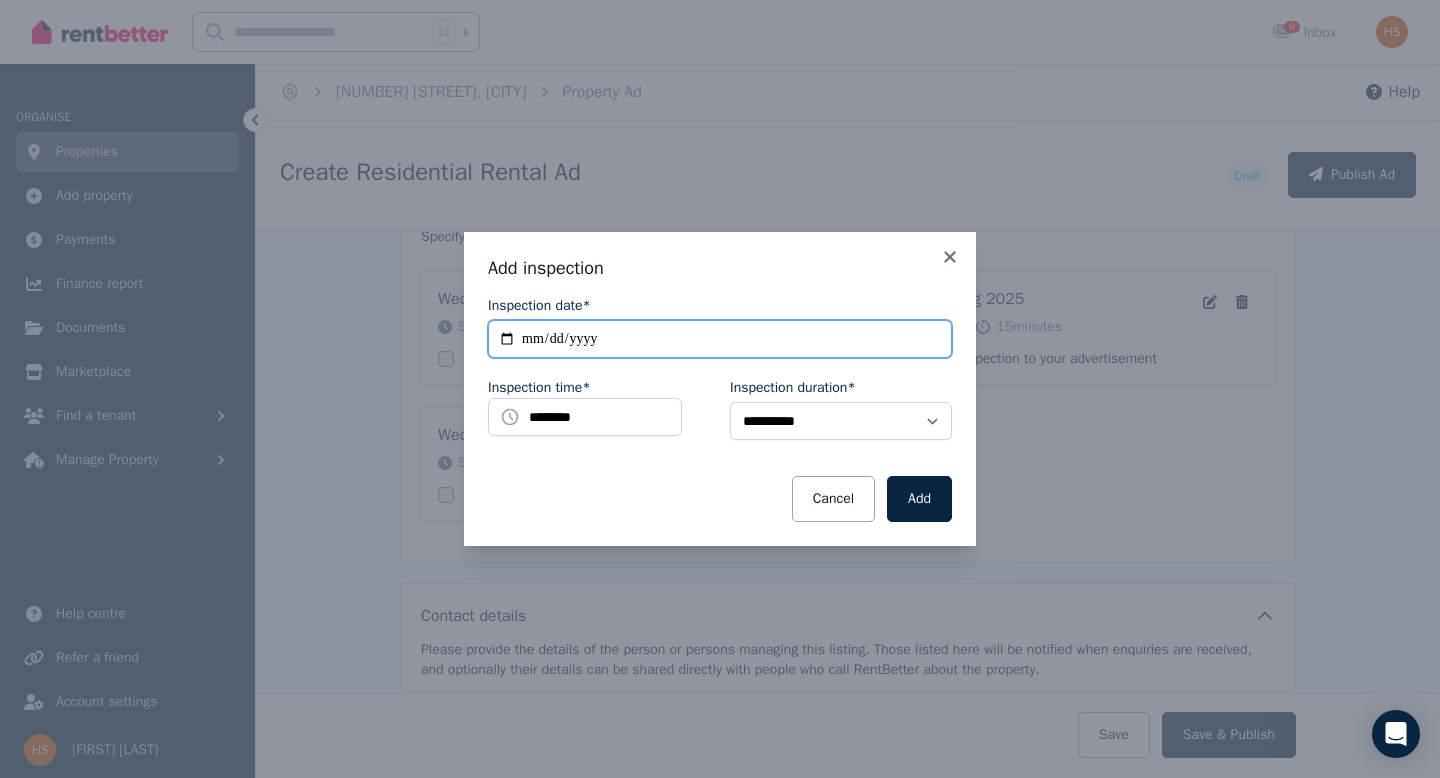 type on "**********" 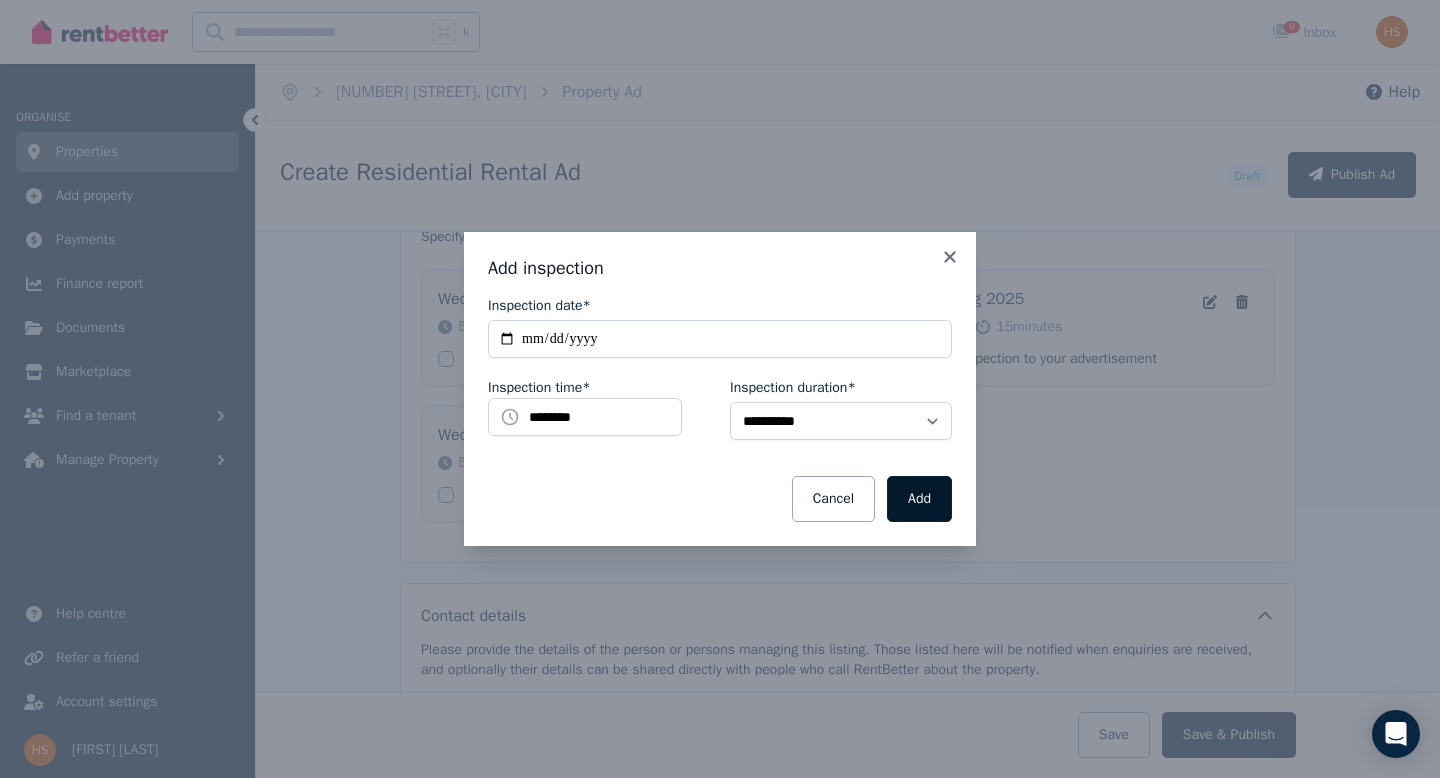 click on "Add" at bounding box center (919, 499) 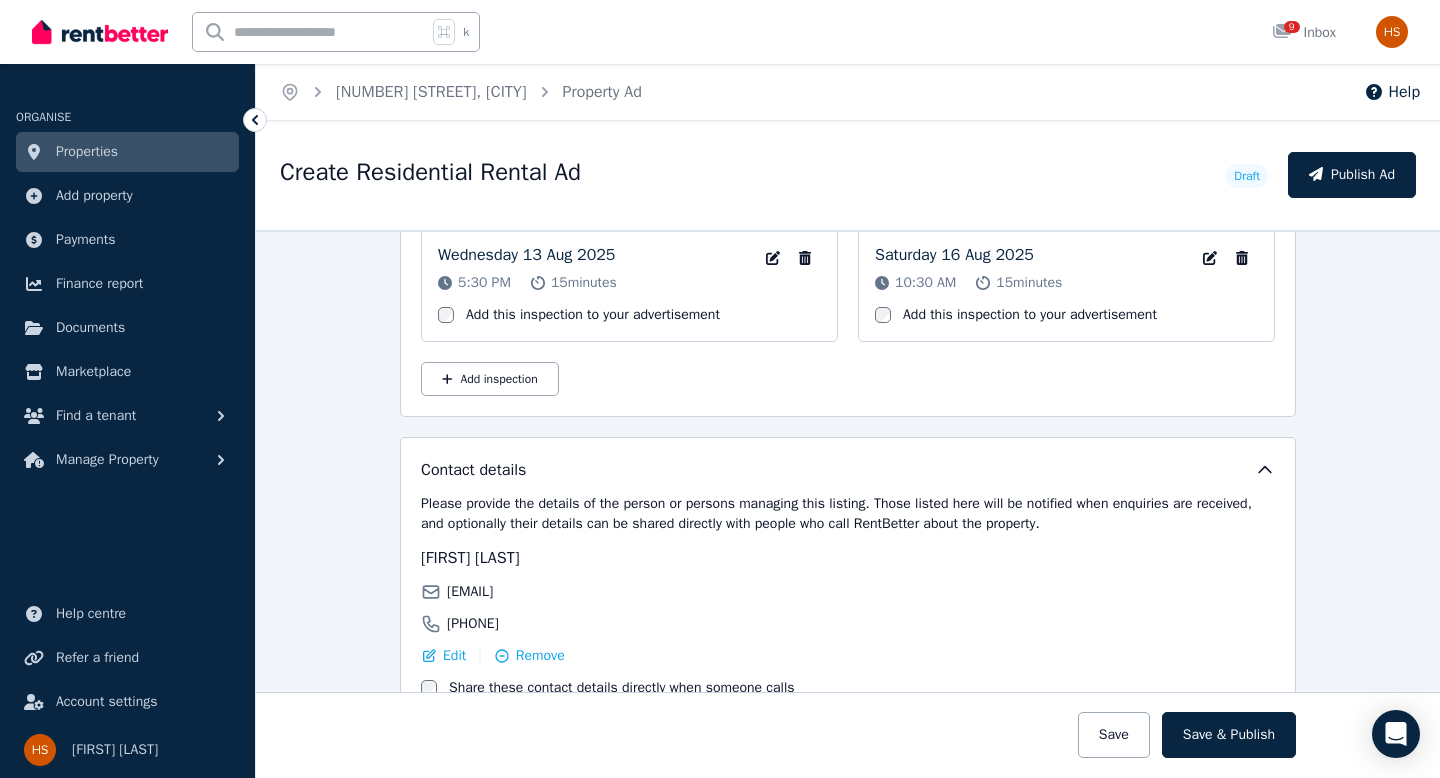scroll, scrollTop: 3494, scrollLeft: 0, axis: vertical 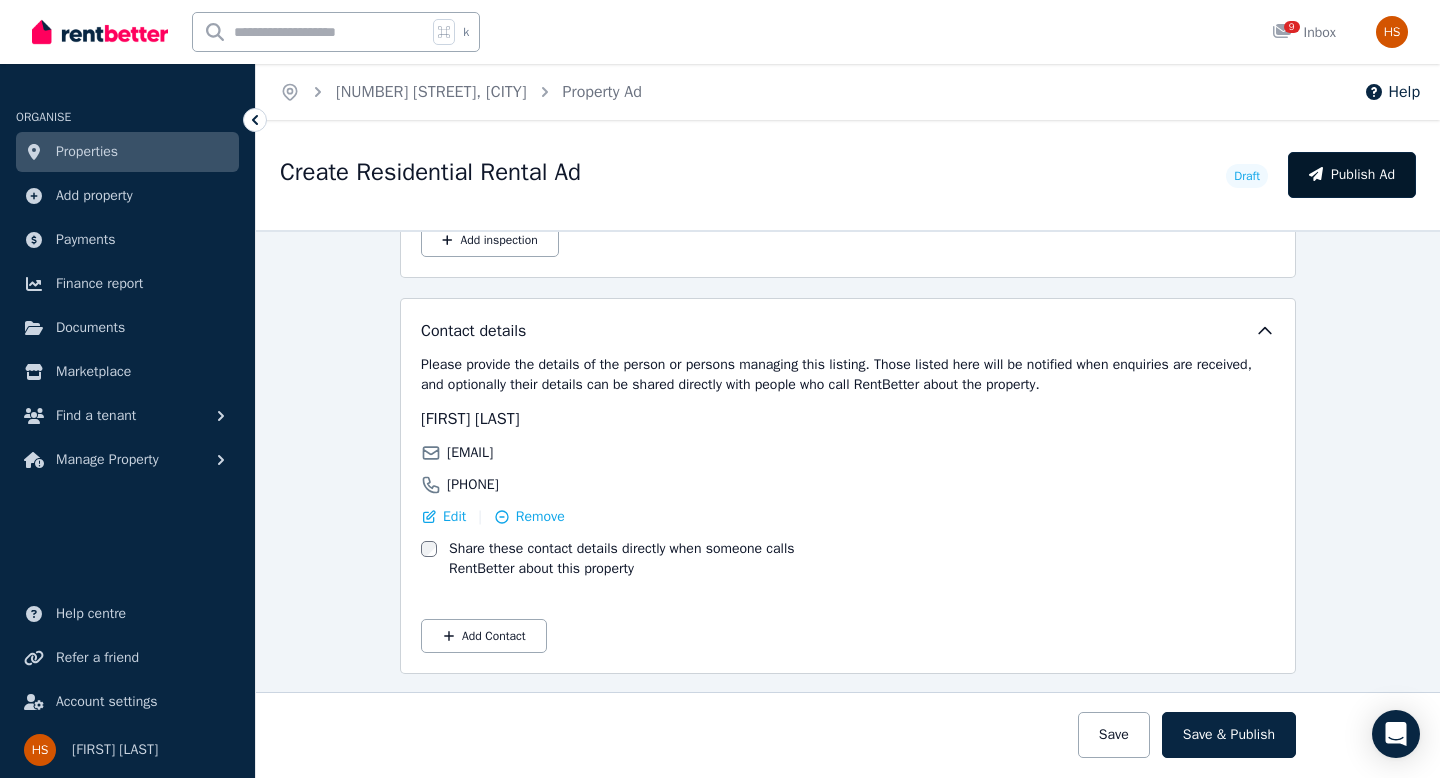 click on "Publish Ad" at bounding box center (1352, 175) 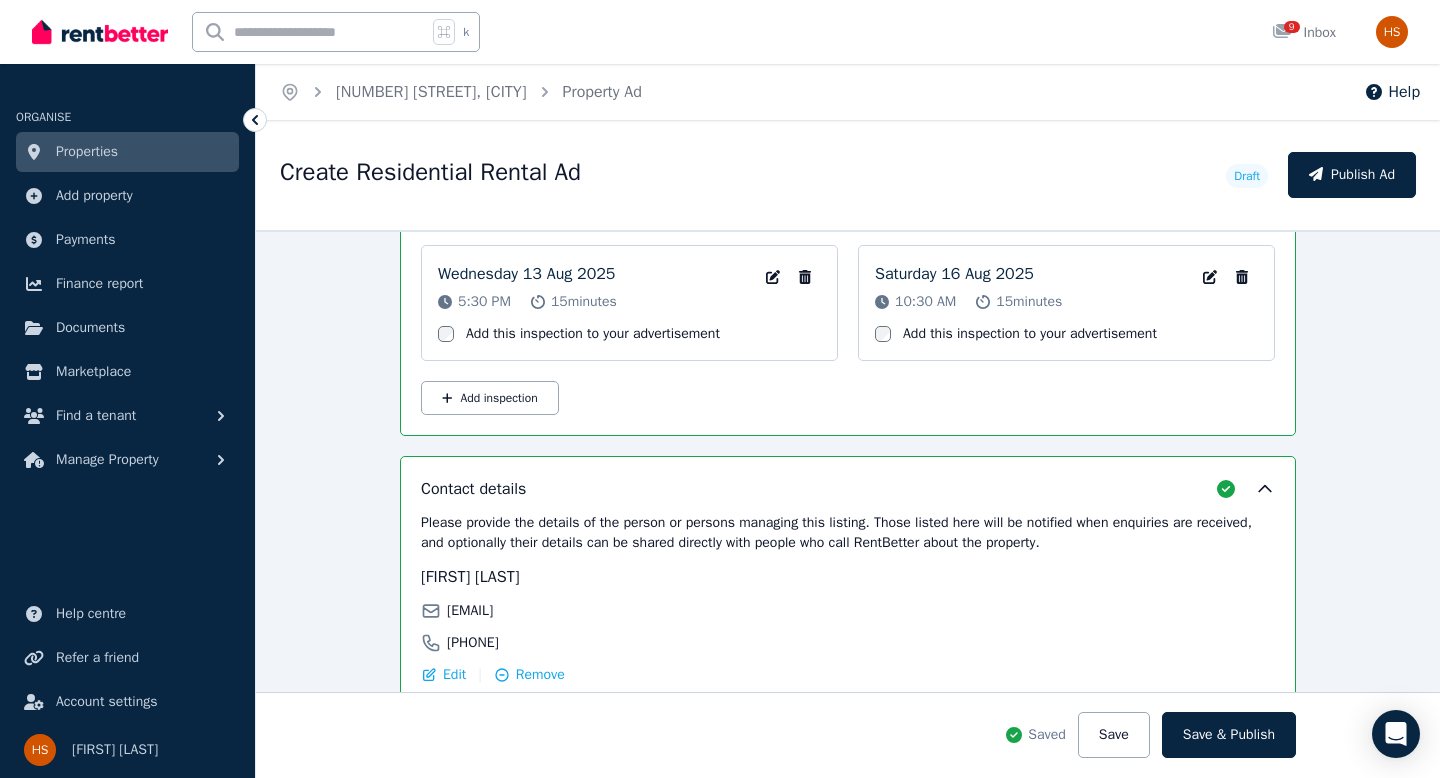 scroll, scrollTop: 3650, scrollLeft: 0, axis: vertical 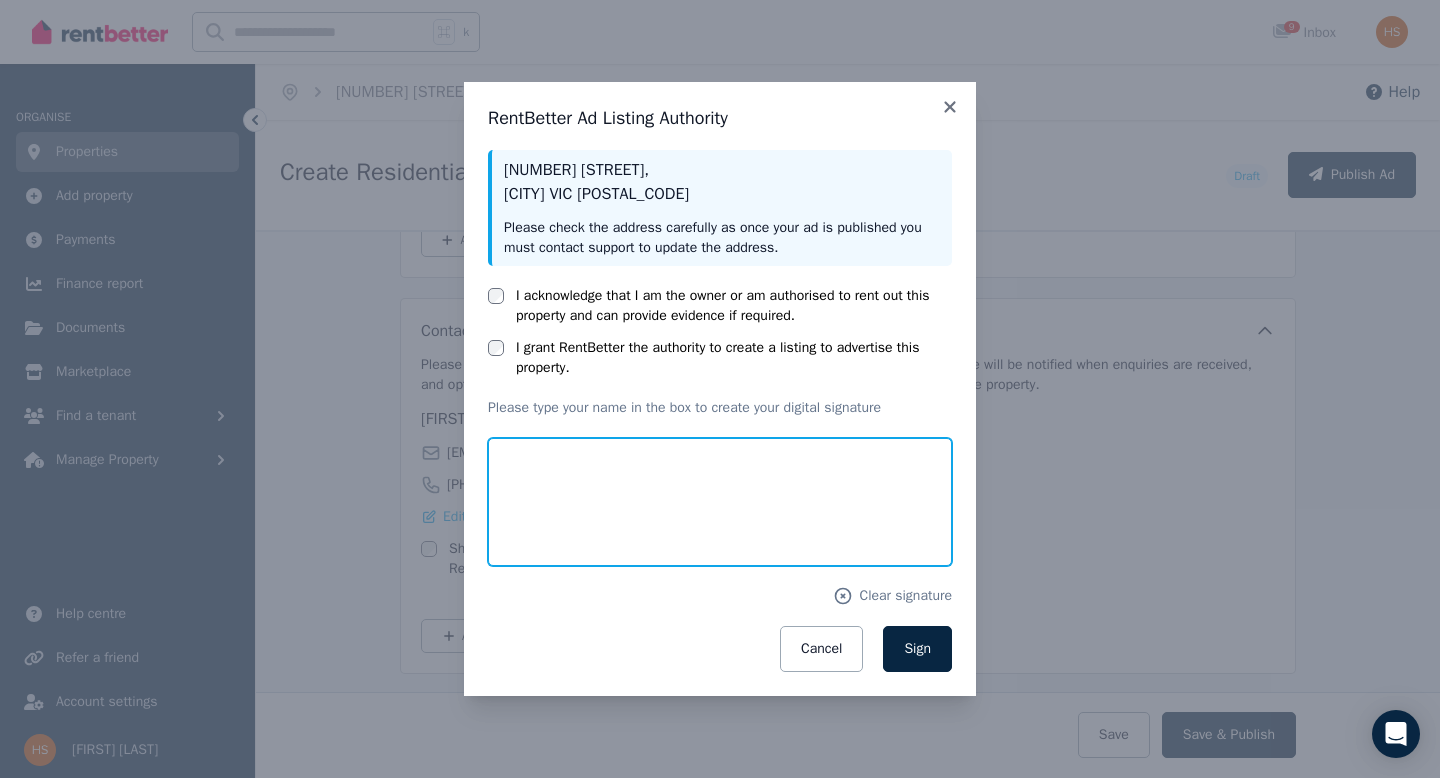 click at bounding box center [720, 502] 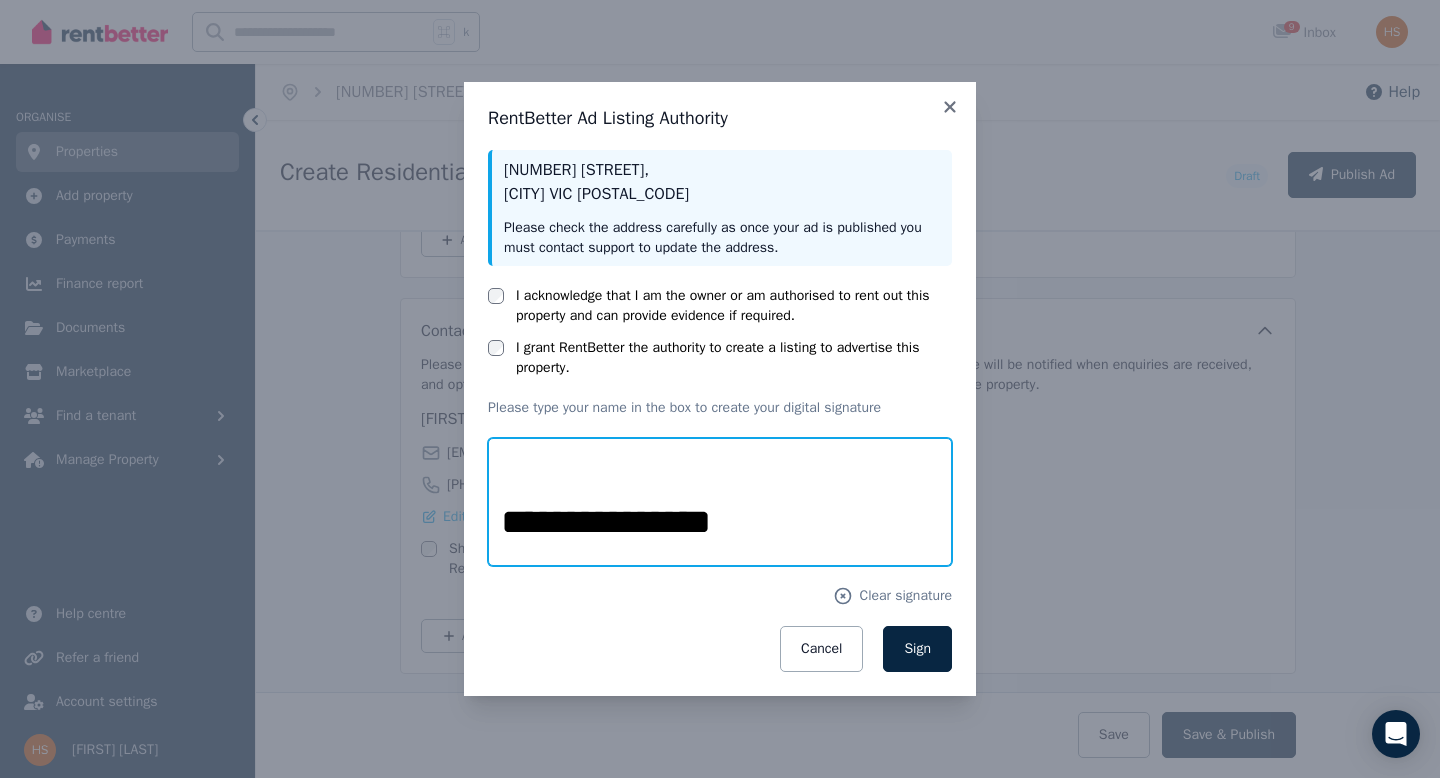 type on "**********" 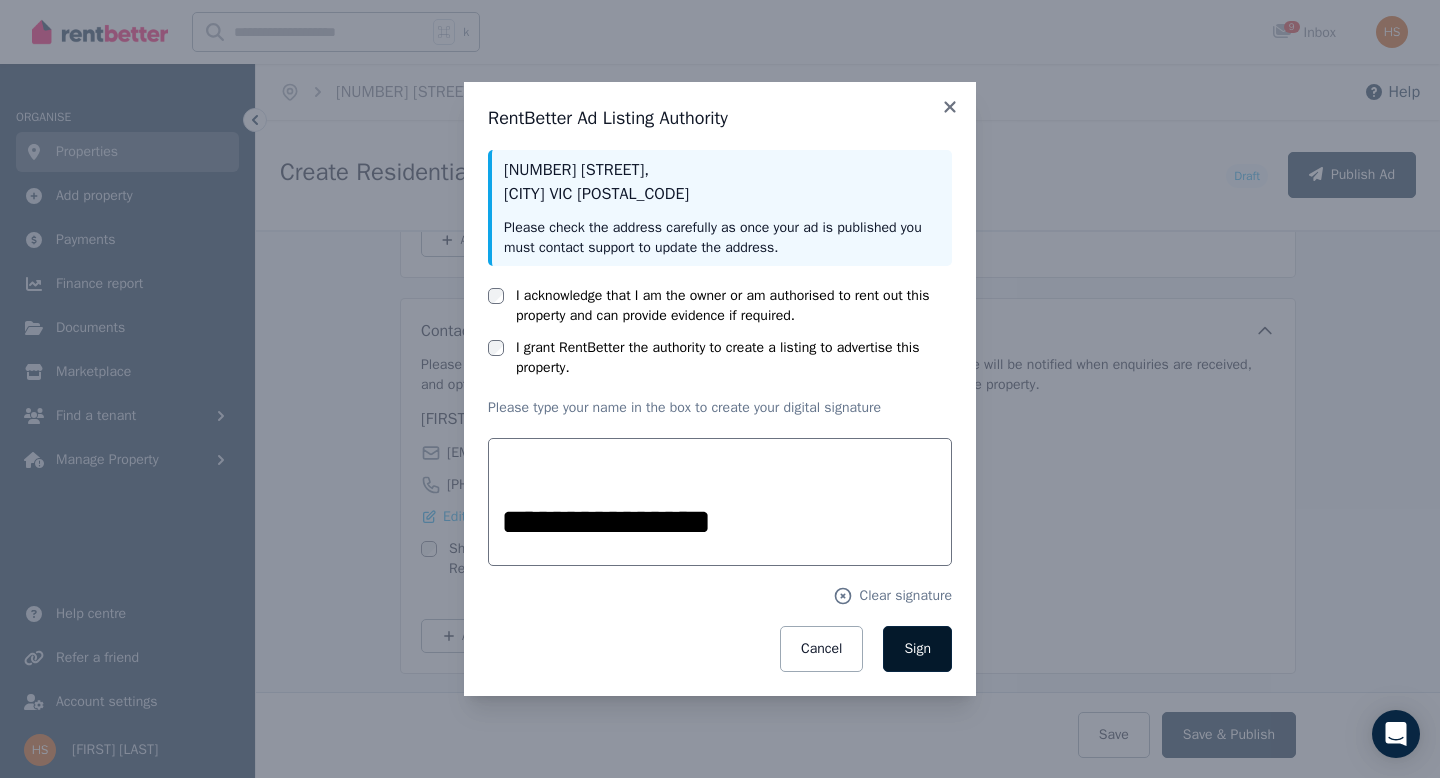 click on "Sign" at bounding box center (917, 648) 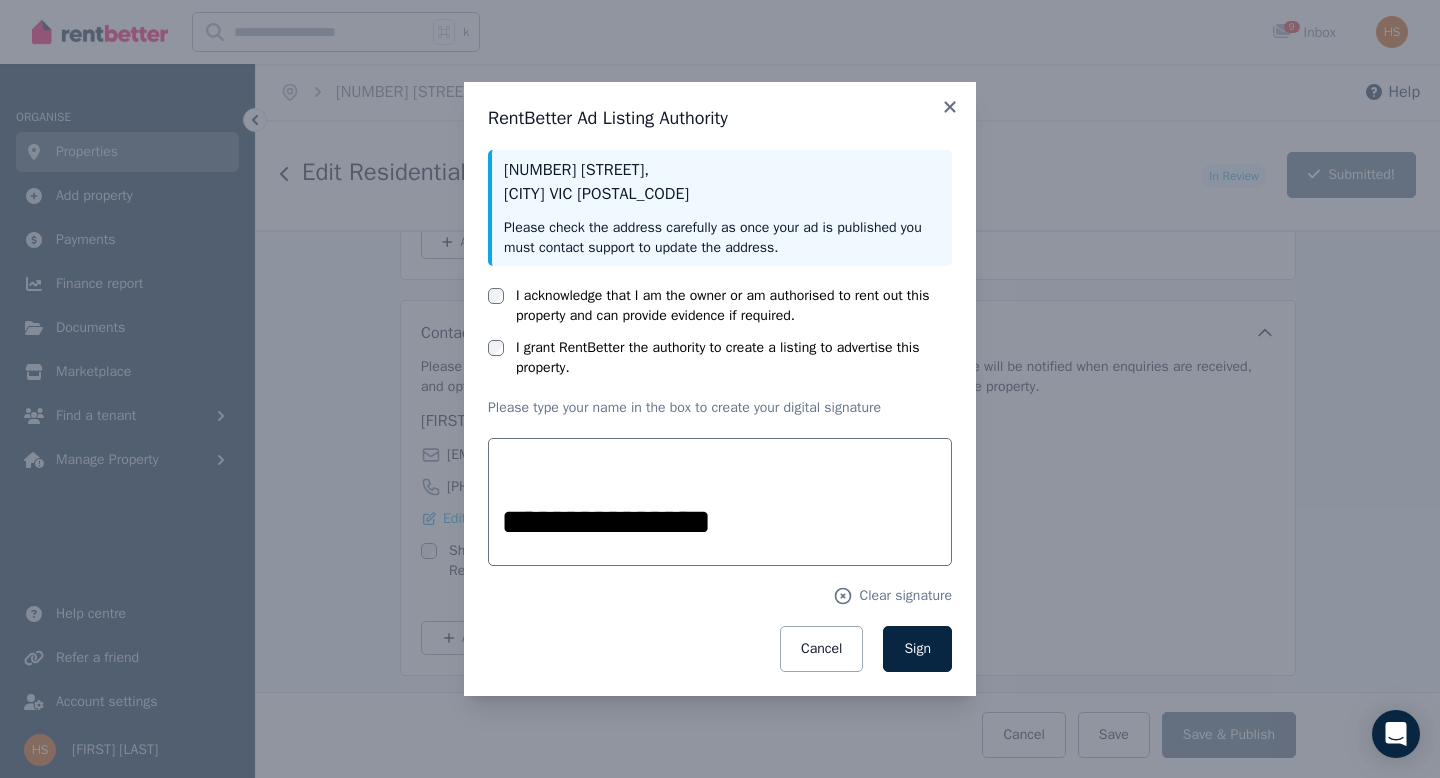 scroll, scrollTop: 3650, scrollLeft: 0, axis: vertical 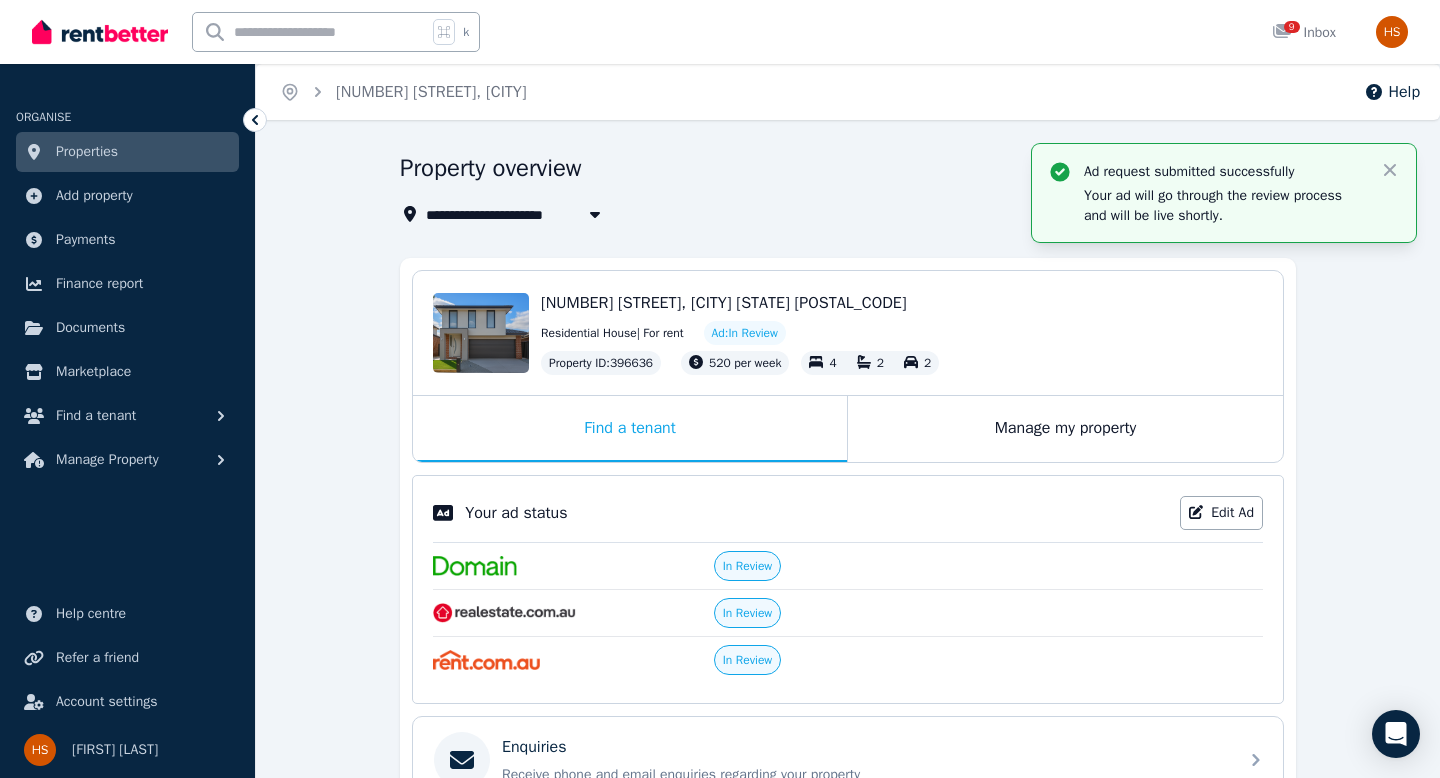 click at bounding box center [100, 32] 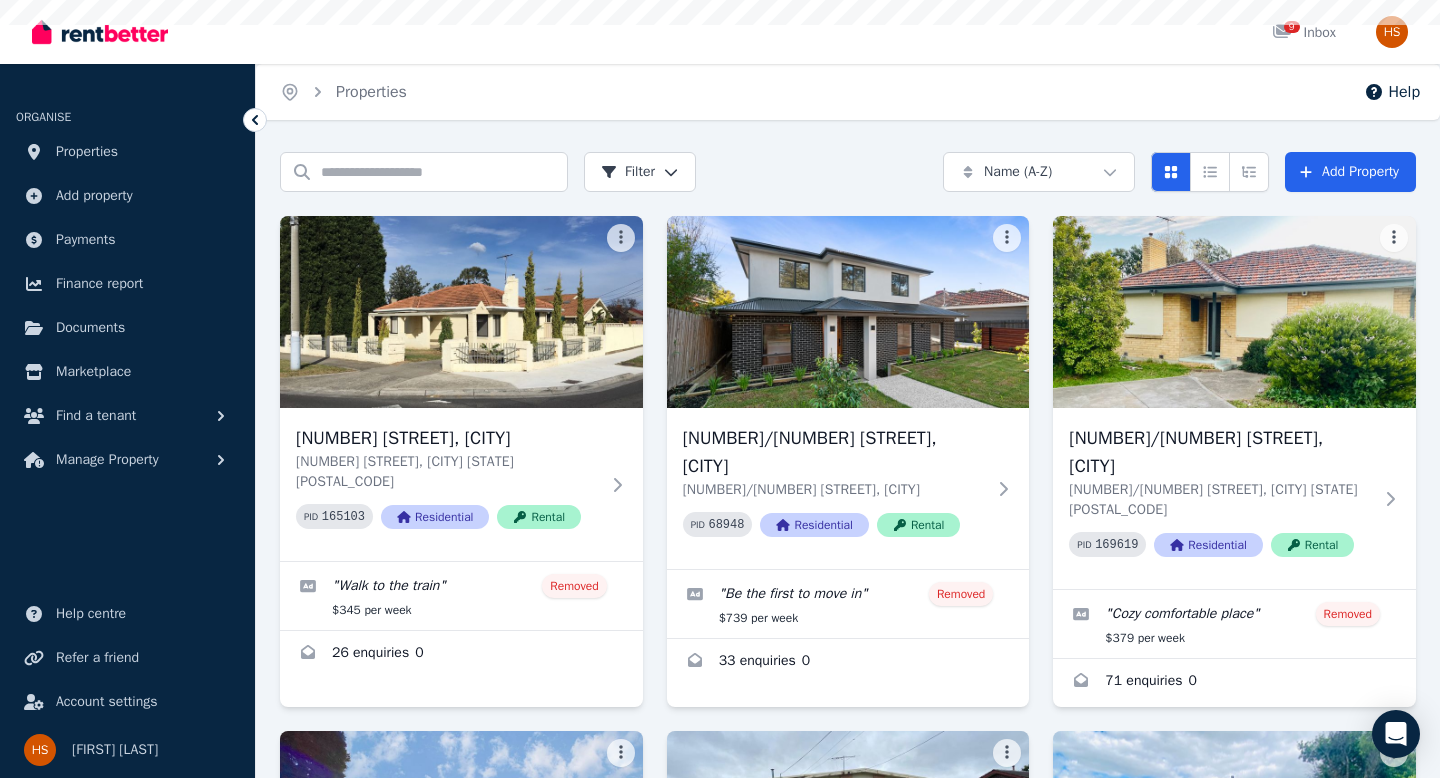 scroll, scrollTop: 0, scrollLeft: 0, axis: both 